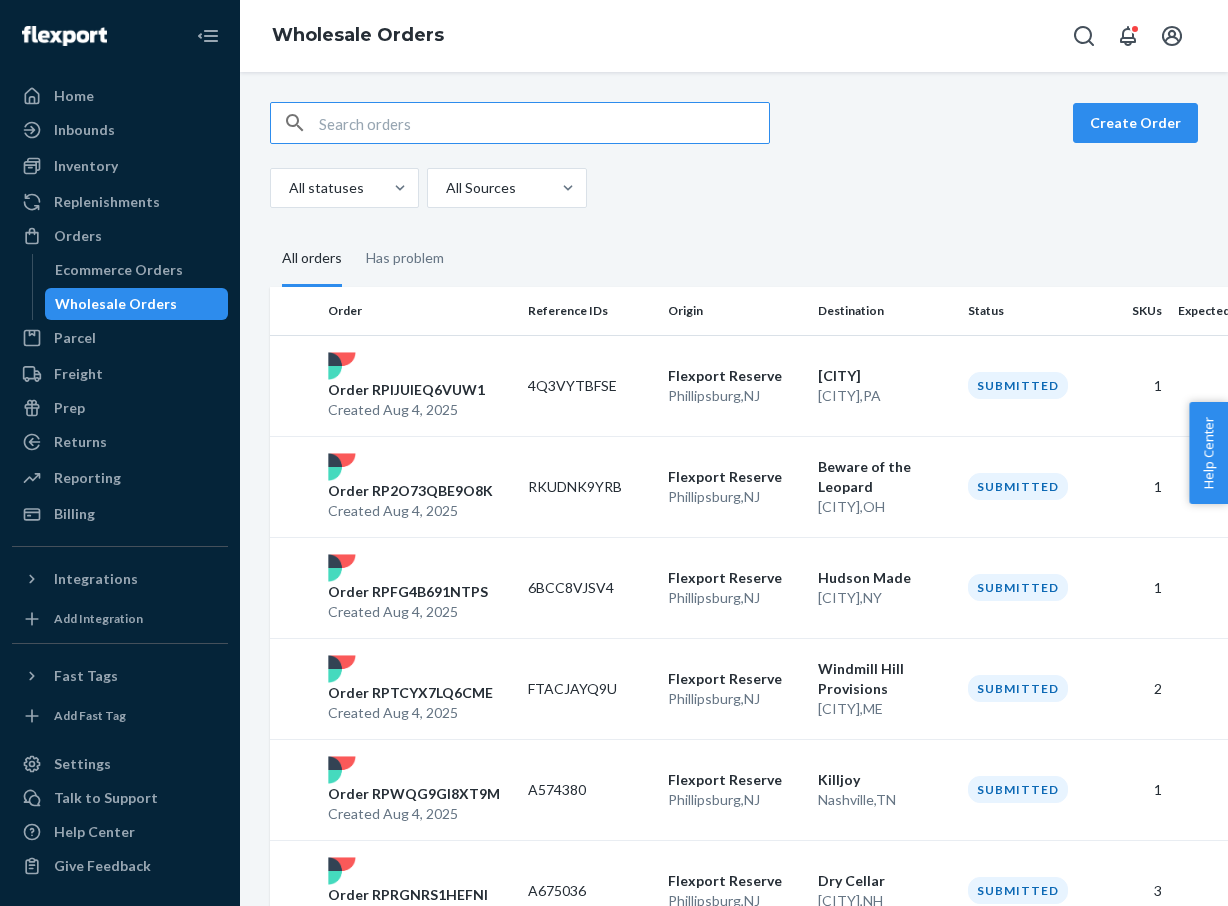 scroll, scrollTop: 0, scrollLeft: 0, axis: both 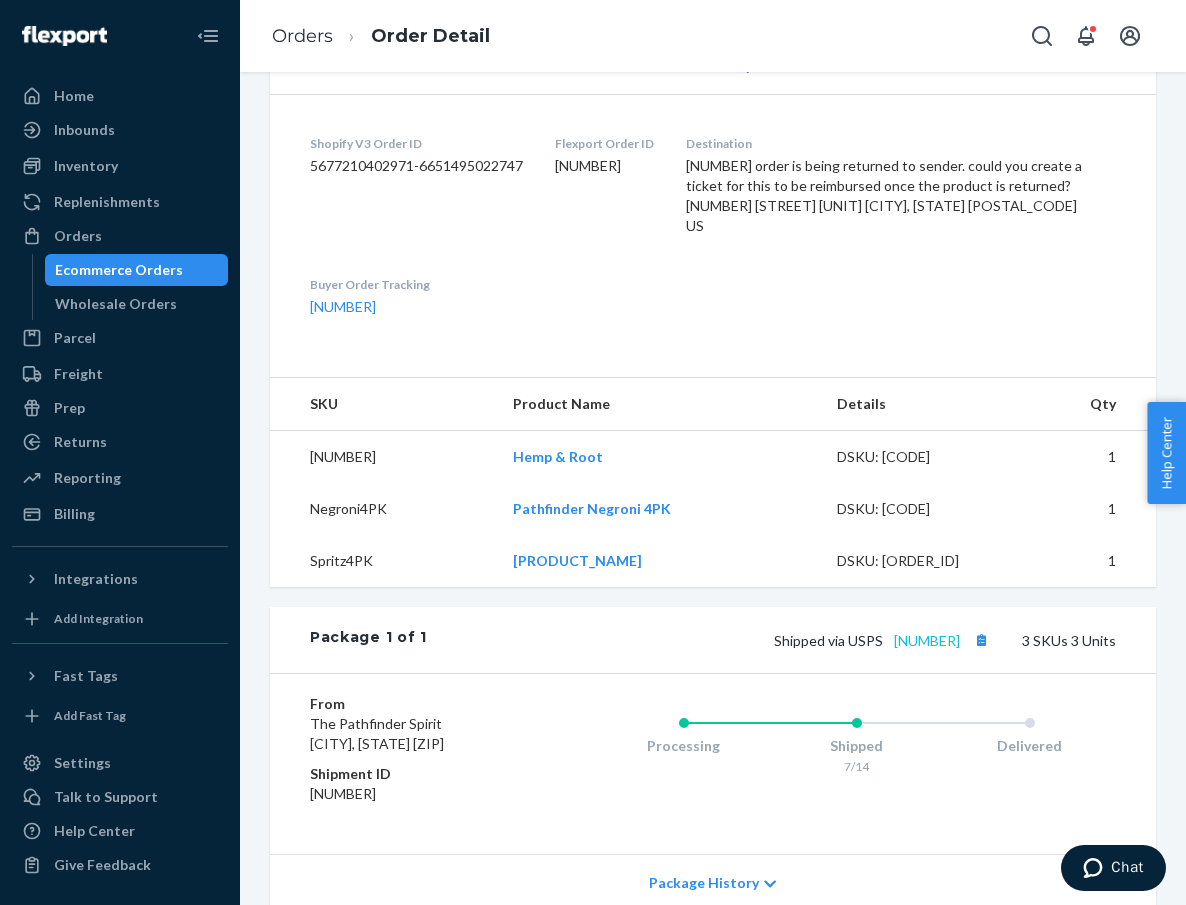 click on "[NUMBER]" at bounding box center [927, 640] 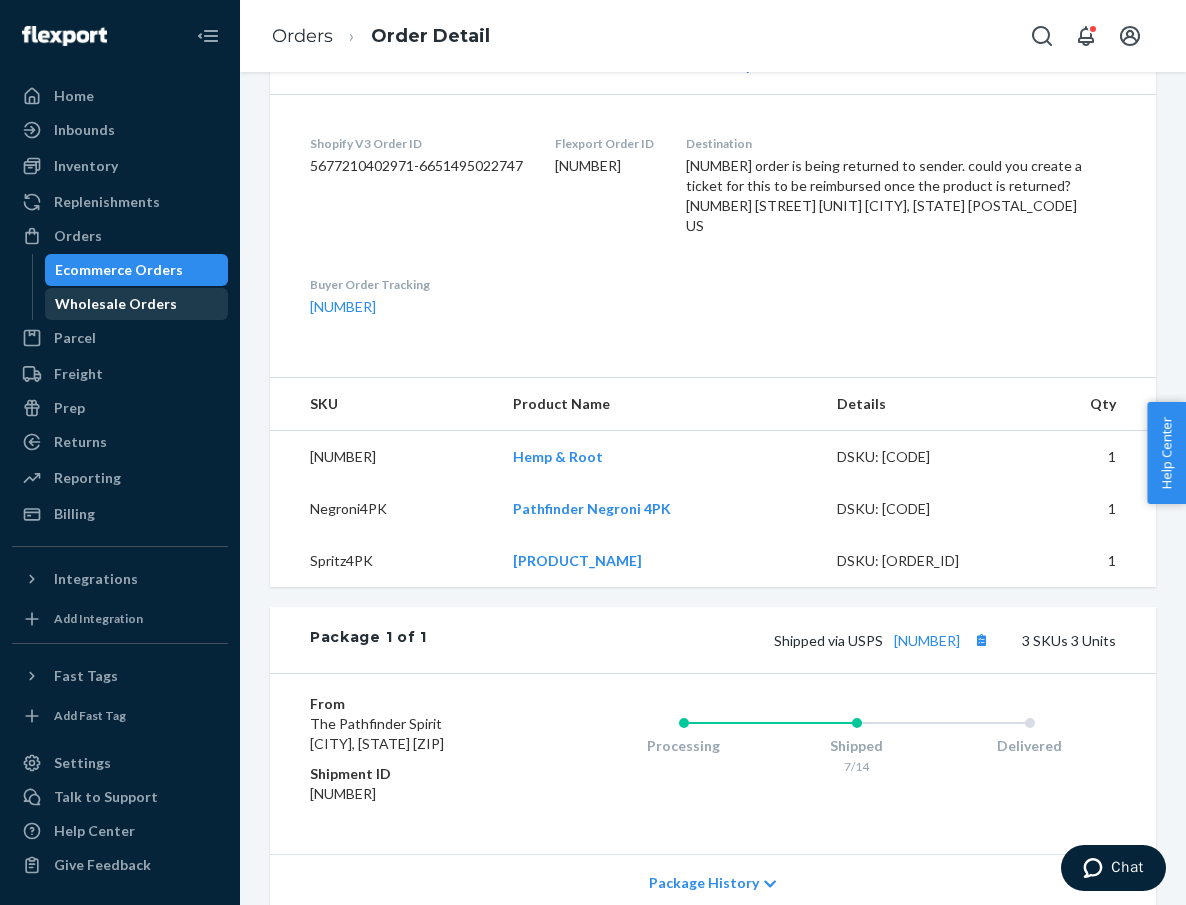 click on "Wholesale Orders" at bounding box center (137, 304) 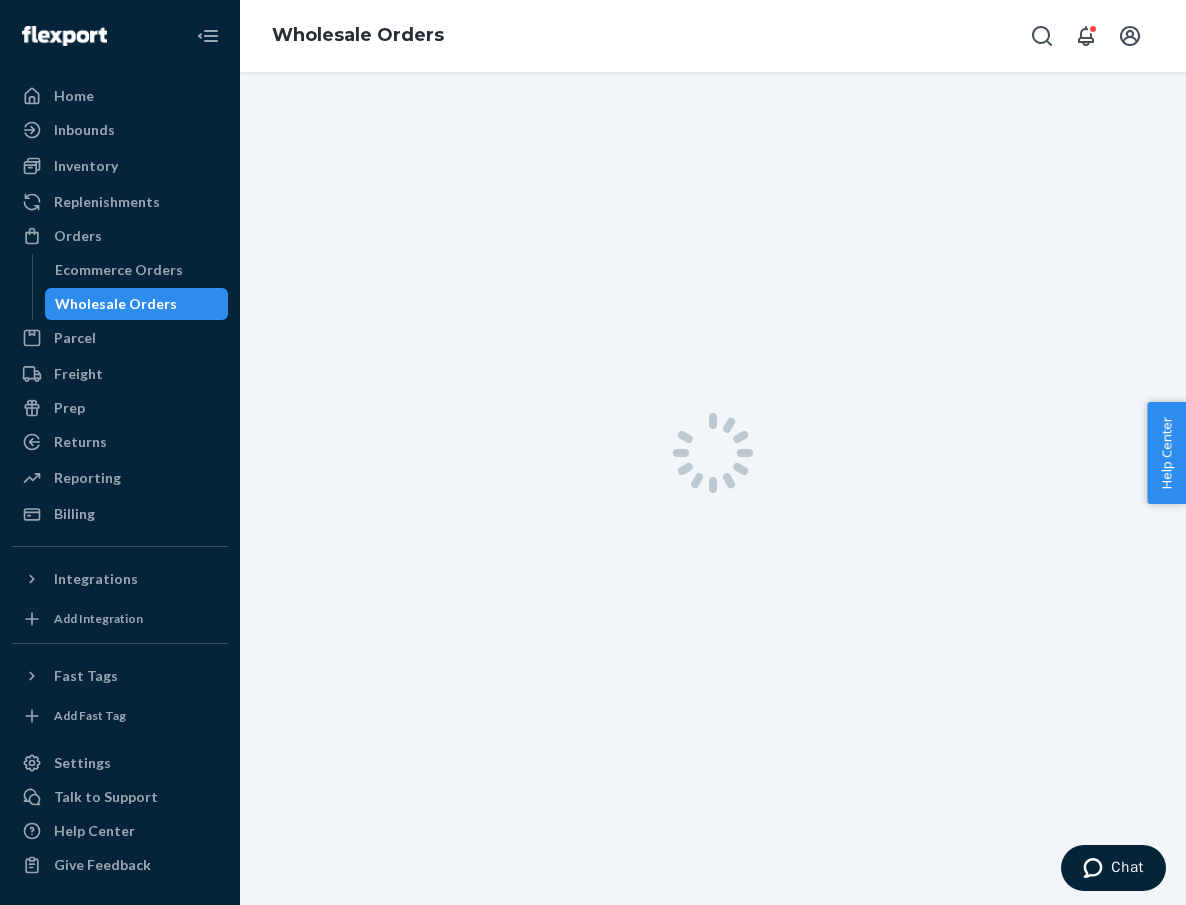 scroll, scrollTop: 0, scrollLeft: 0, axis: both 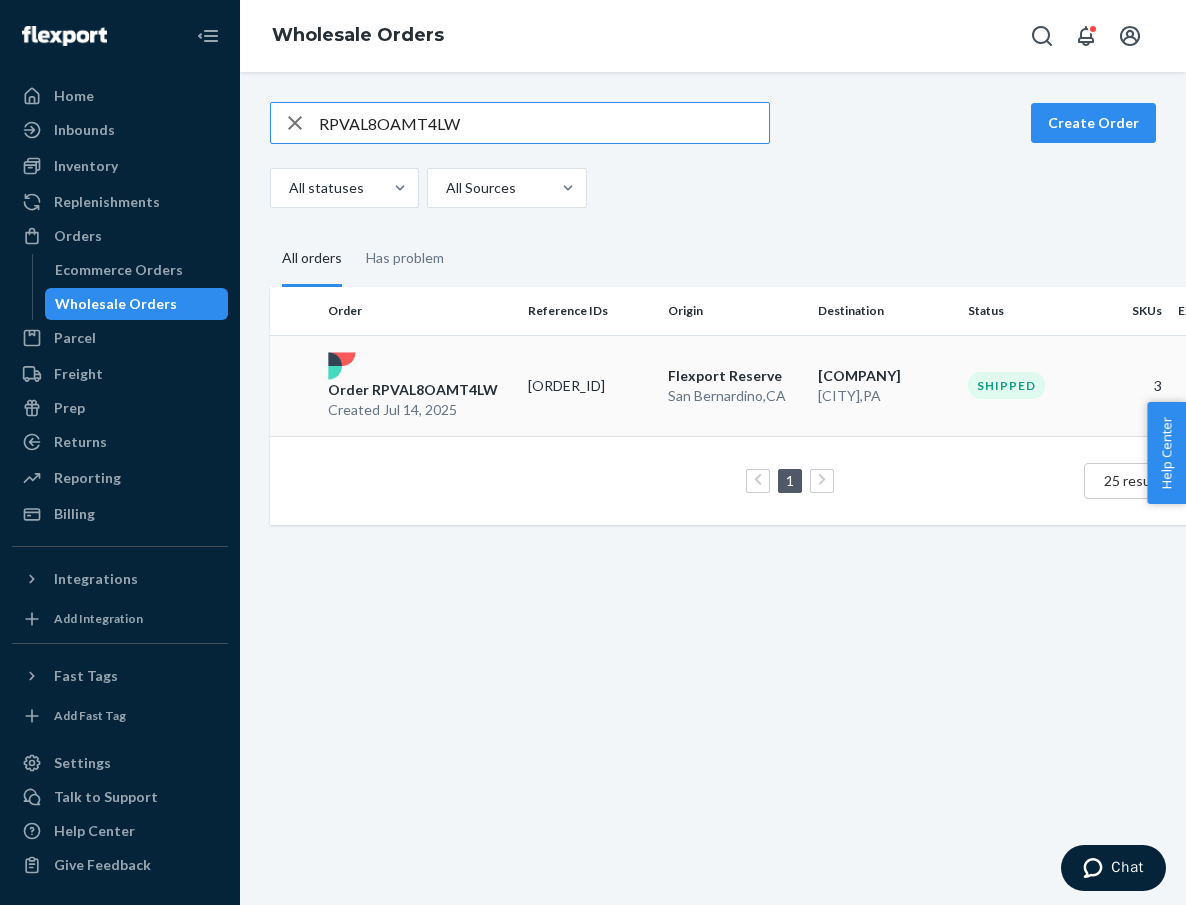 type on "RPVAL8OAMT4LW" 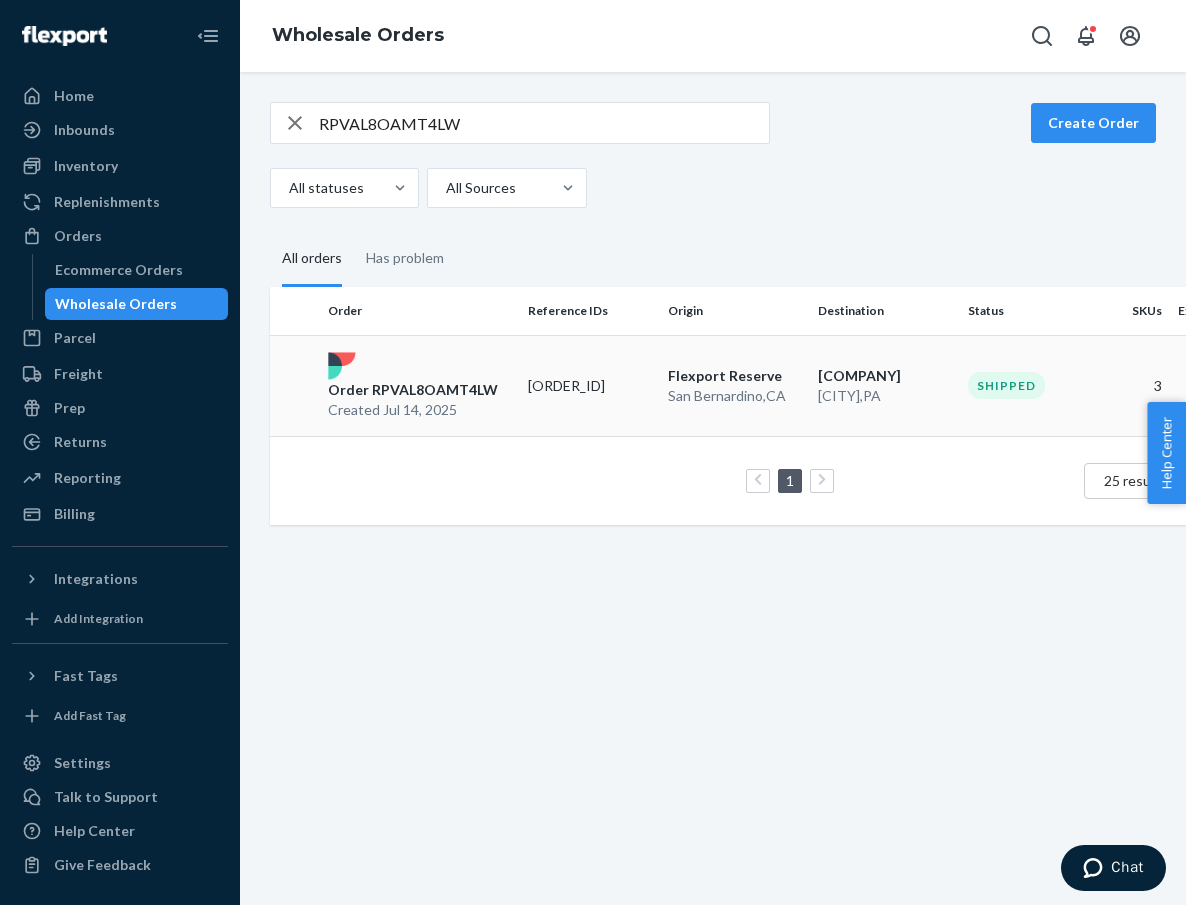 click on "Order RPVAL8OAMT4LW" at bounding box center [413, 390] 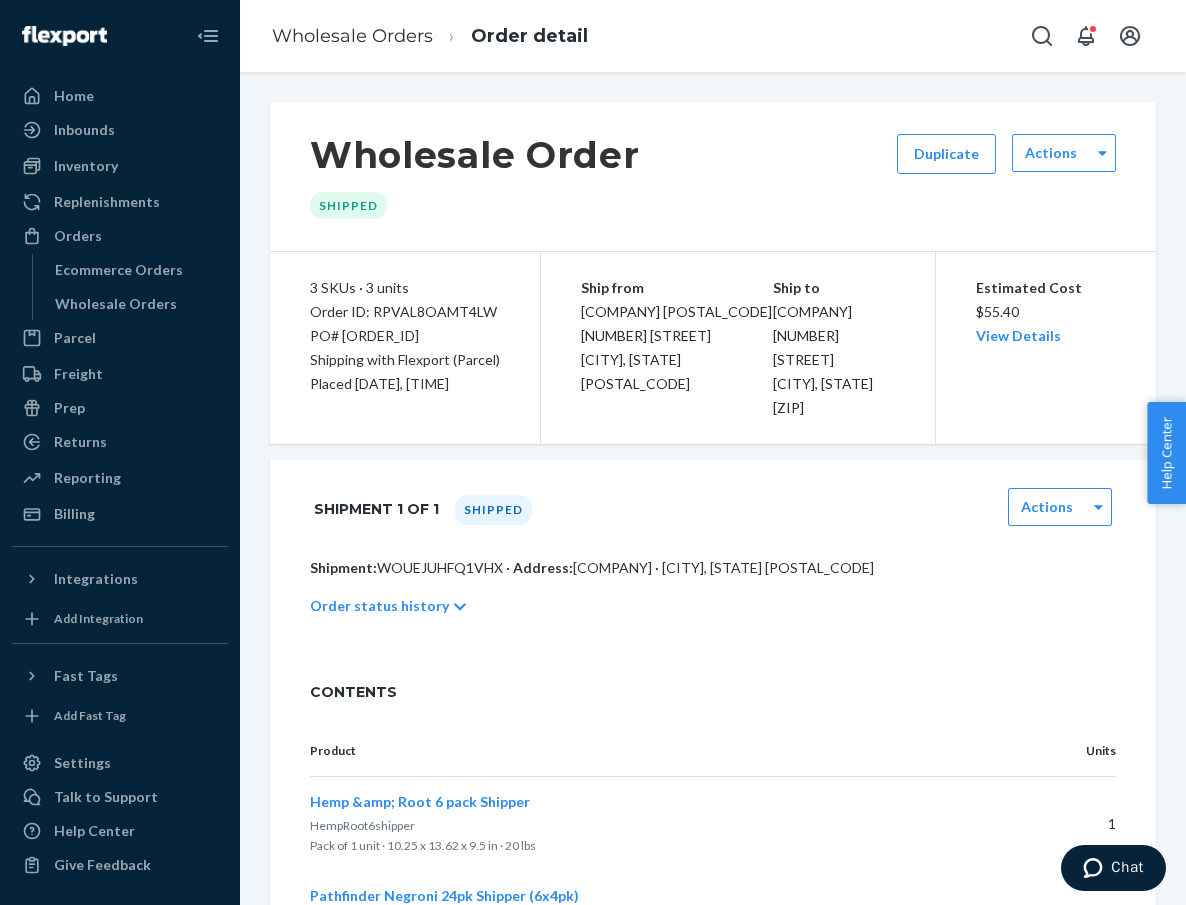 scroll, scrollTop: 0, scrollLeft: 0, axis: both 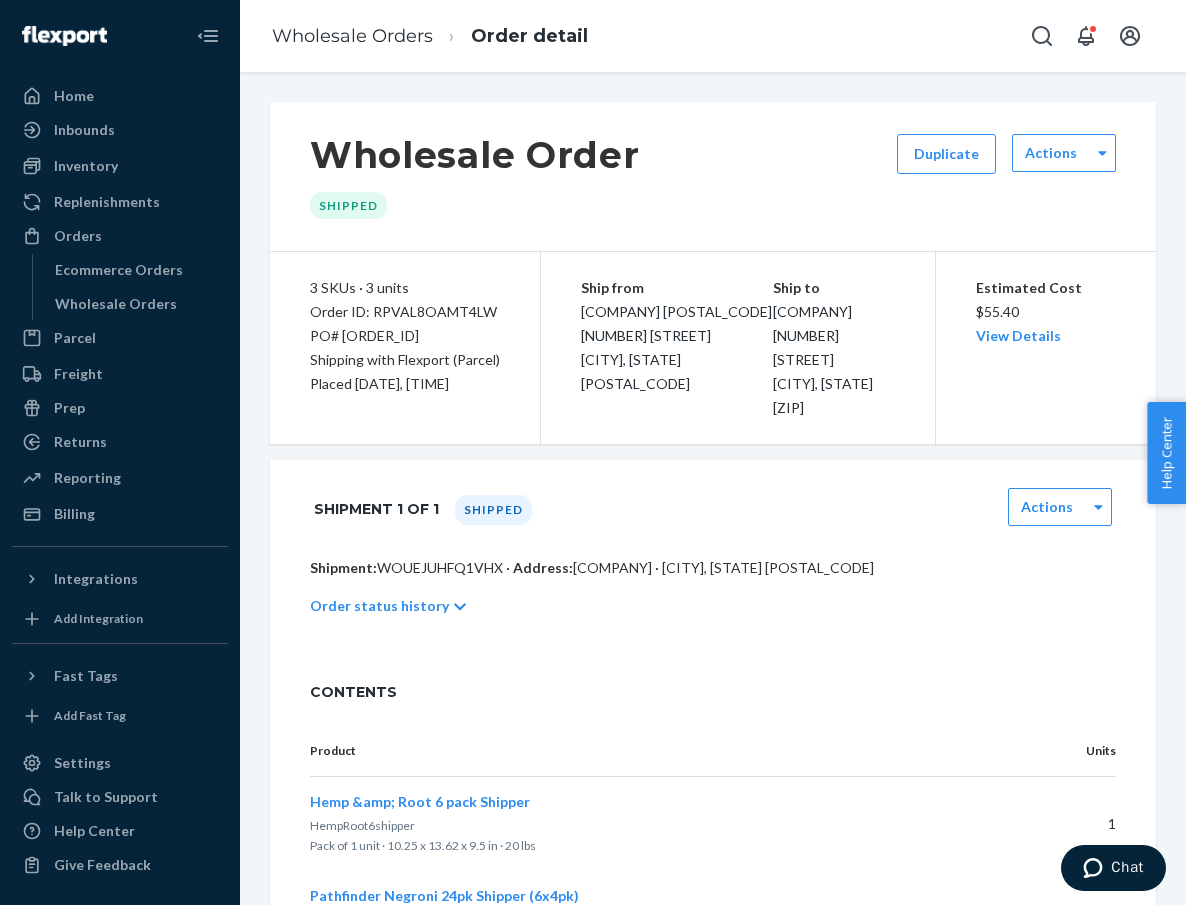click 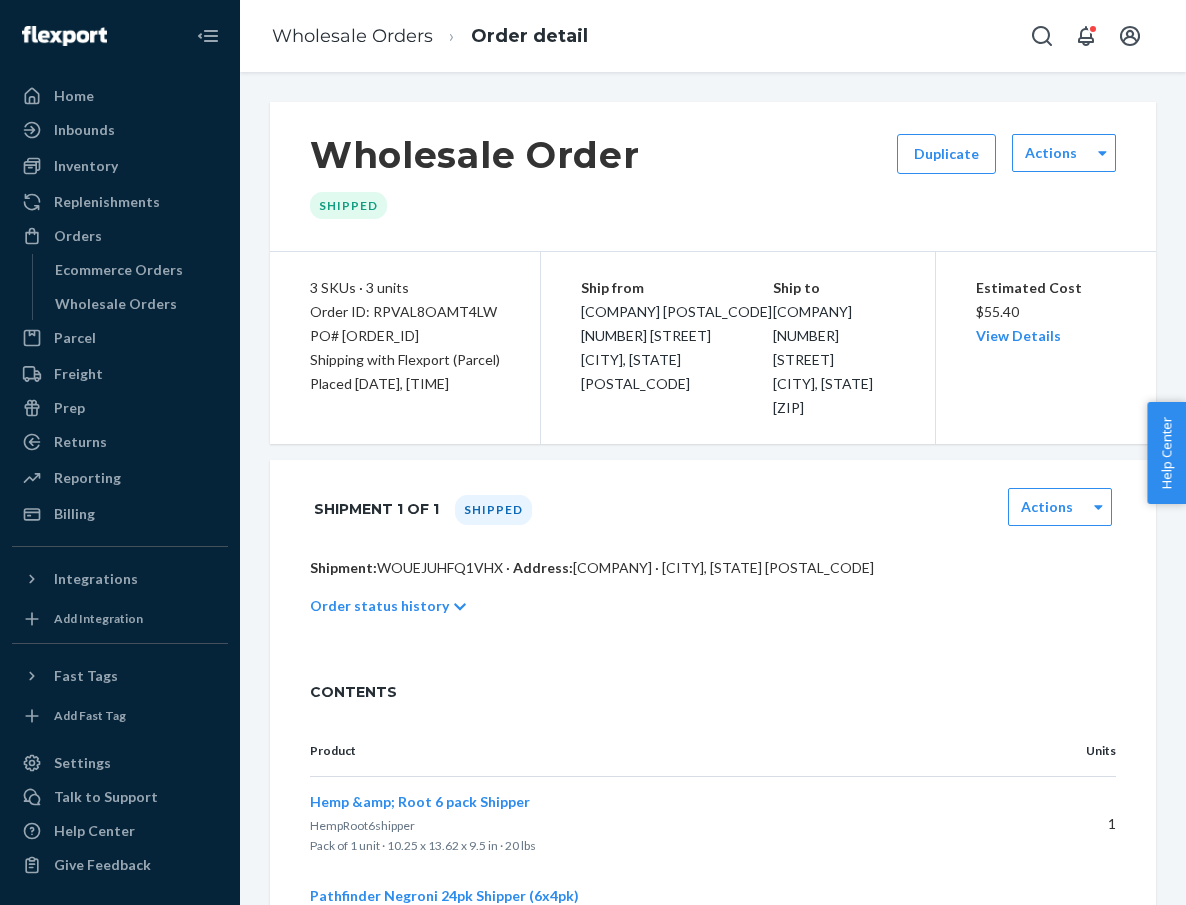 scroll, scrollTop: 0, scrollLeft: 0, axis: both 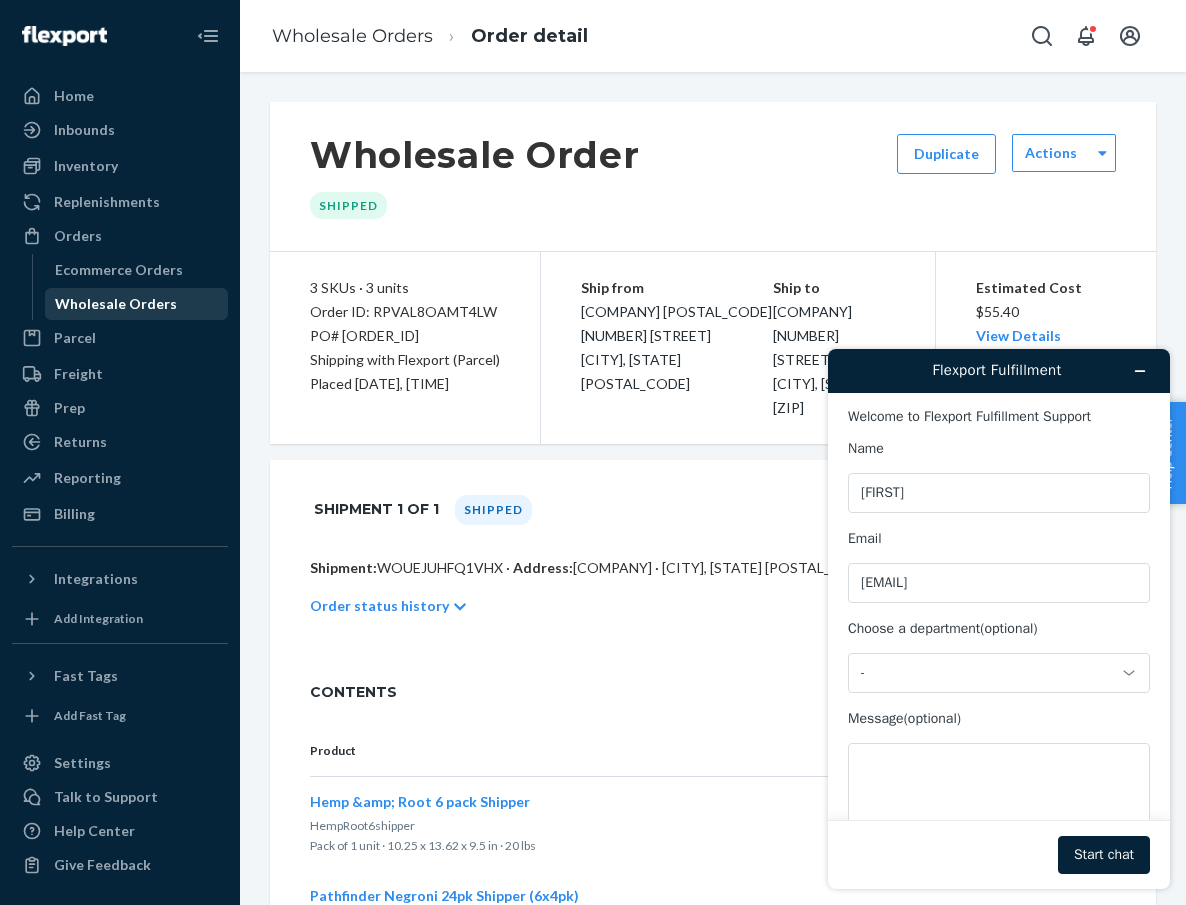 click on "Wholesale Orders" at bounding box center [116, 304] 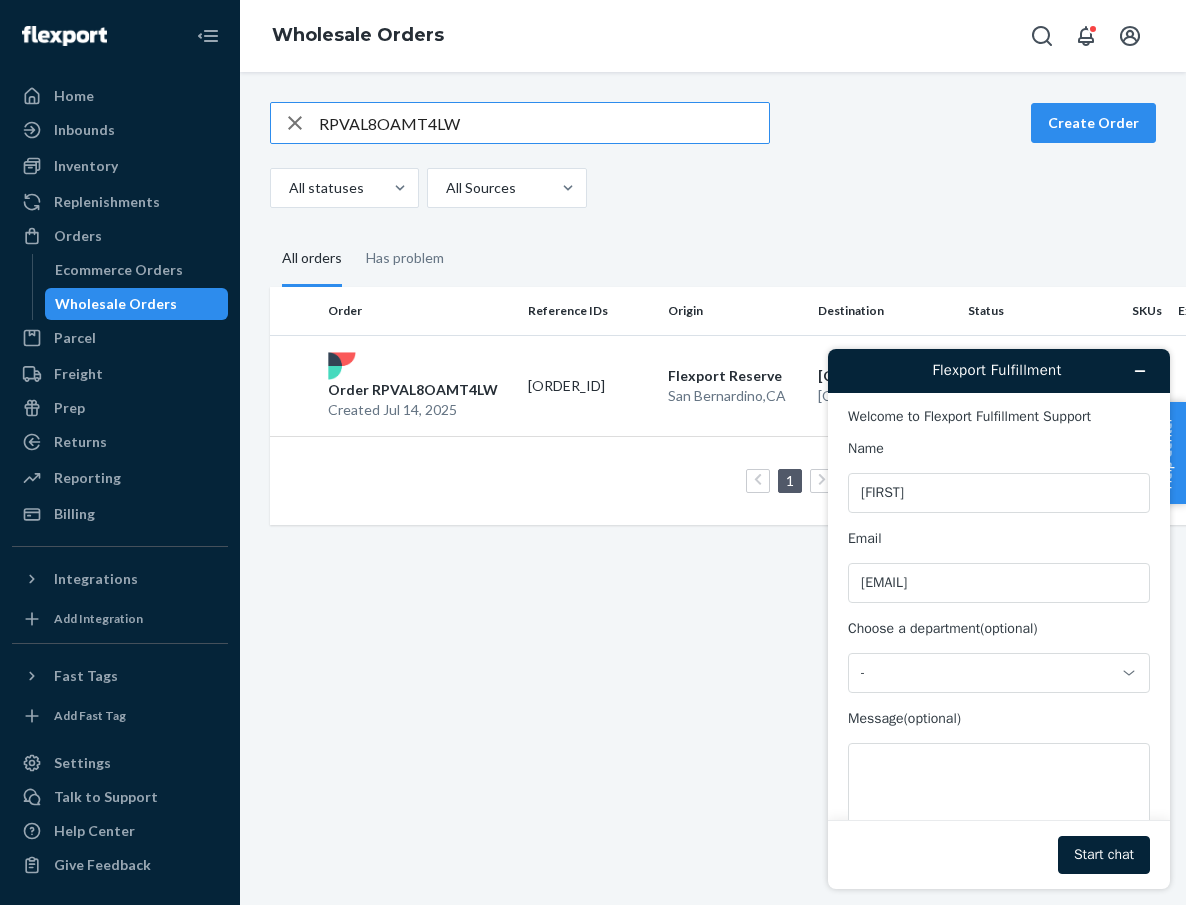 click on "RPVAL8OAMT4LW" at bounding box center (544, 123) 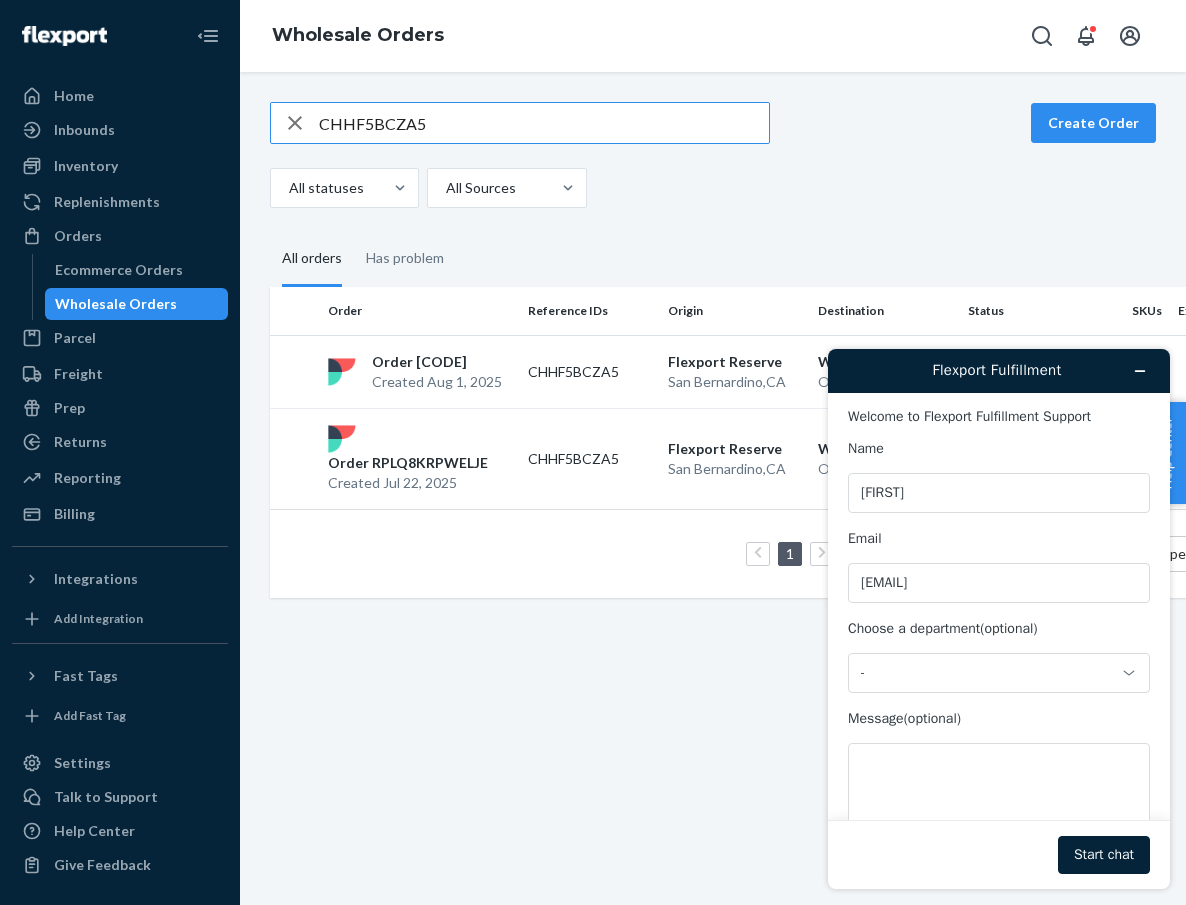 scroll, scrollTop: 0, scrollLeft: 0, axis: both 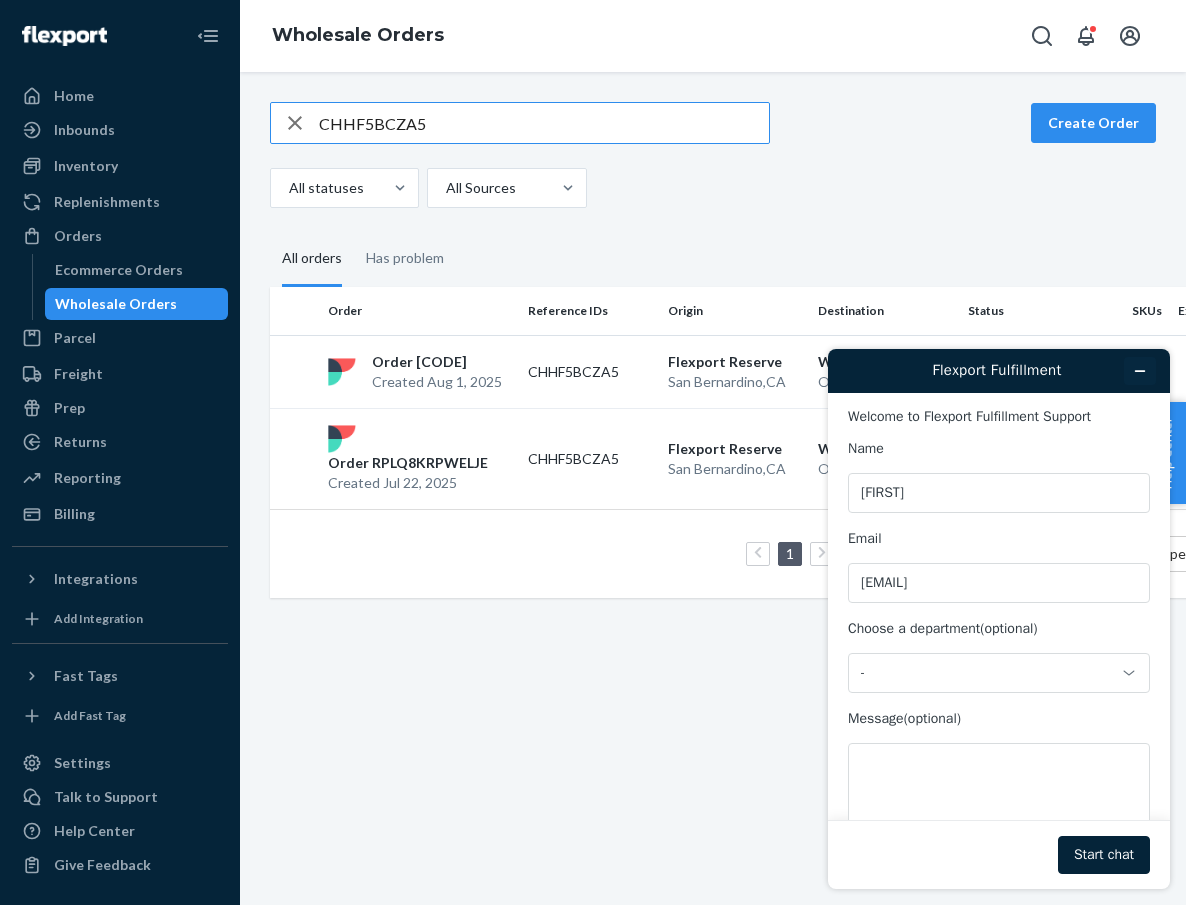 type on "CHHF5BCZA5" 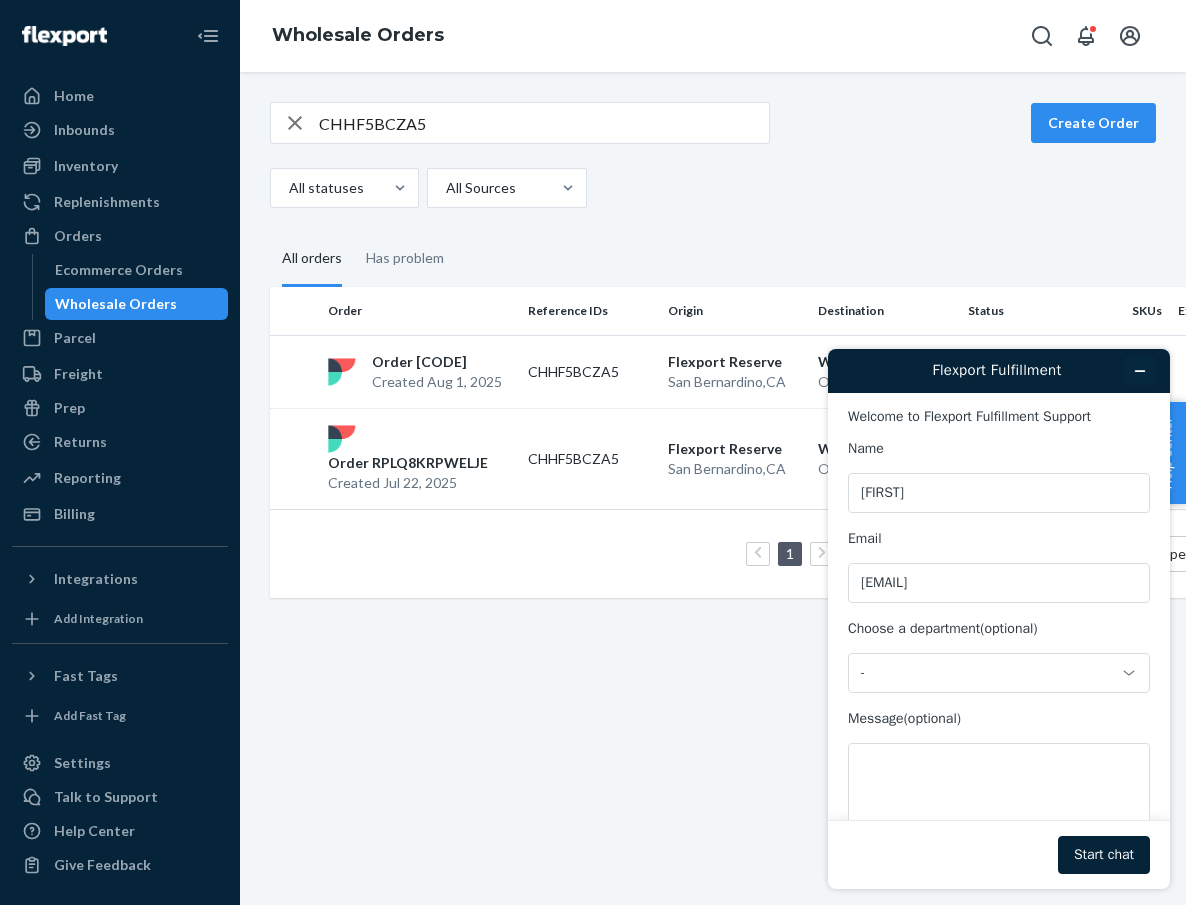 click at bounding box center (1140, 371) 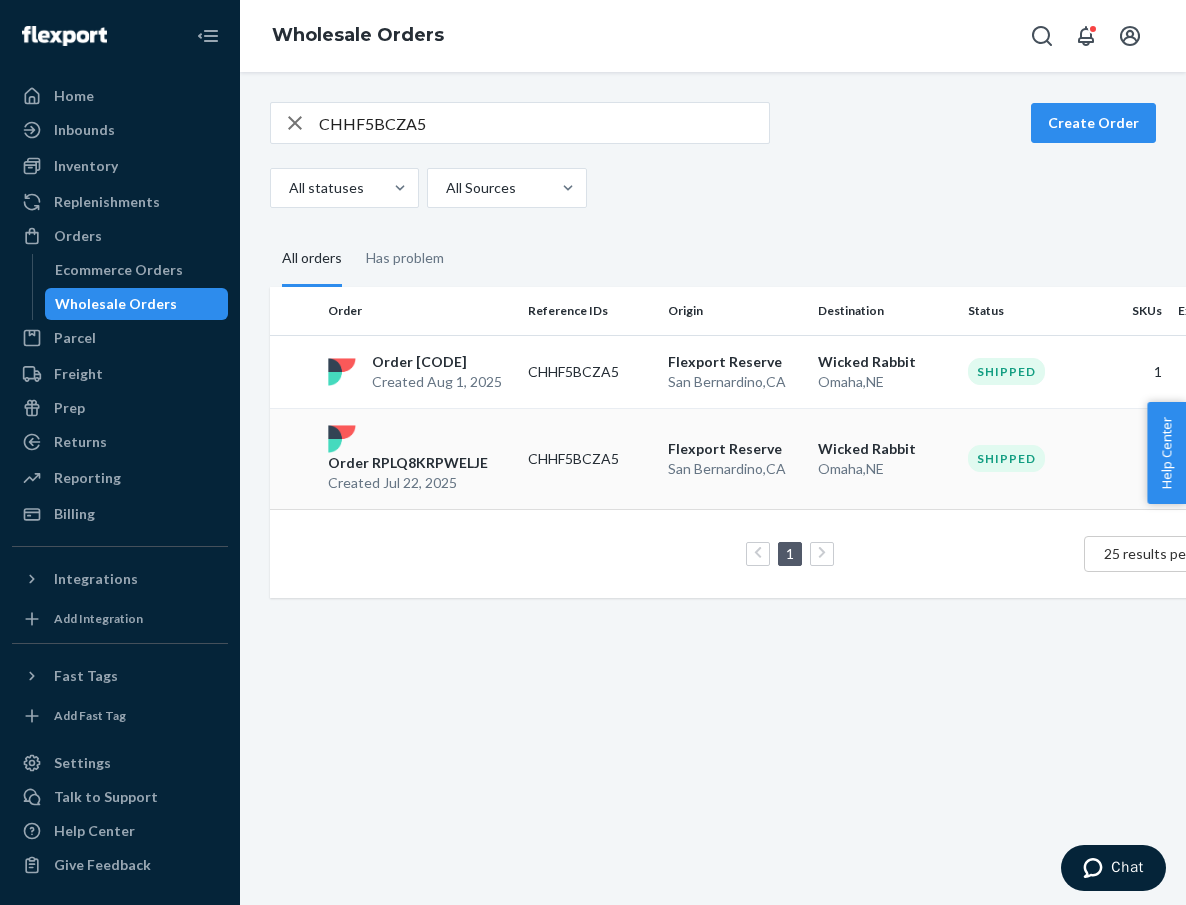 click on "Order RPLQ8KRPWELJE Created Jul 22, 2025" at bounding box center [420, 459] 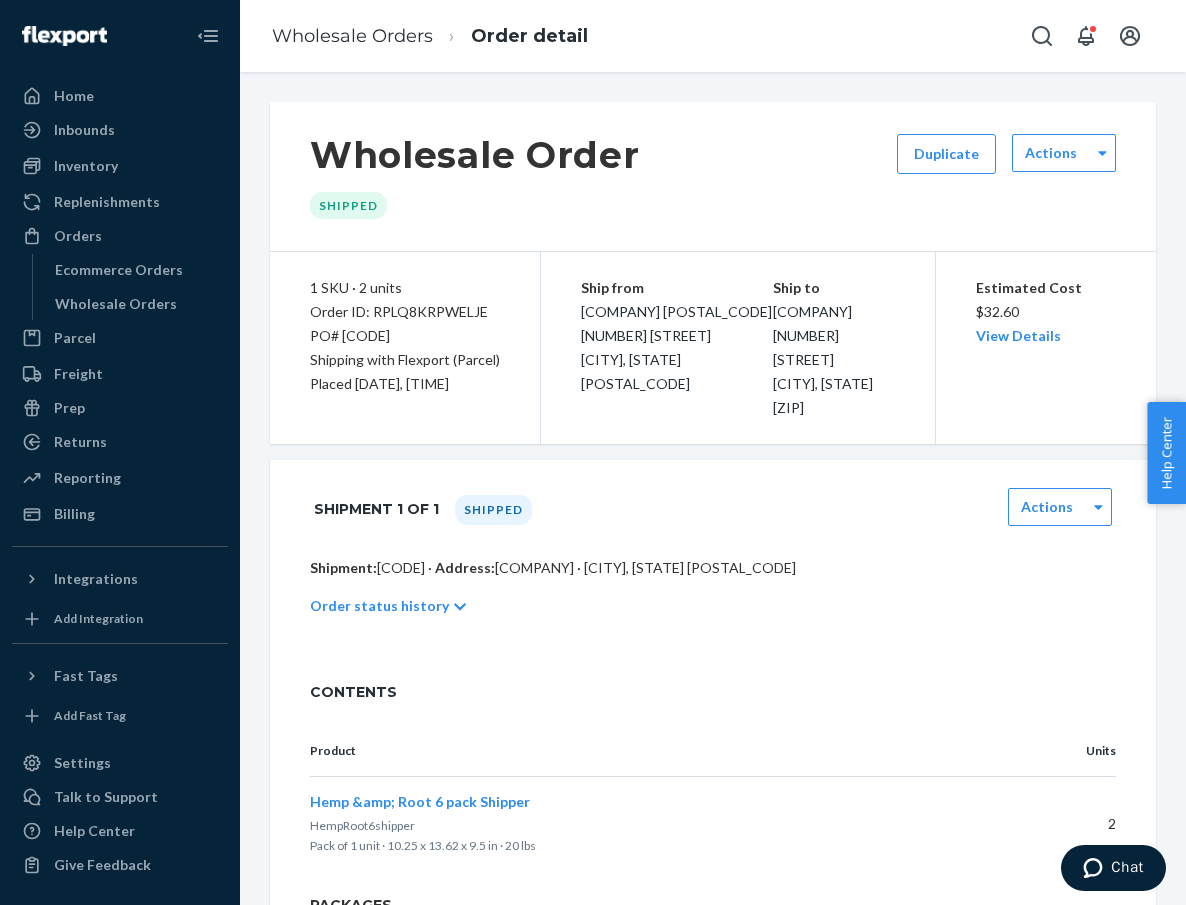 scroll, scrollTop: 0, scrollLeft: 0, axis: both 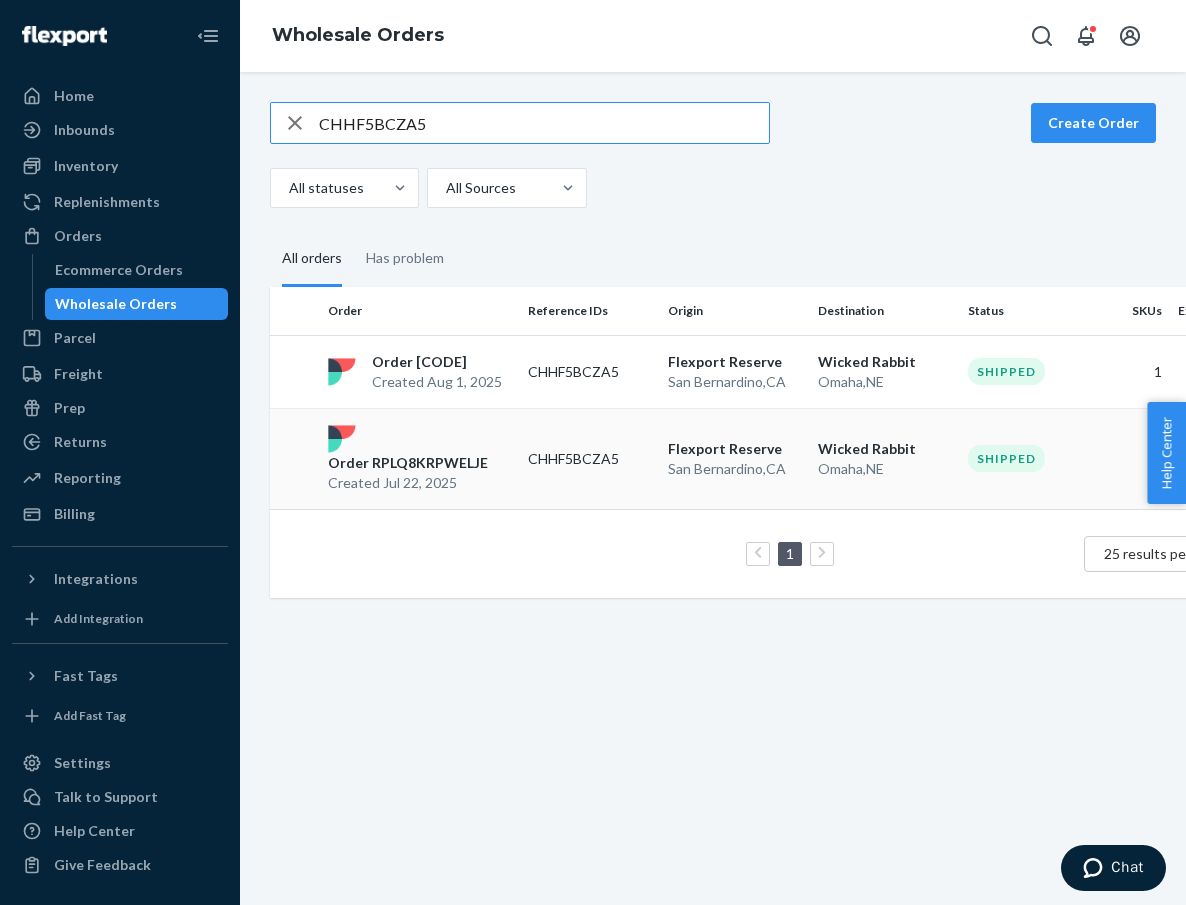 click on "Order RPLQ8KRPWELJE" at bounding box center (408, 463) 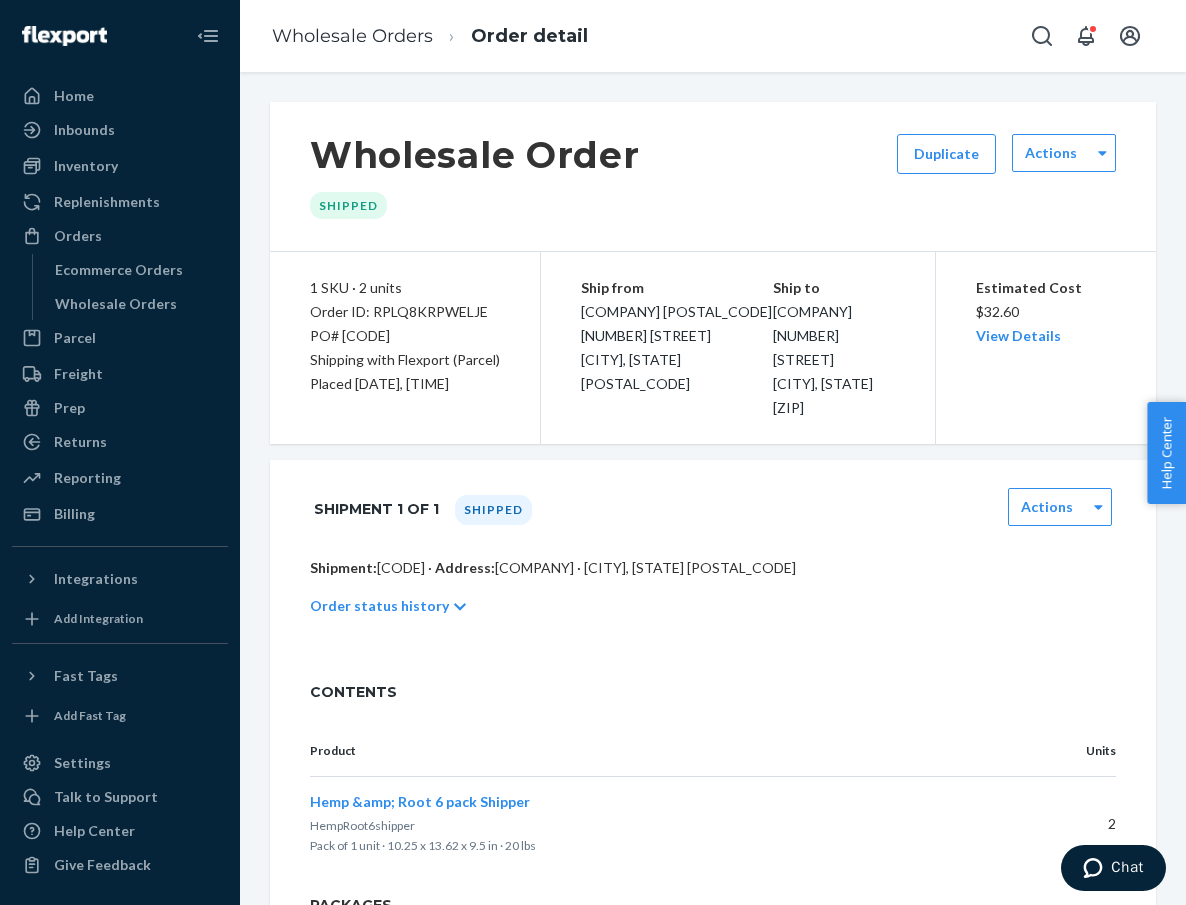 scroll, scrollTop: 0, scrollLeft: 0, axis: both 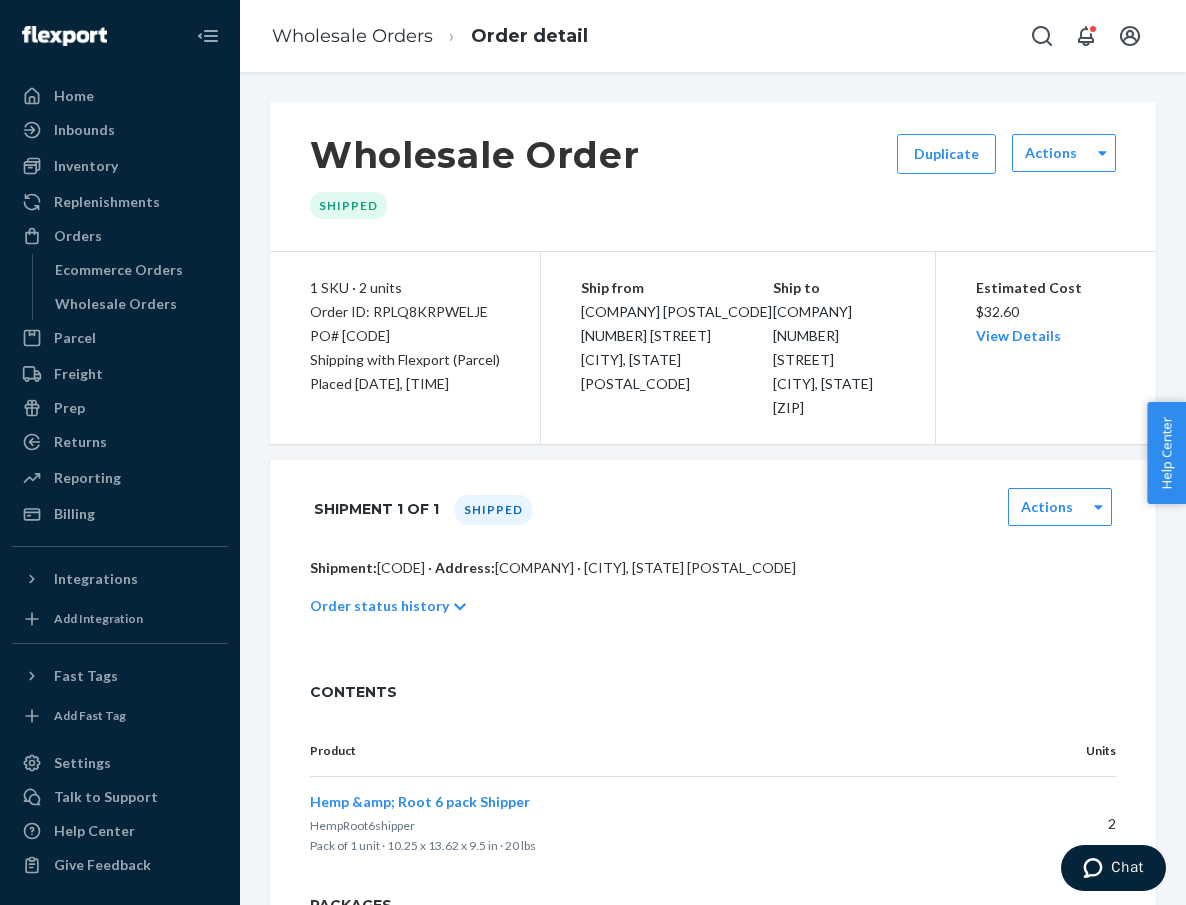 click on "PO# [CODE]" at bounding box center (405, 336) 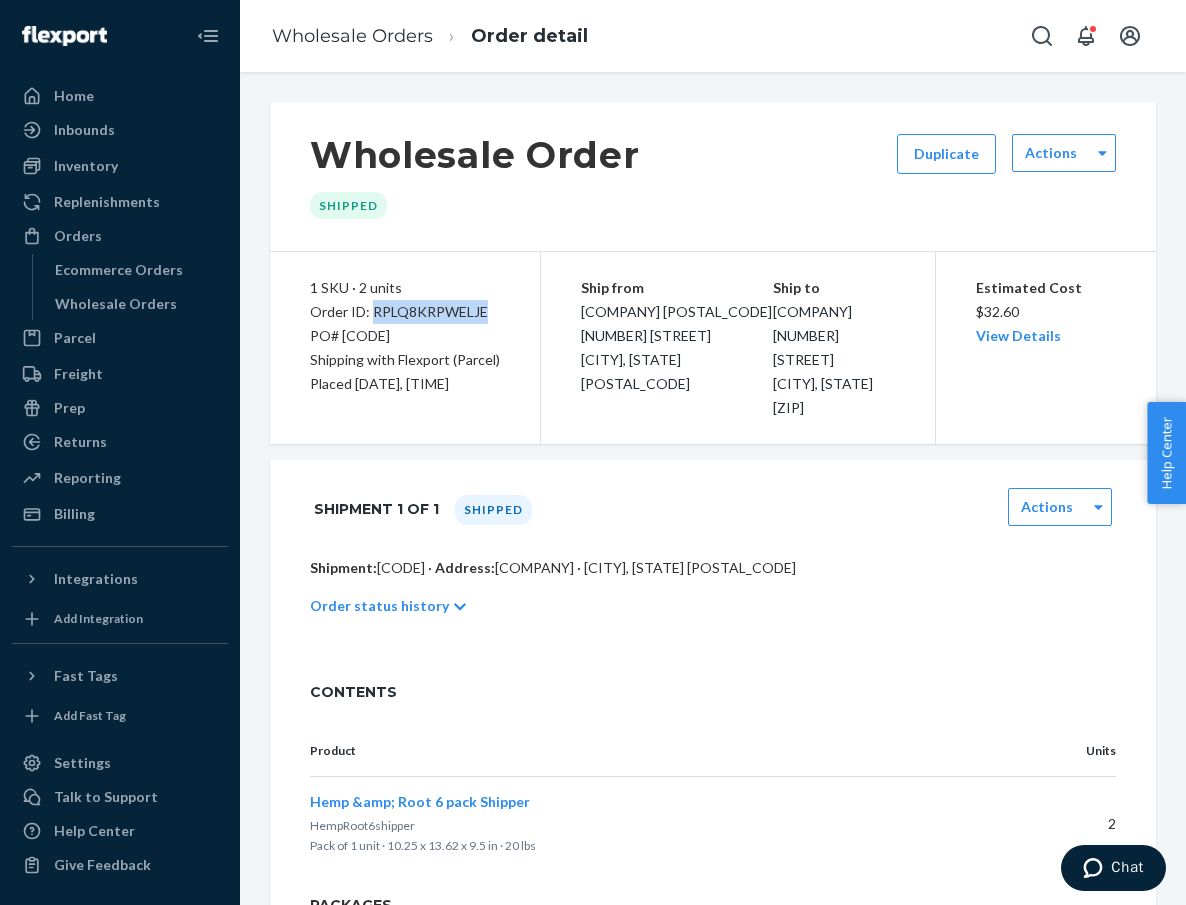click on "Order ID: RPLQ8KRPWELJE" at bounding box center (405, 312) 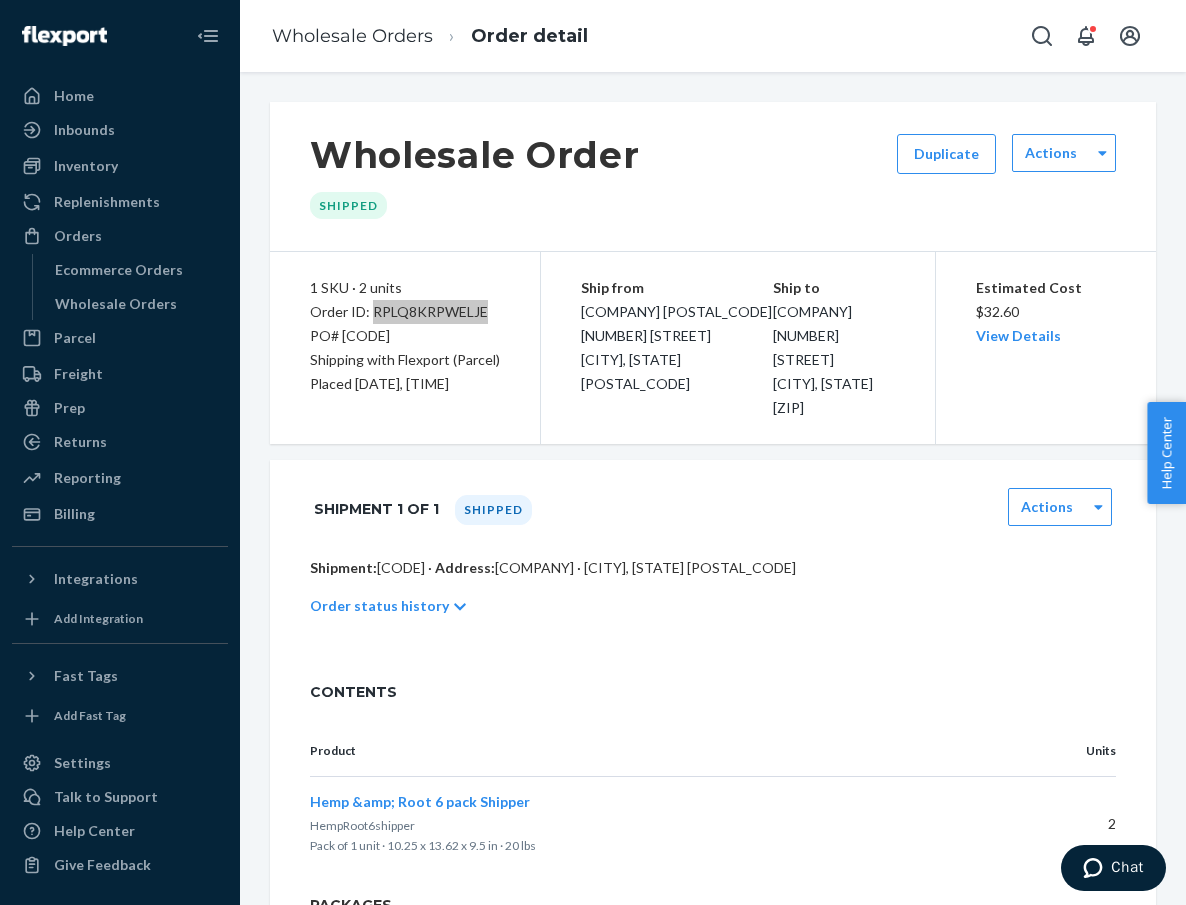 click on "Chat" at bounding box center [1127, 867] 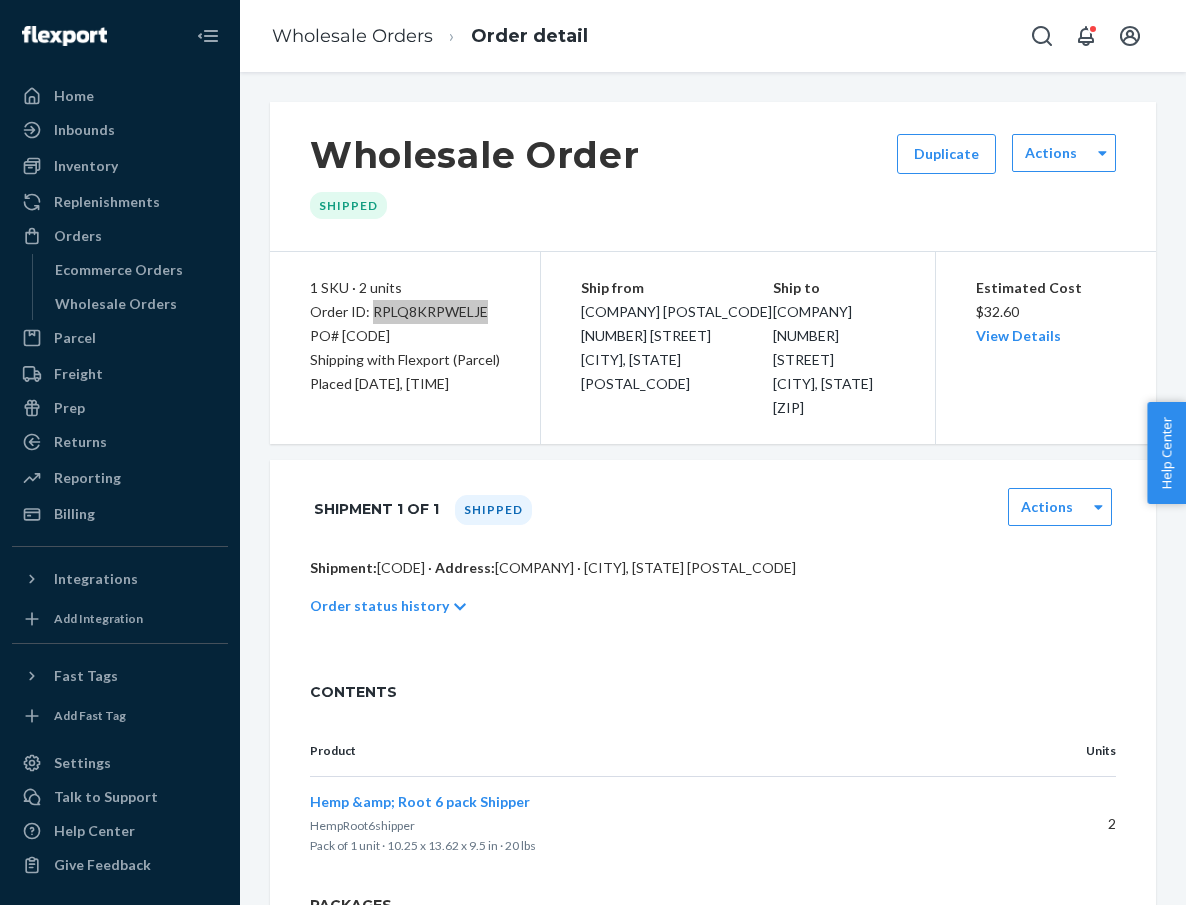 scroll, scrollTop: 0, scrollLeft: 0, axis: both 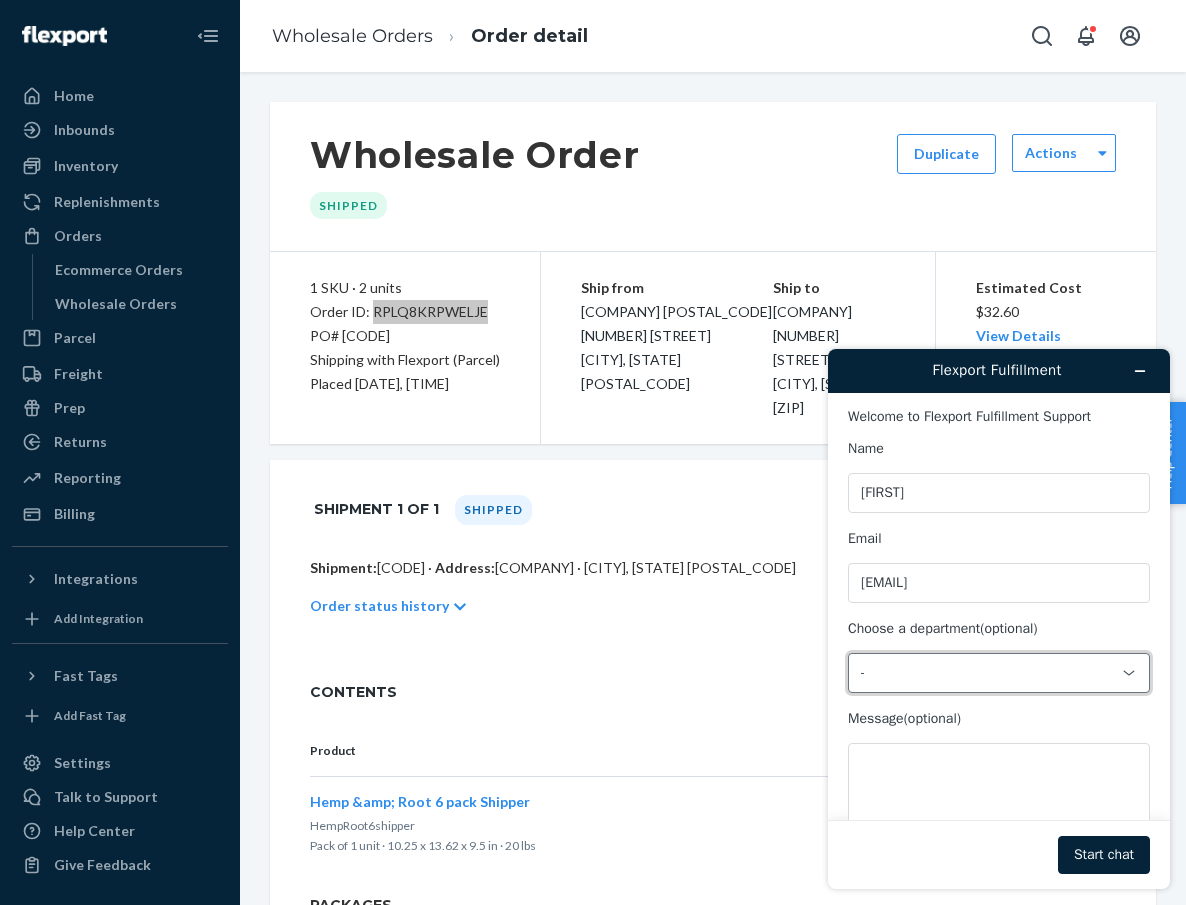 click on "-" at bounding box center [987, 673] 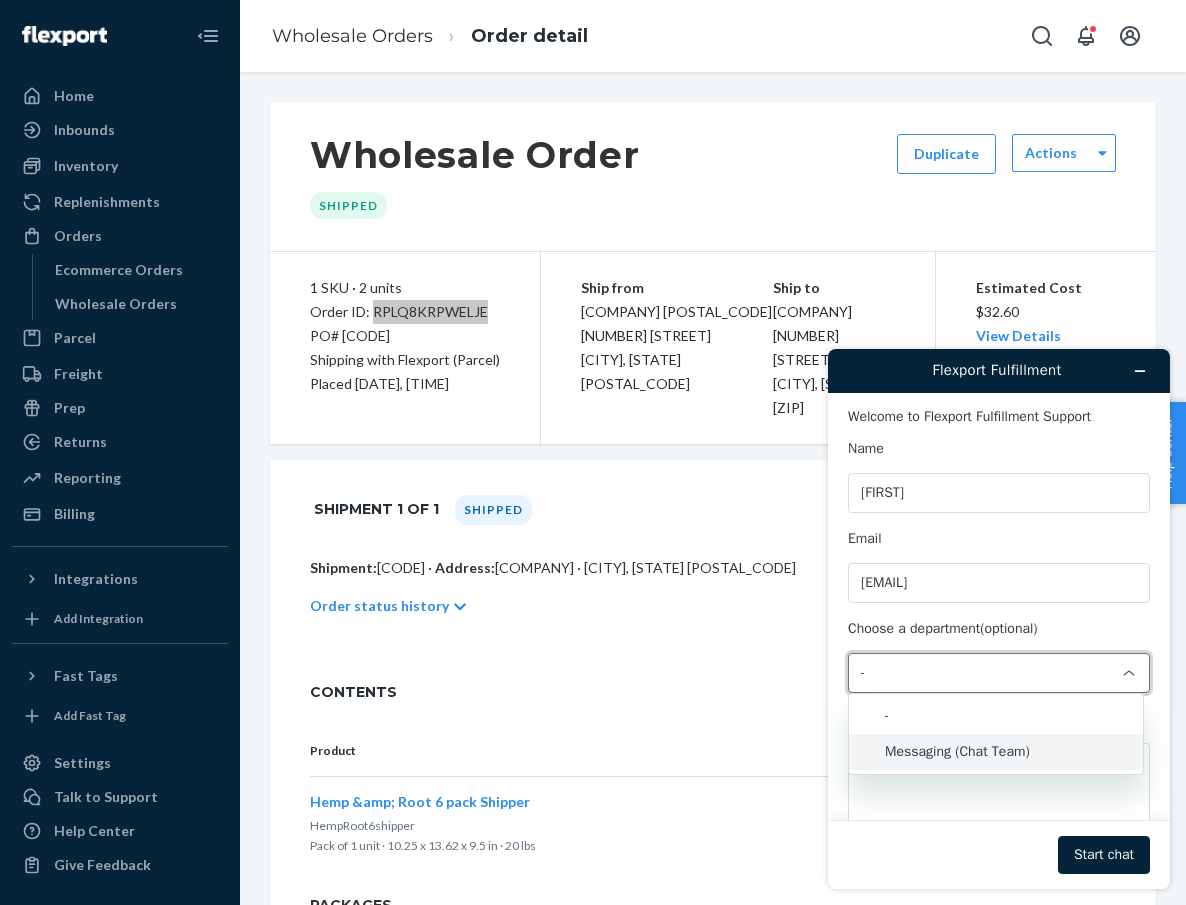 click on "Messaging (Chat Team)" at bounding box center (996, 752) 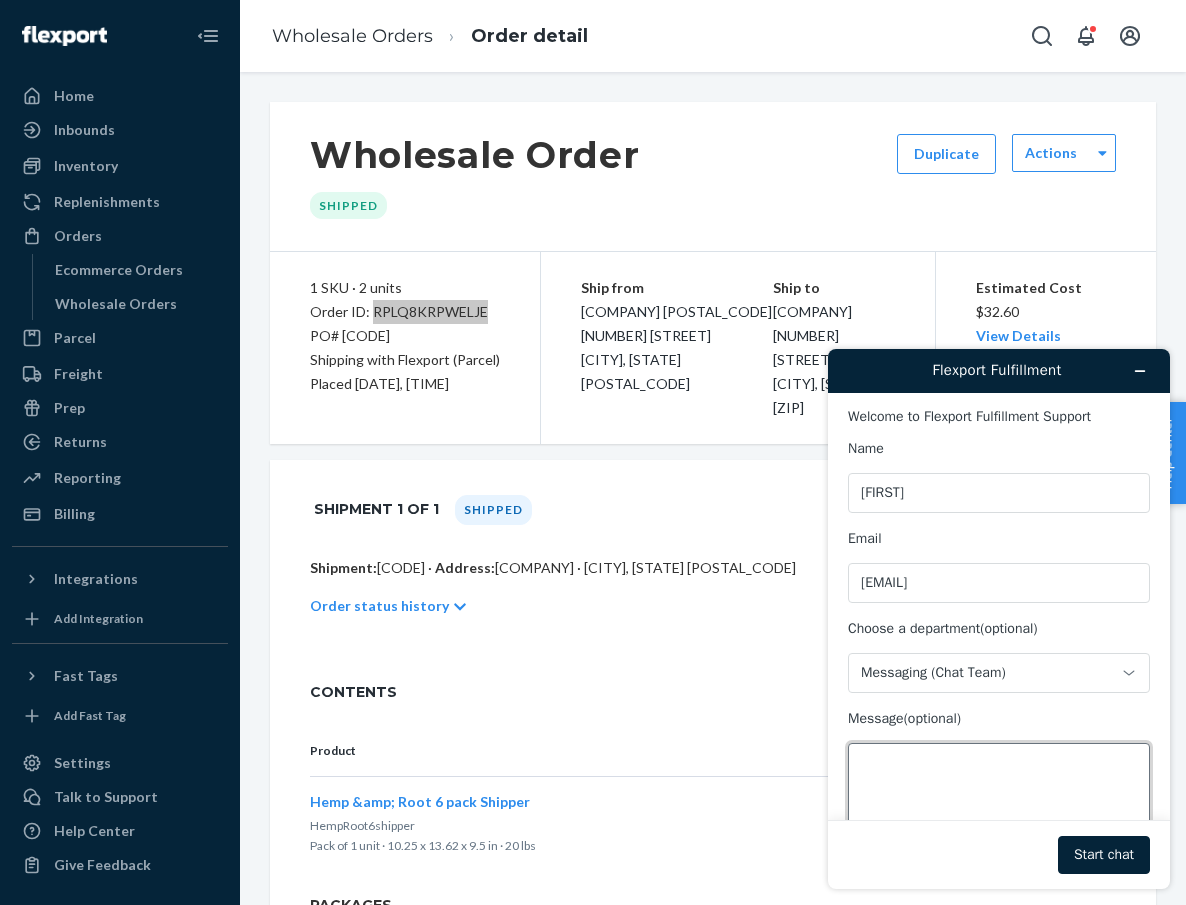 click on "Message  (optional)" at bounding box center [999, 799] 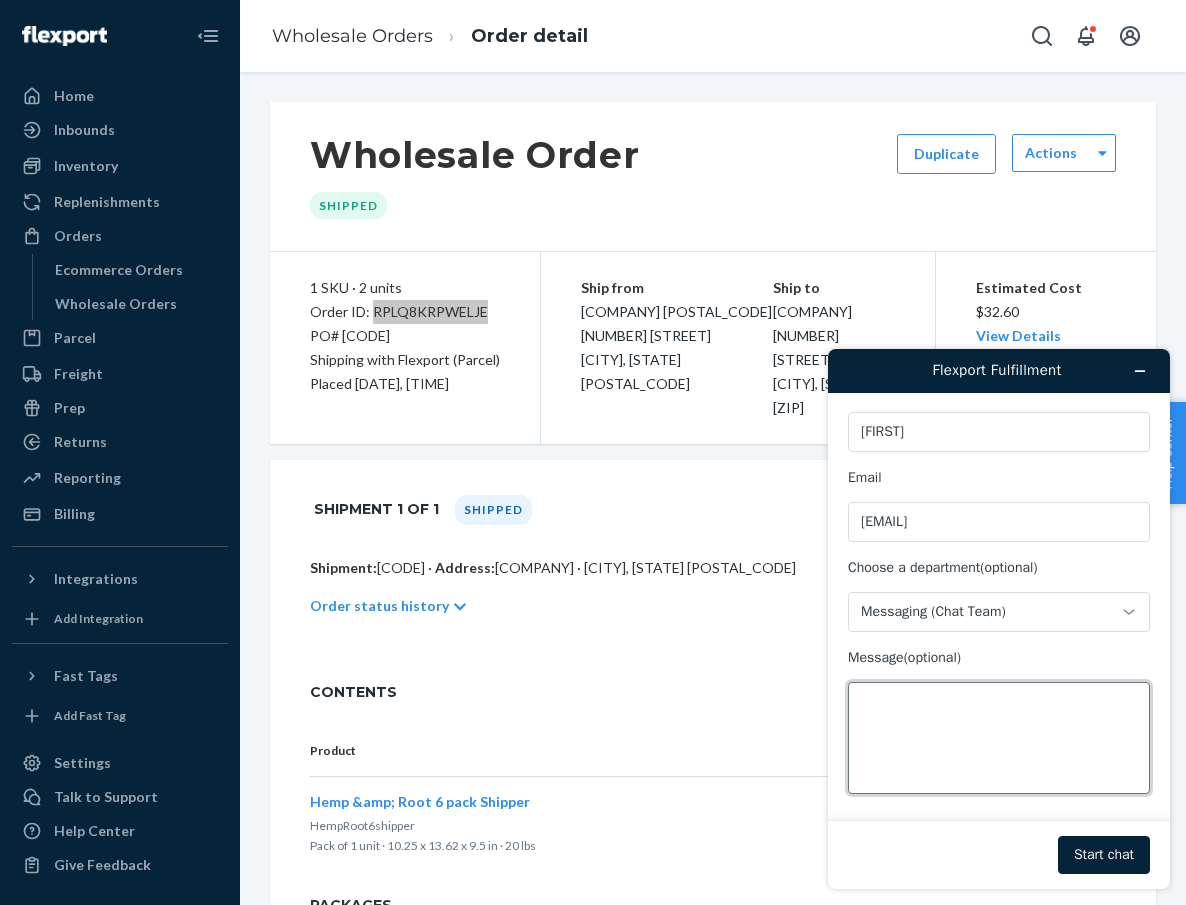 scroll, scrollTop: 60, scrollLeft: 0, axis: vertical 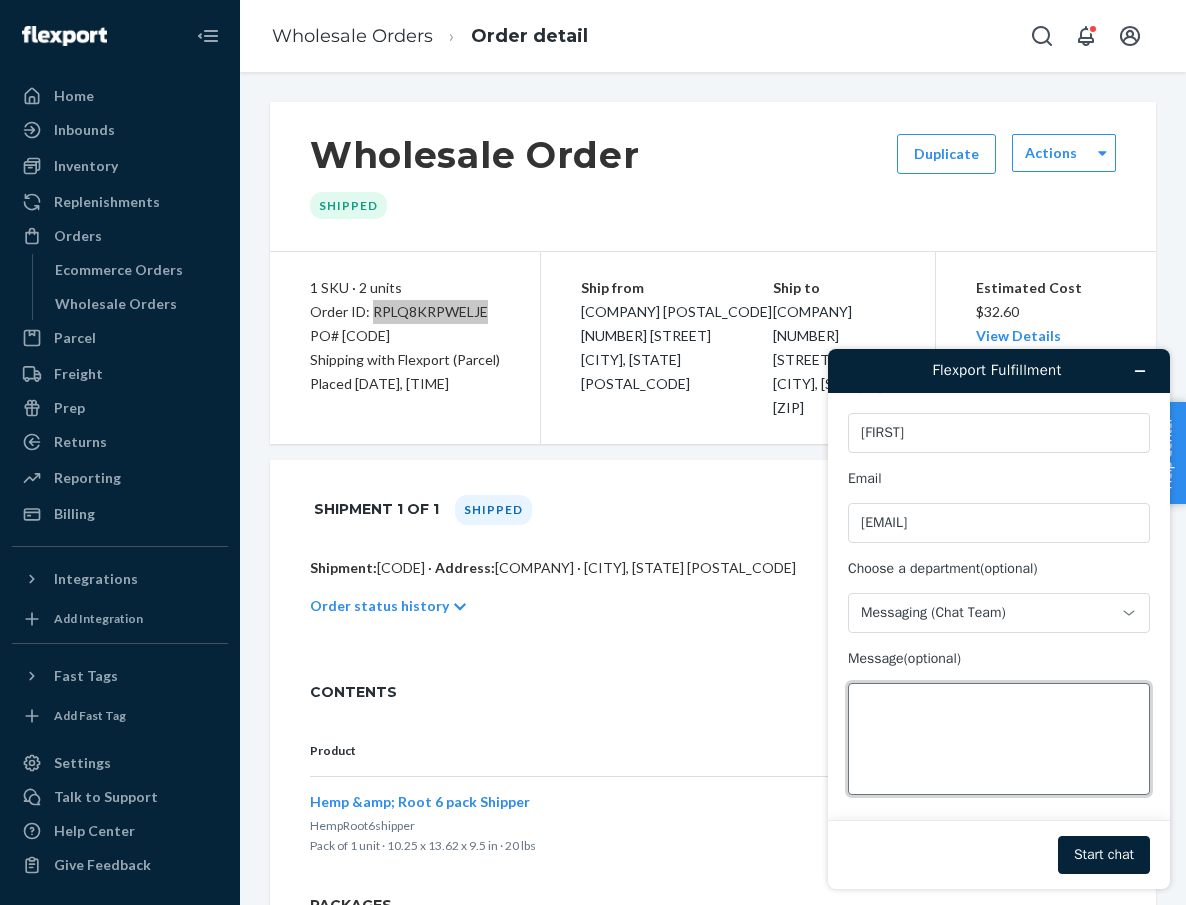 paste on "[CODE]" 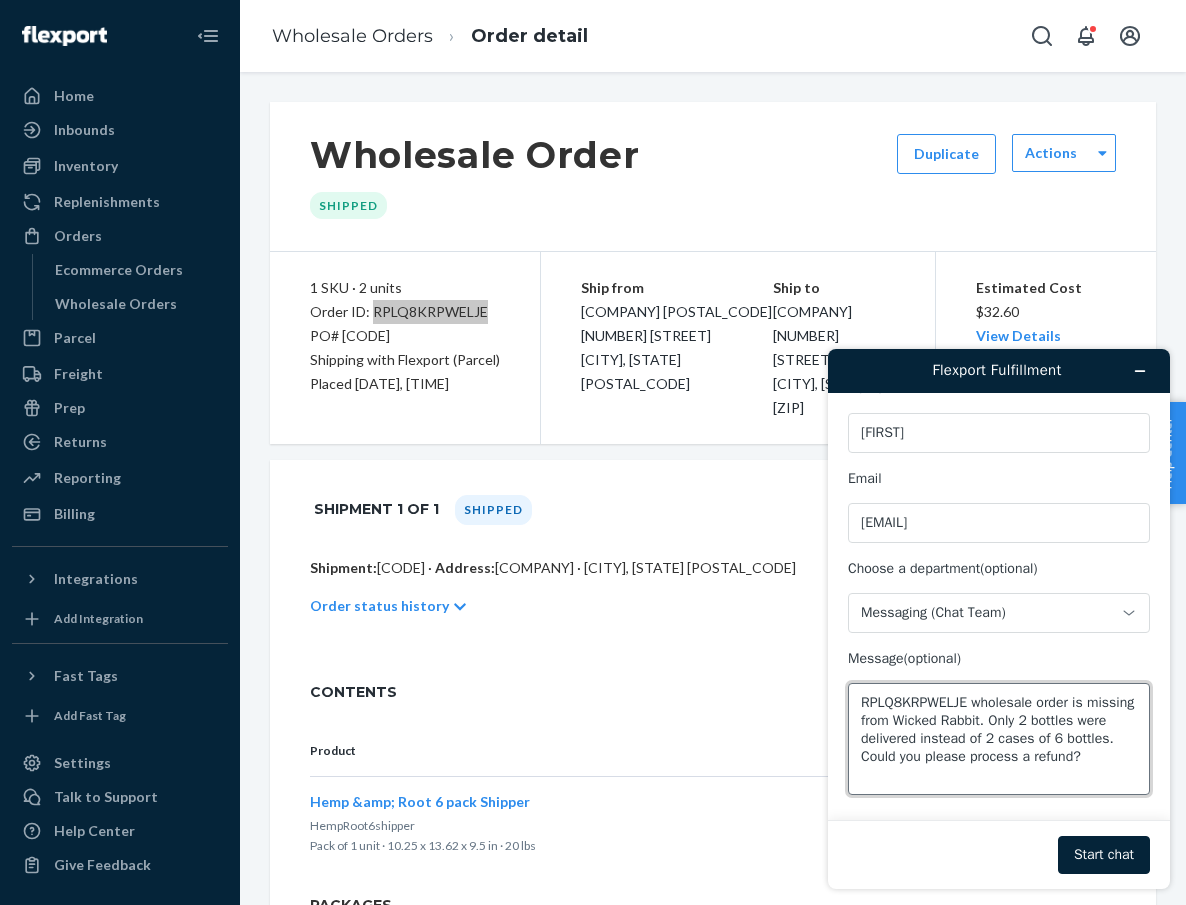 scroll, scrollTop: 7, scrollLeft: 0, axis: vertical 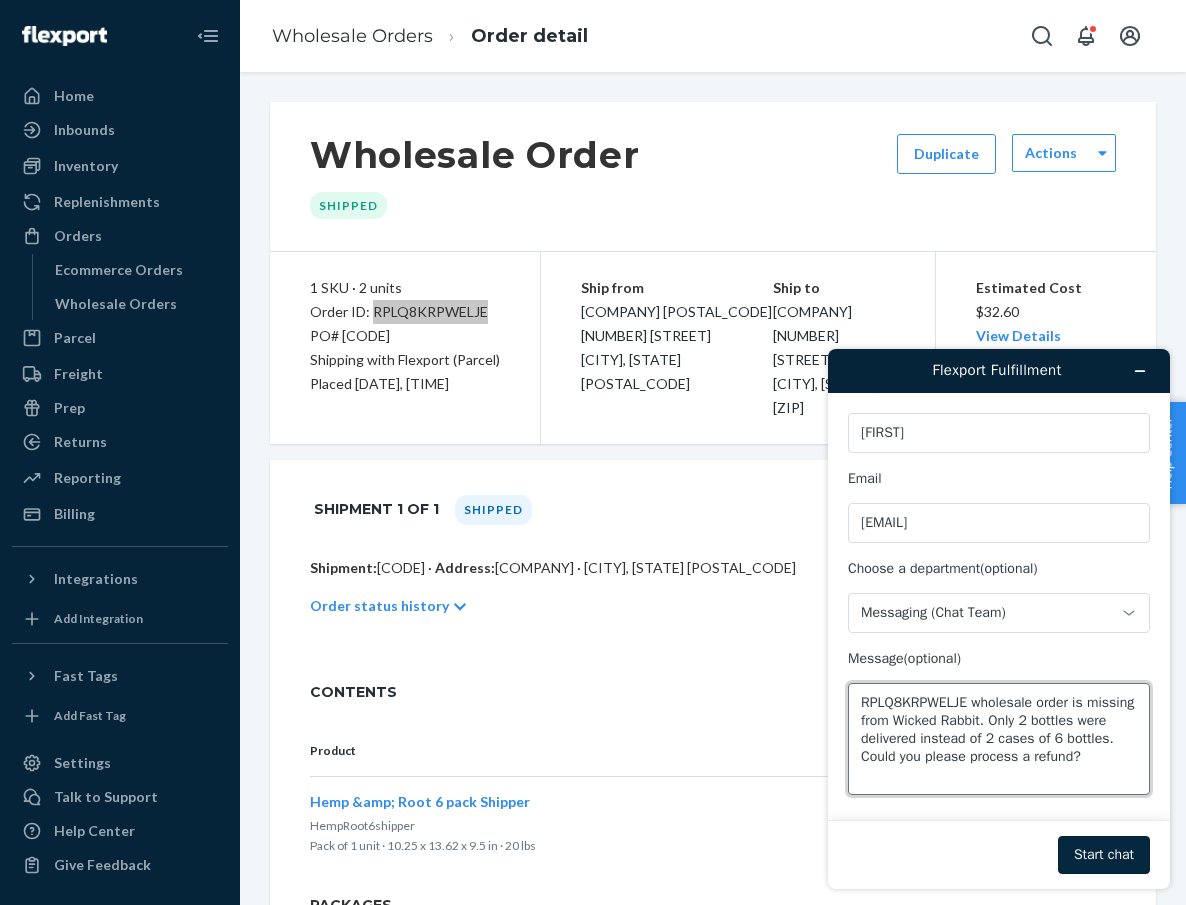 type on "RPLQ8KRPWELJE wholesale order is missing from Wicked Rabbit. Only 2 bottles were delivered instead of 2 cases of 6 bottles. Could you please process a refund?" 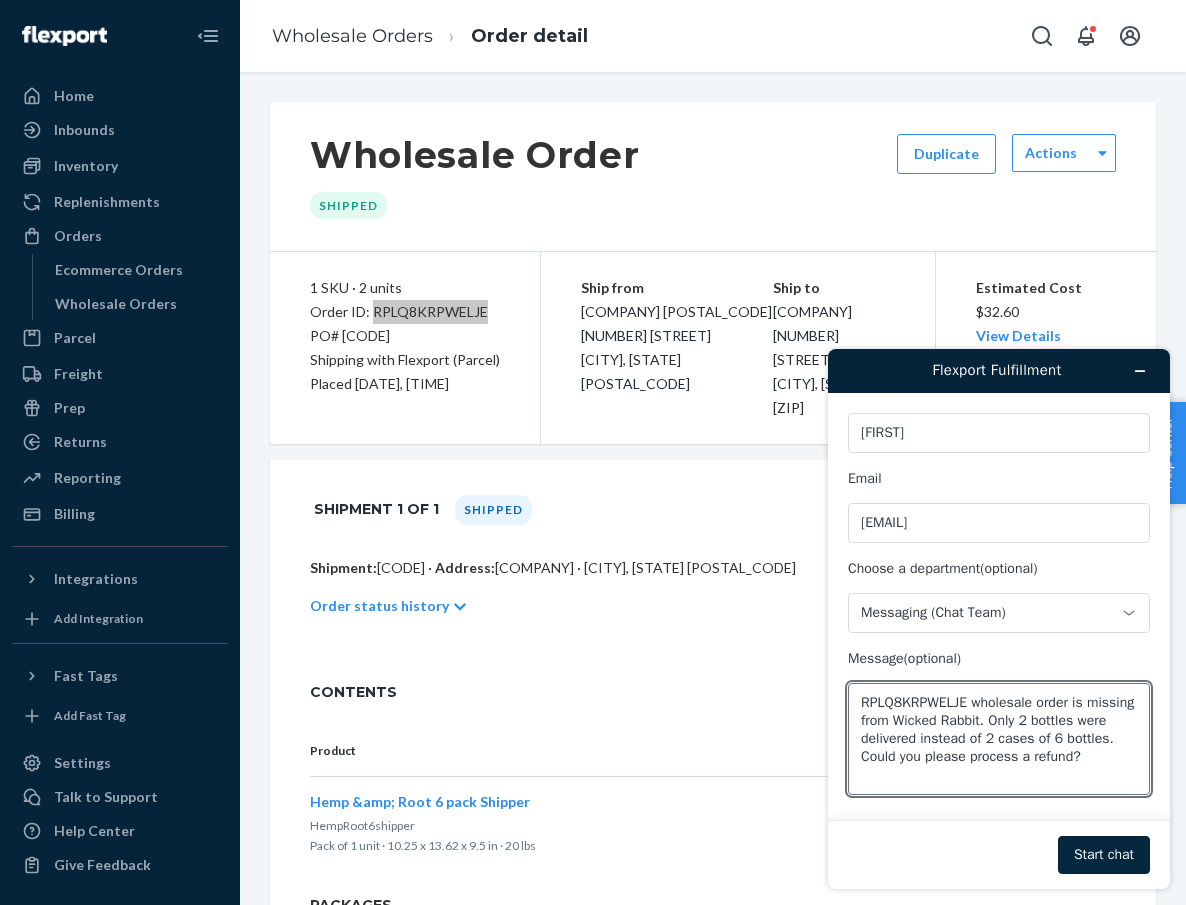 click on "Start chat" at bounding box center (1104, 855) 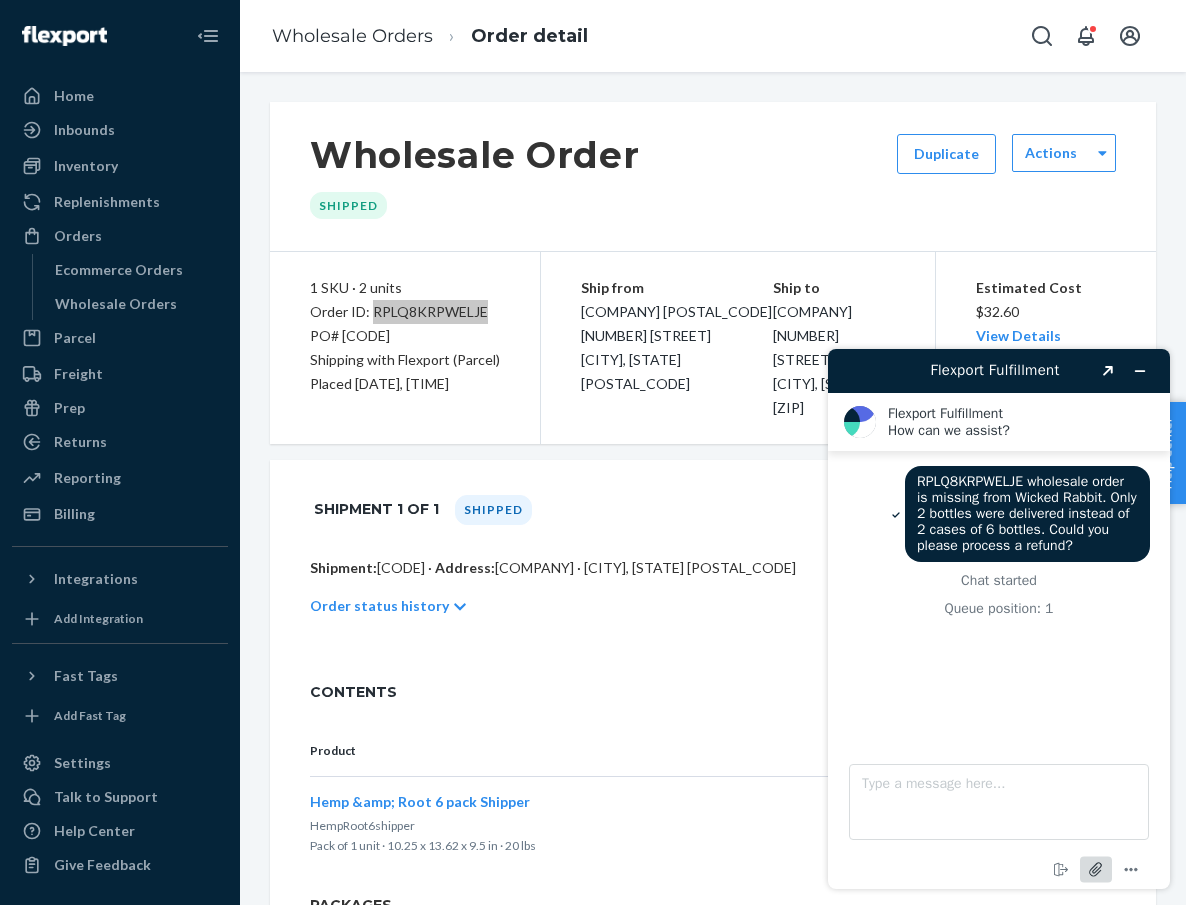 click 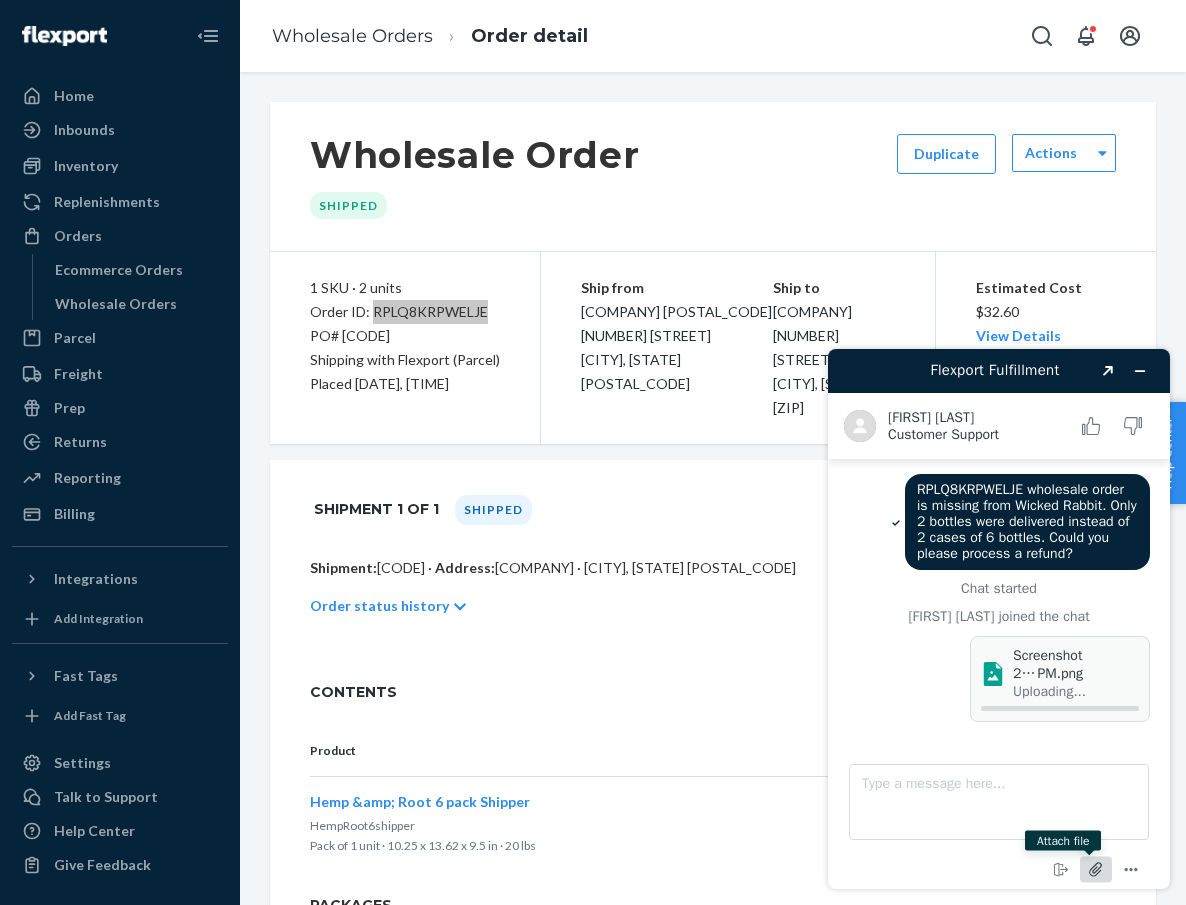 type 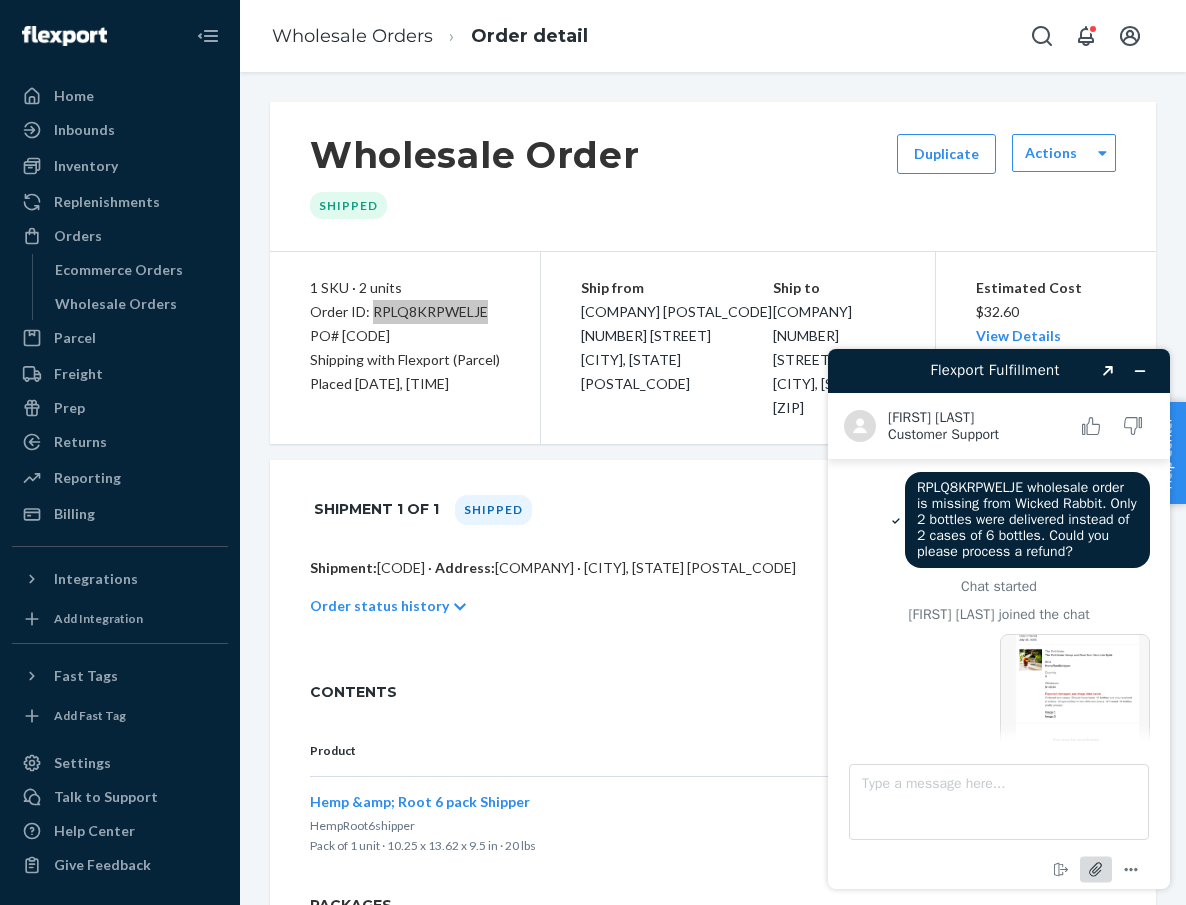 scroll, scrollTop: 32, scrollLeft: 0, axis: vertical 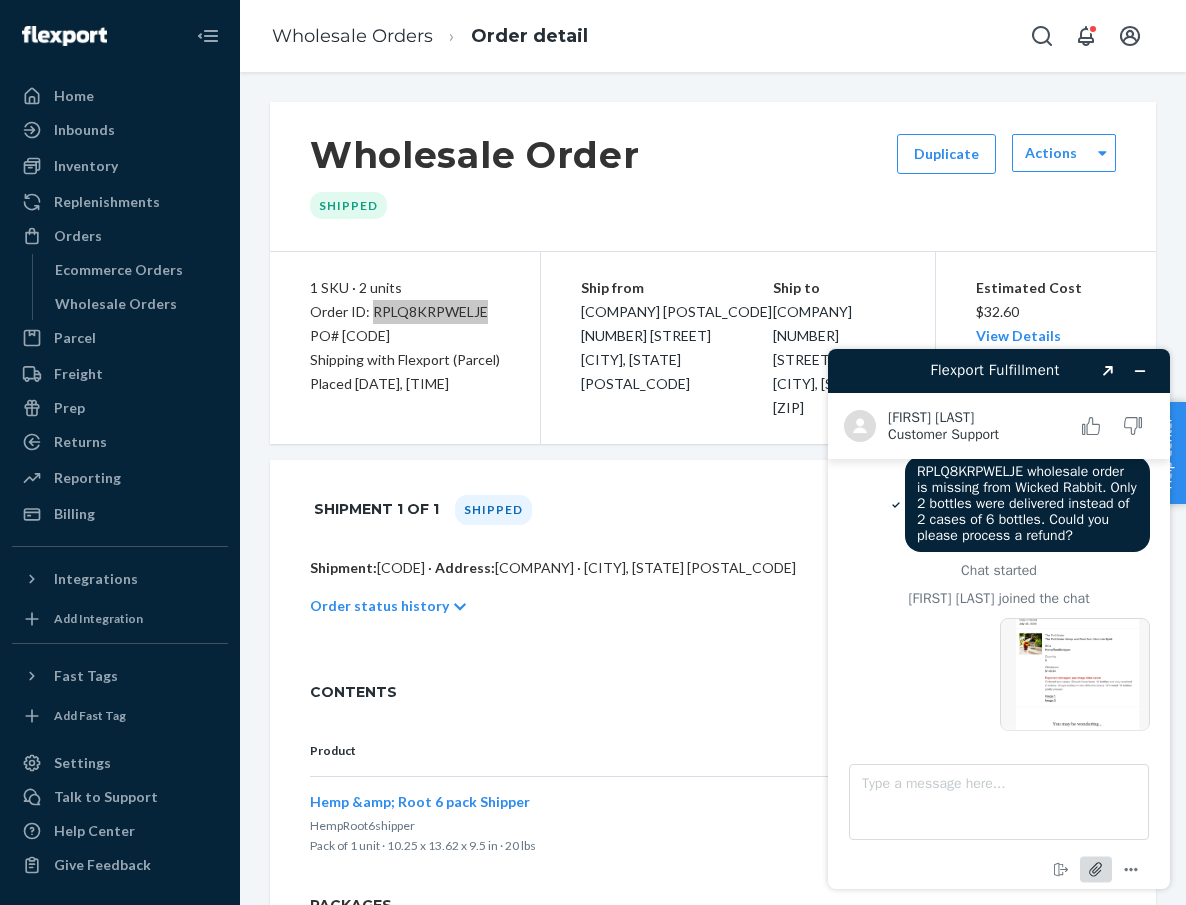 click 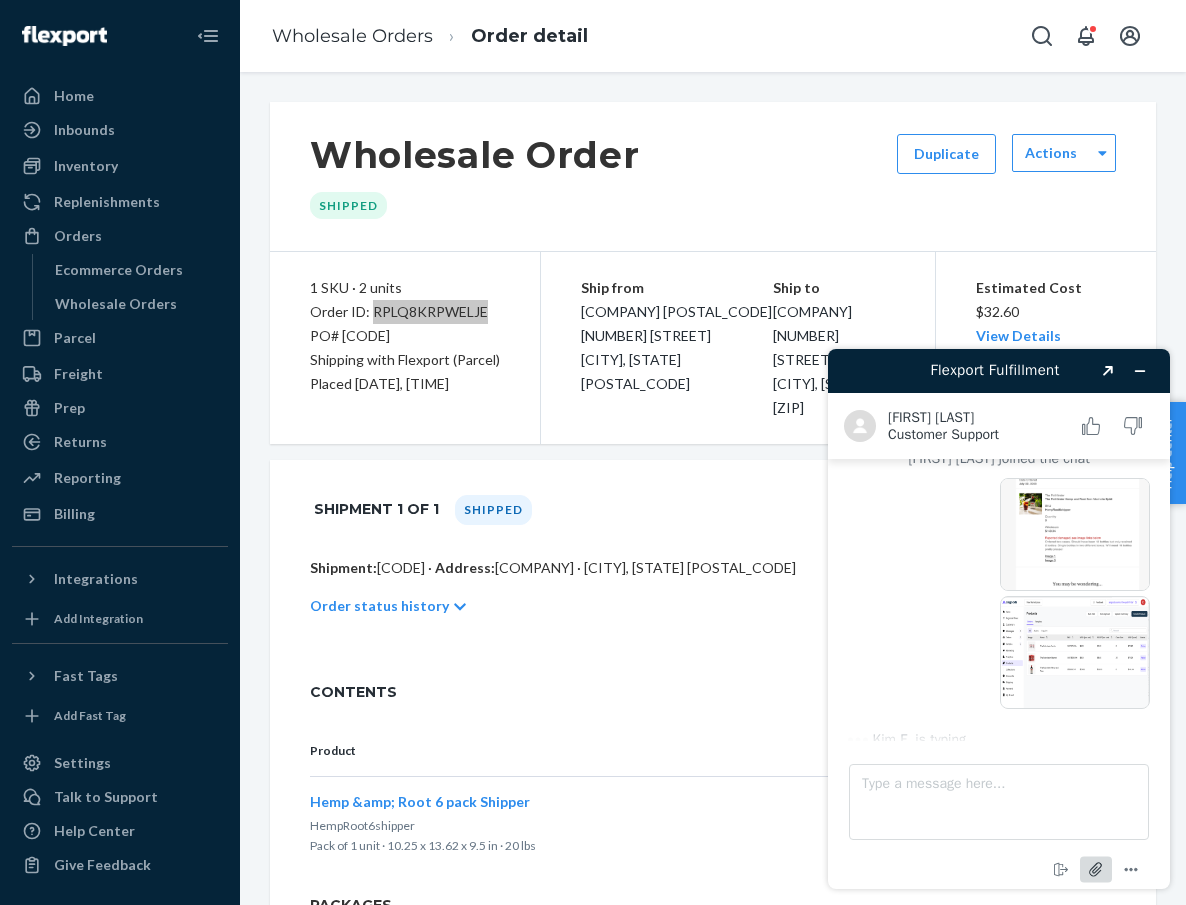 scroll, scrollTop: 188, scrollLeft: 0, axis: vertical 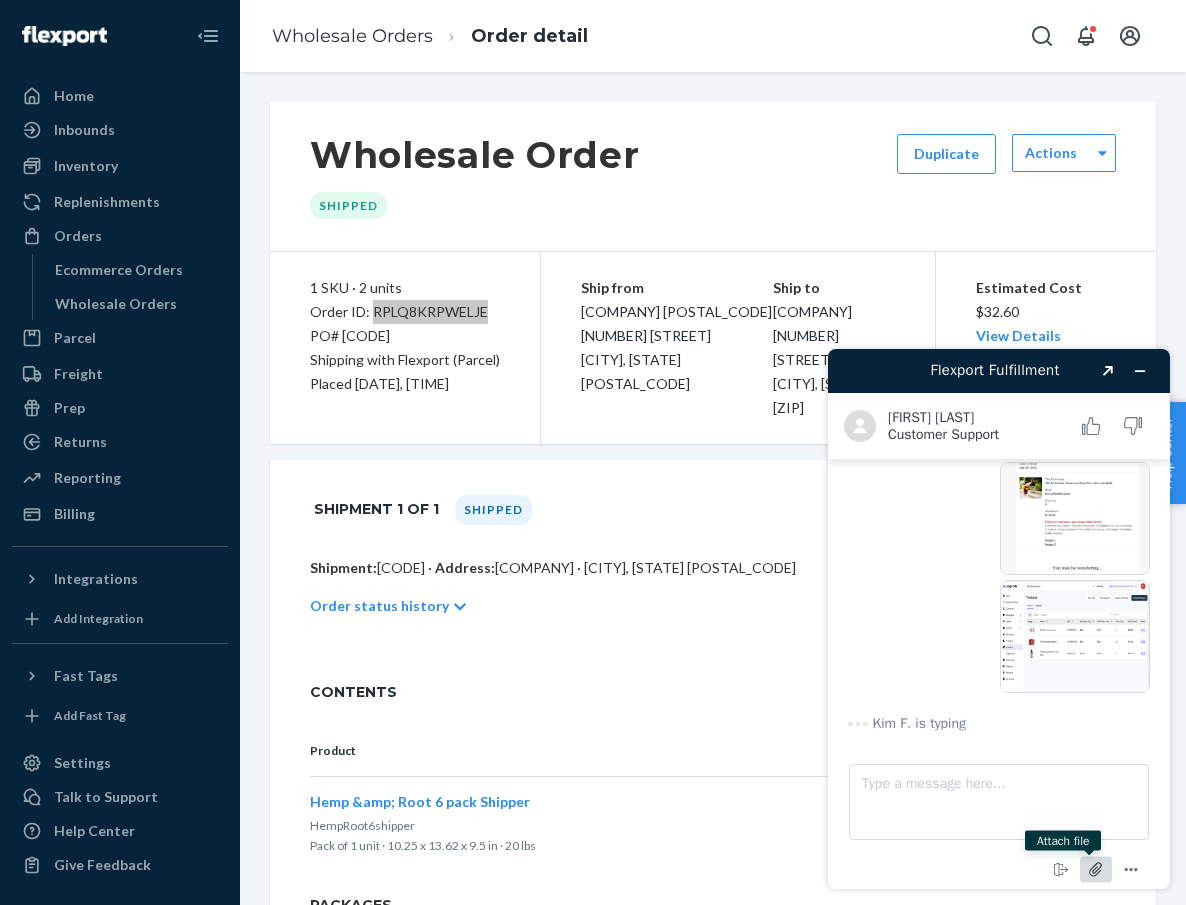 click at bounding box center [1096, 870] 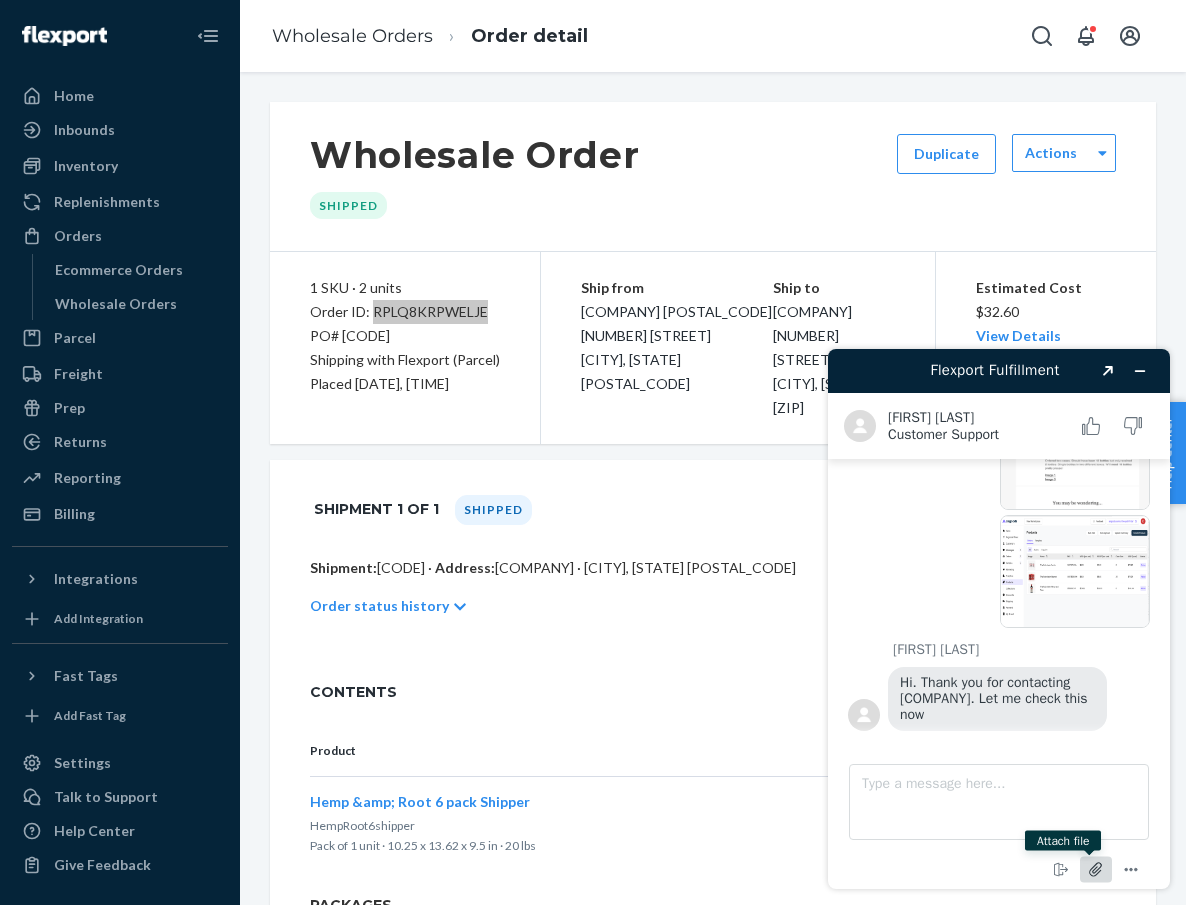 scroll, scrollTop: 252, scrollLeft: 0, axis: vertical 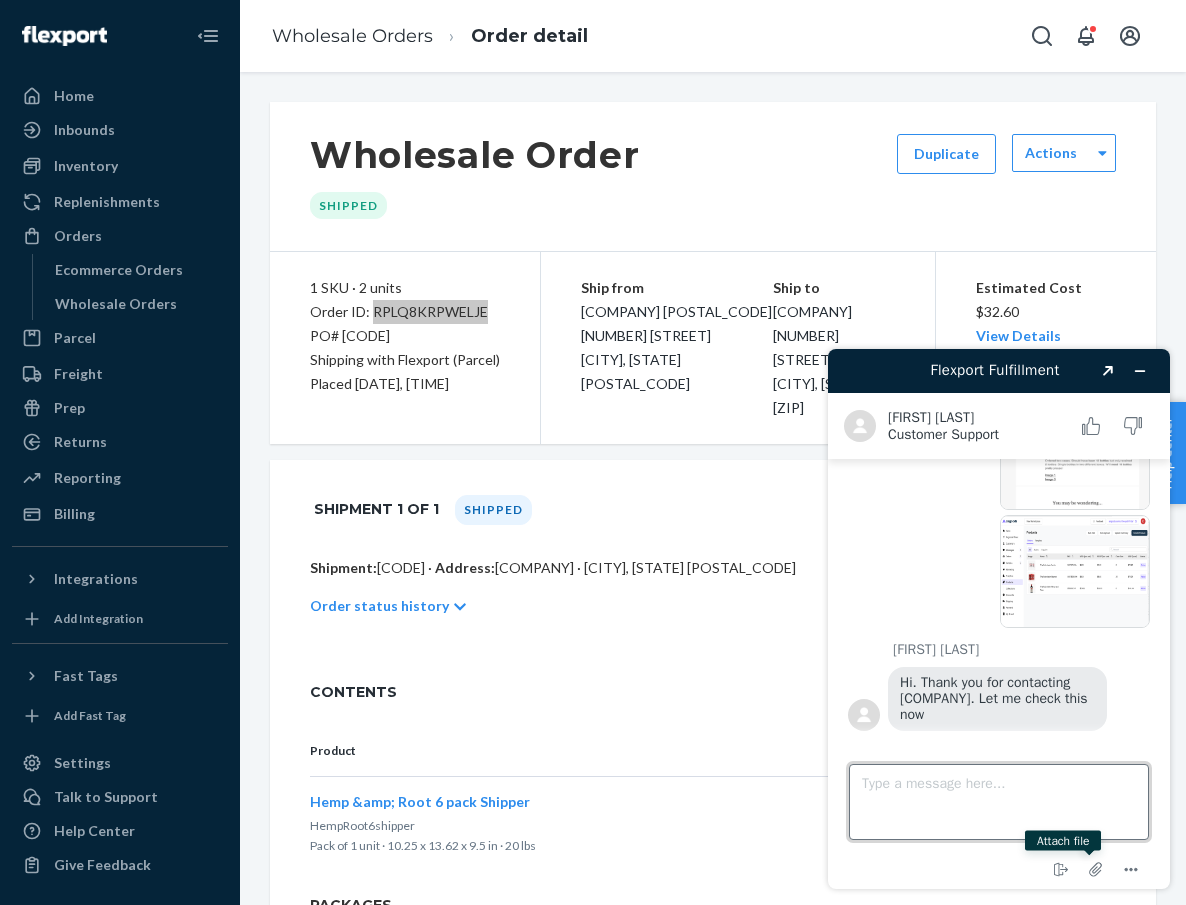 click on "Type a message here..." at bounding box center (999, 802) 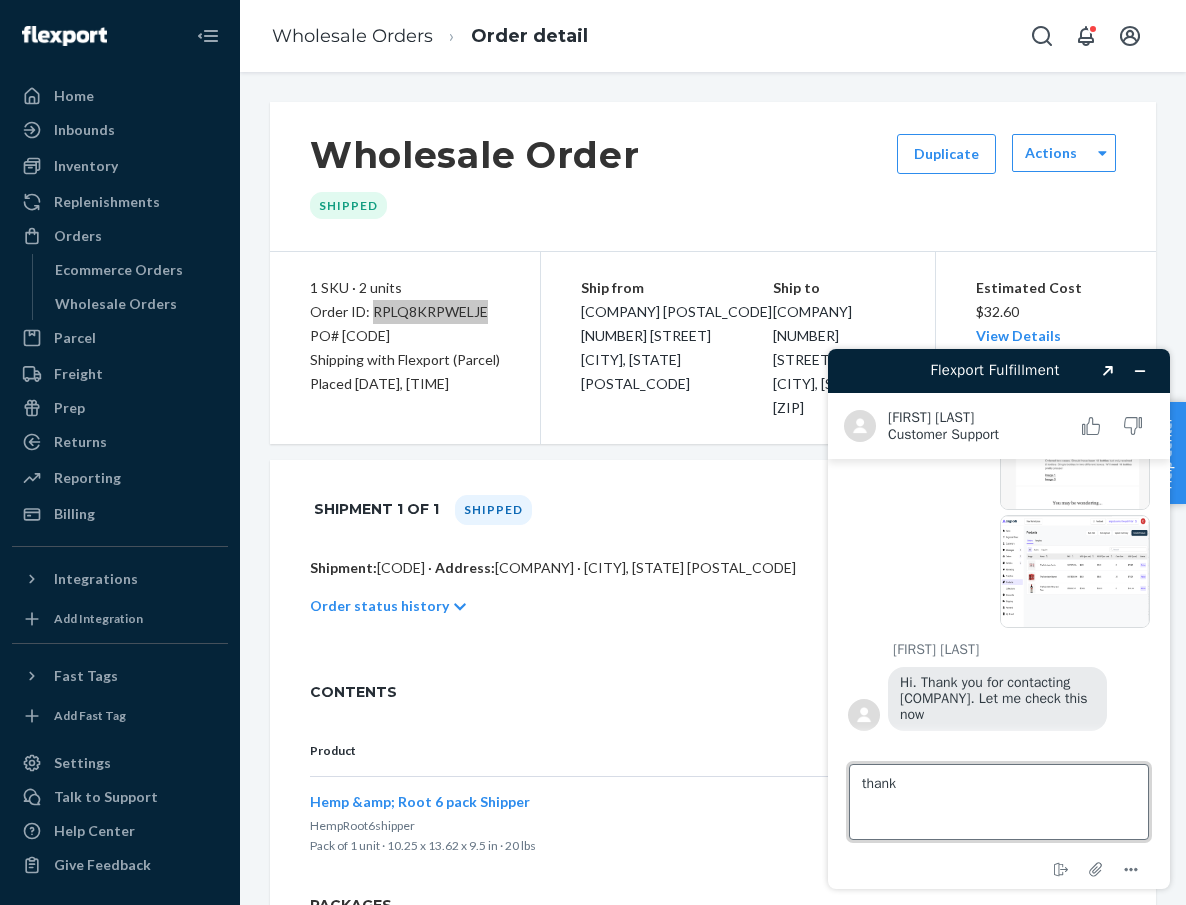 type on "thanks" 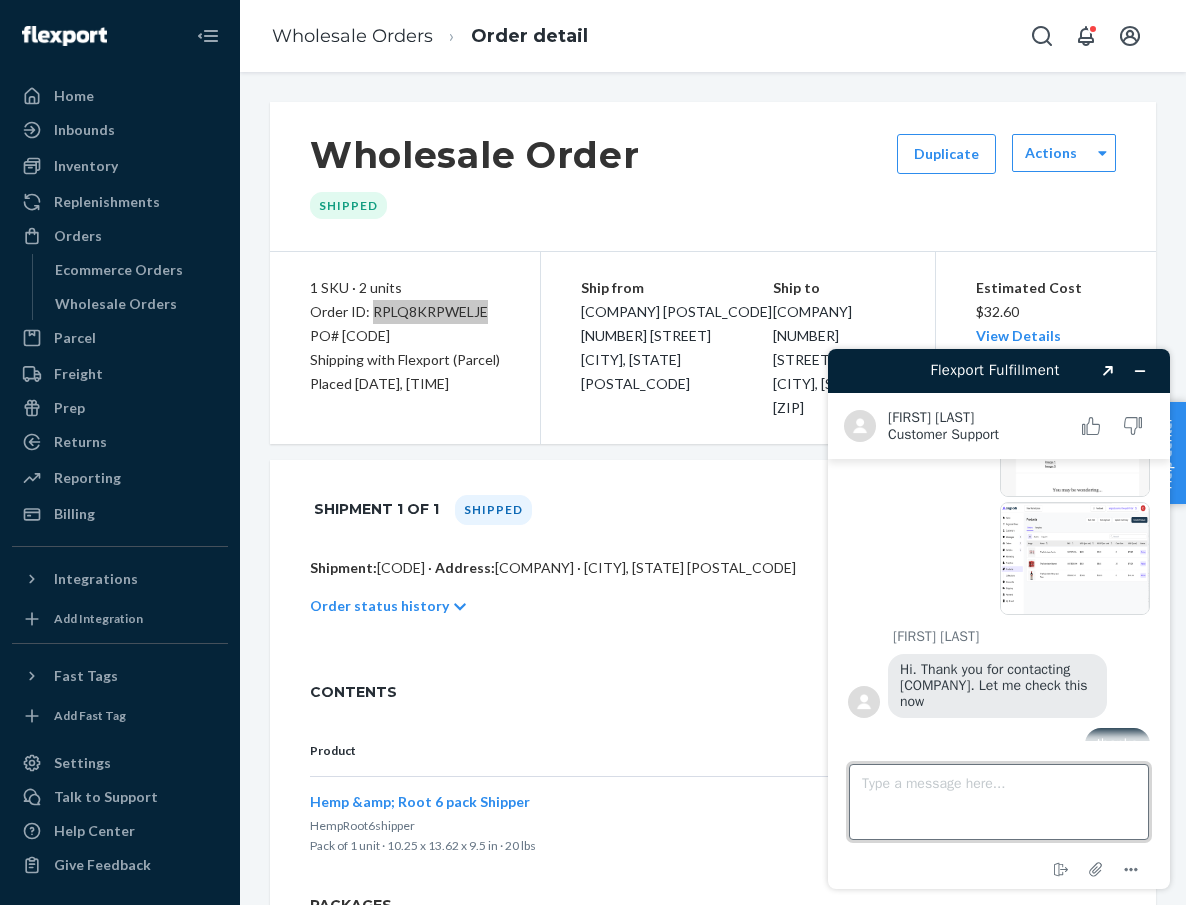 scroll, scrollTop: 294, scrollLeft: 0, axis: vertical 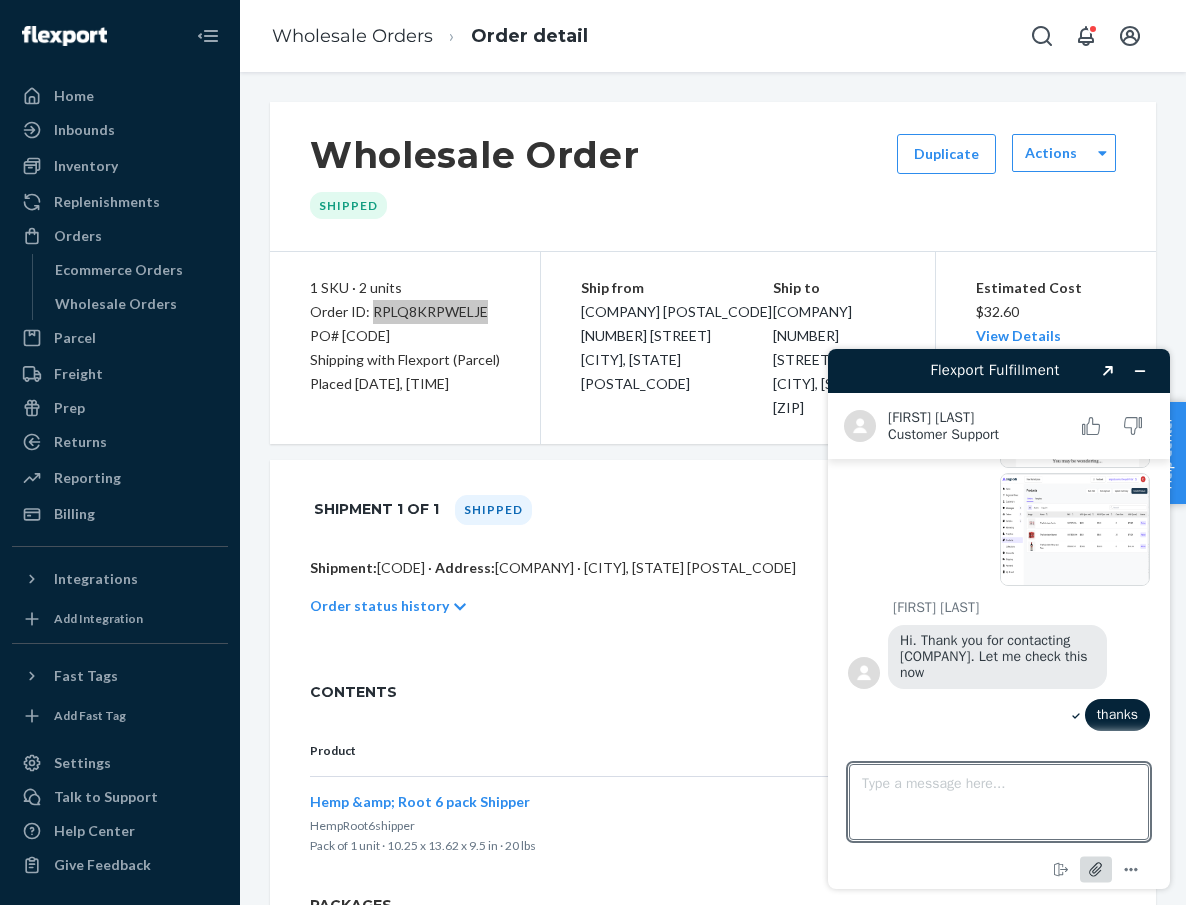 click 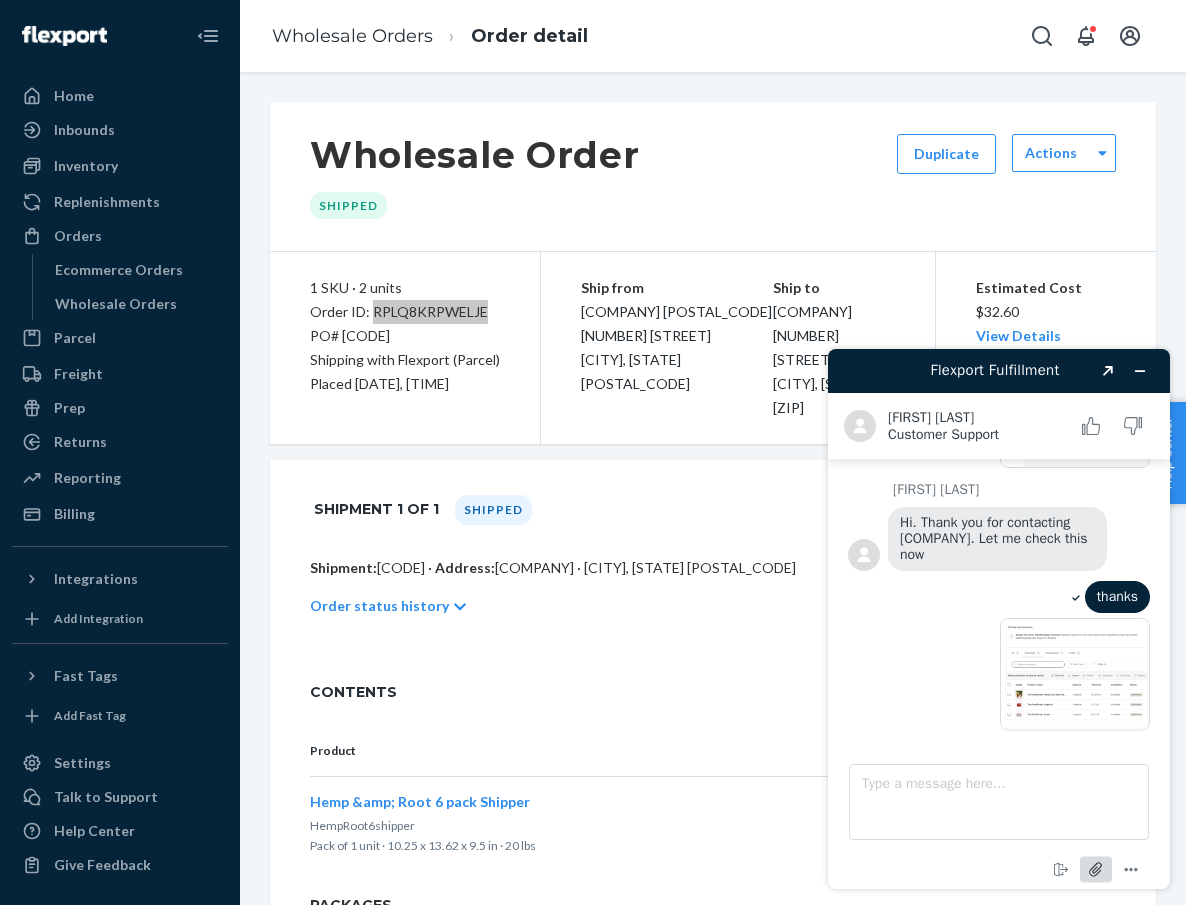 scroll, scrollTop: 412, scrollLeft: 0, axis: vertical 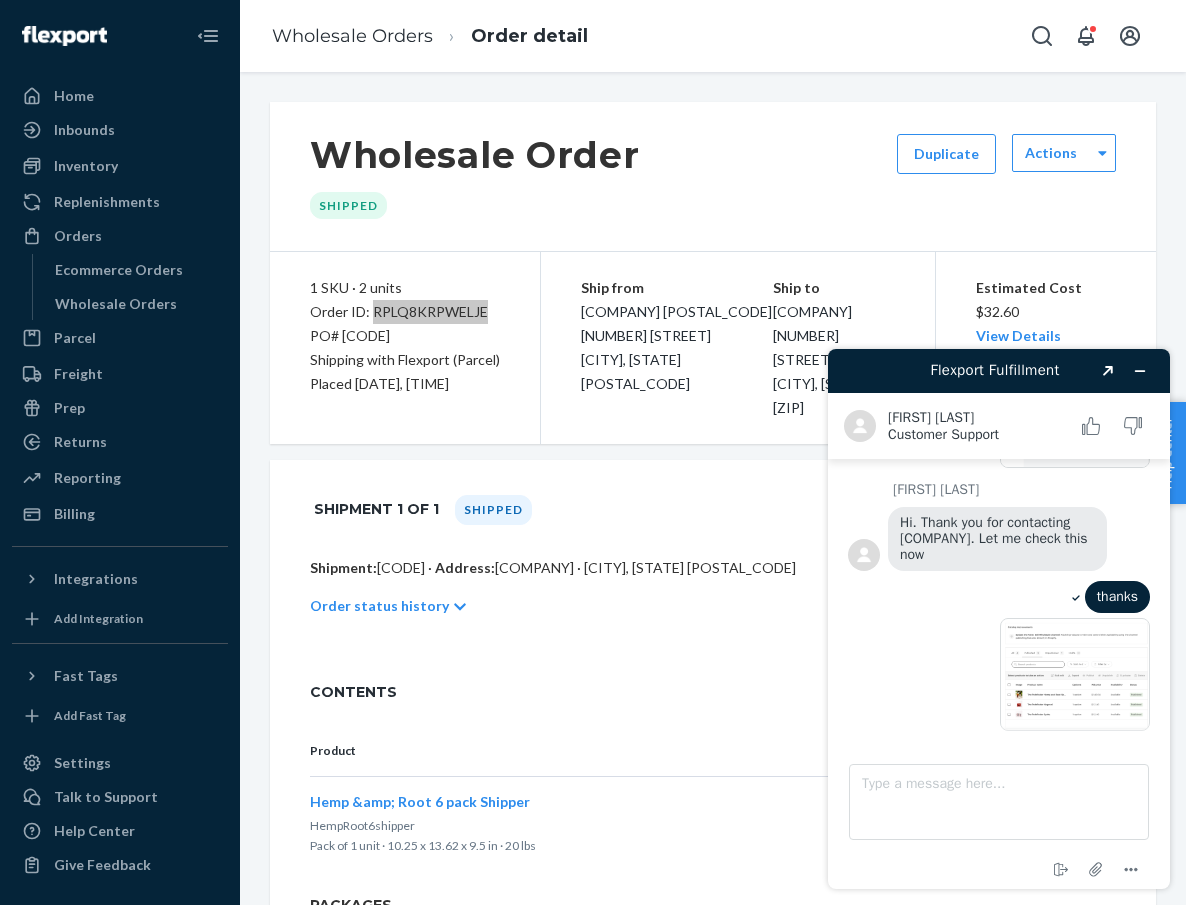 click at bounding box center (1075, 674) 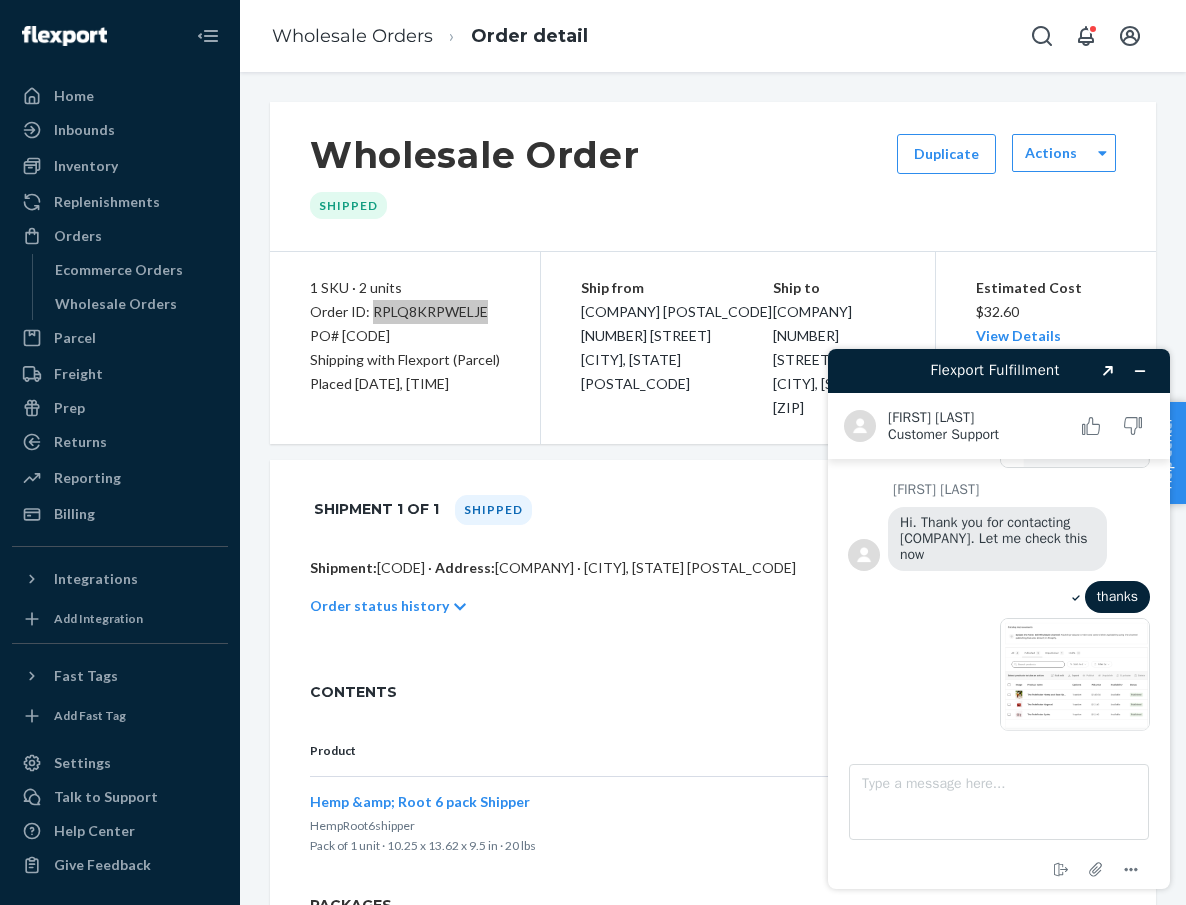 scroll, scrollTop: 270, scrollLeft: 0, axis: vertical 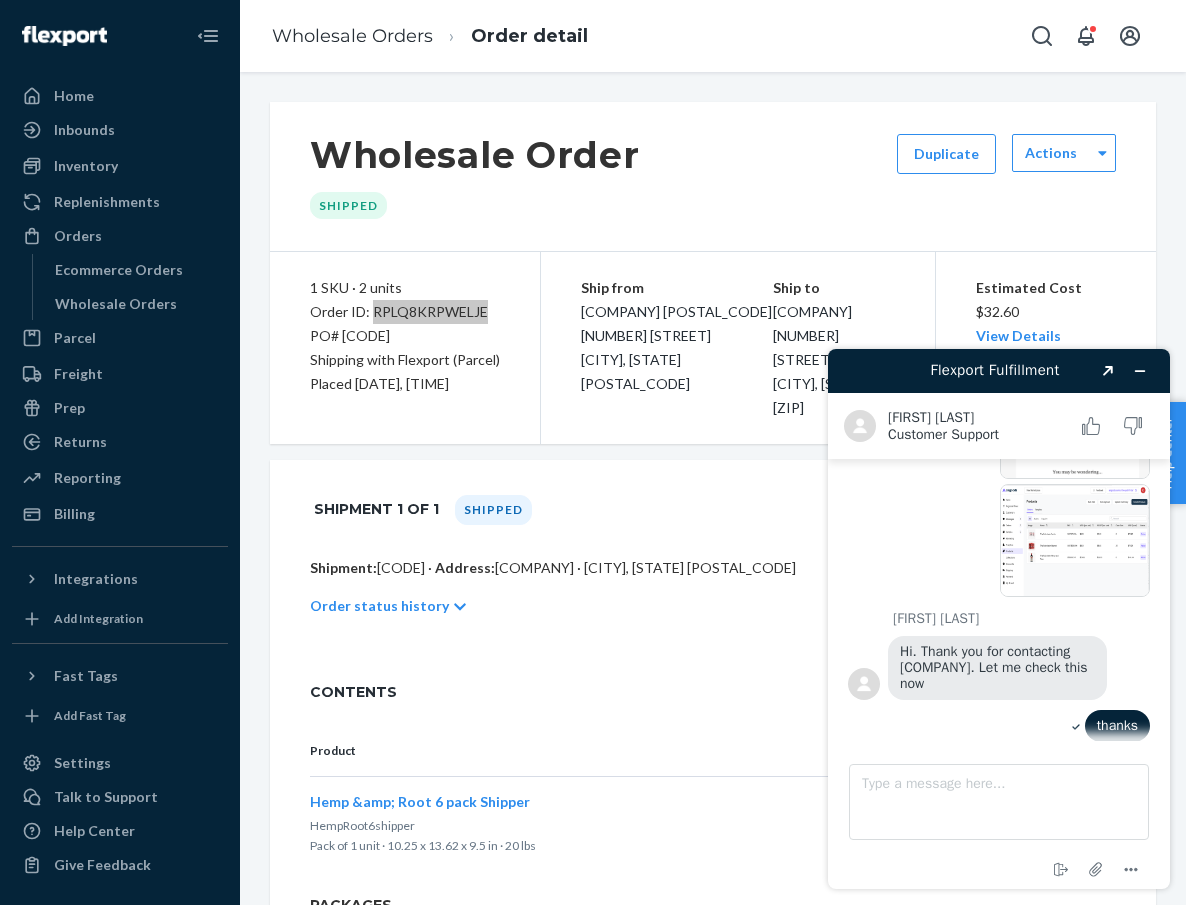 click at bounding box center (1075, 540) 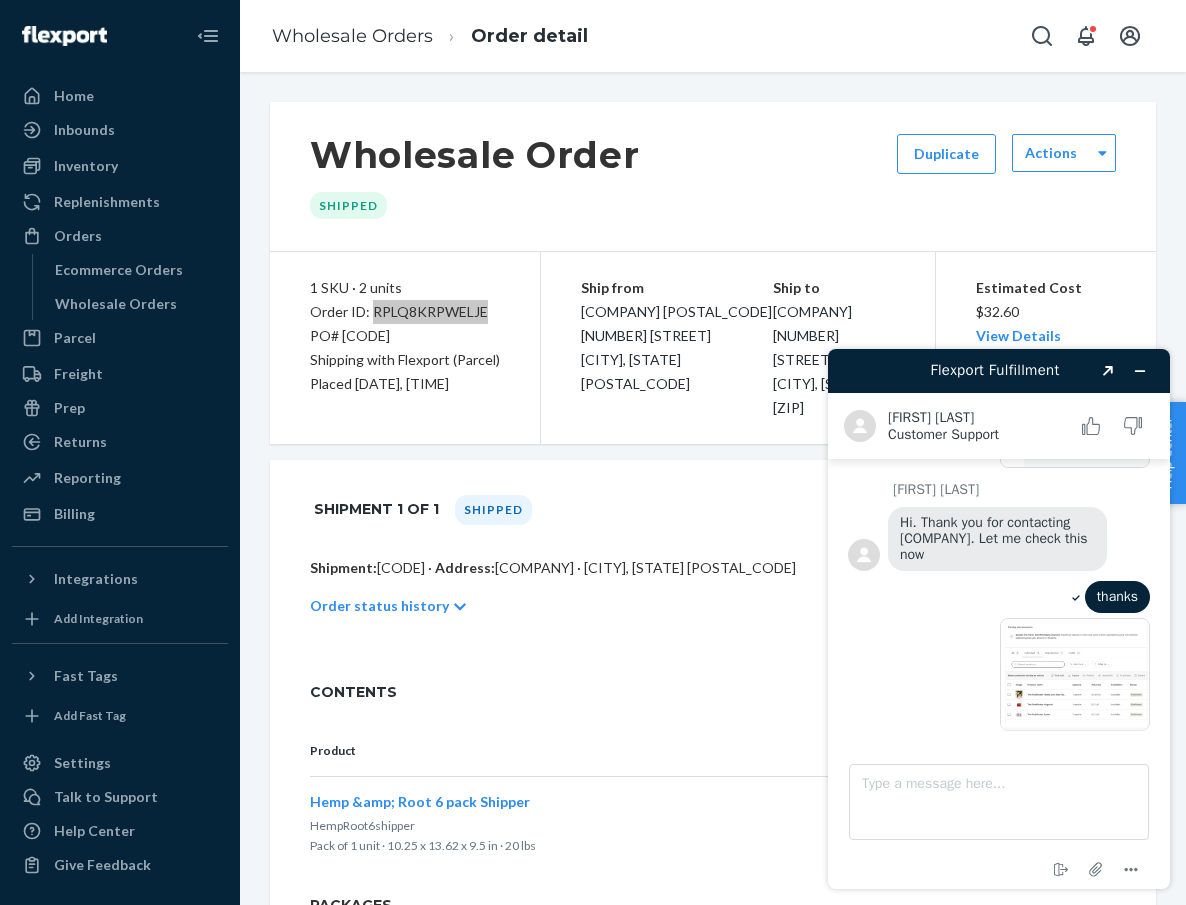 scroll, scrollTop: 412, scrollLeft: 0, axis: vertical 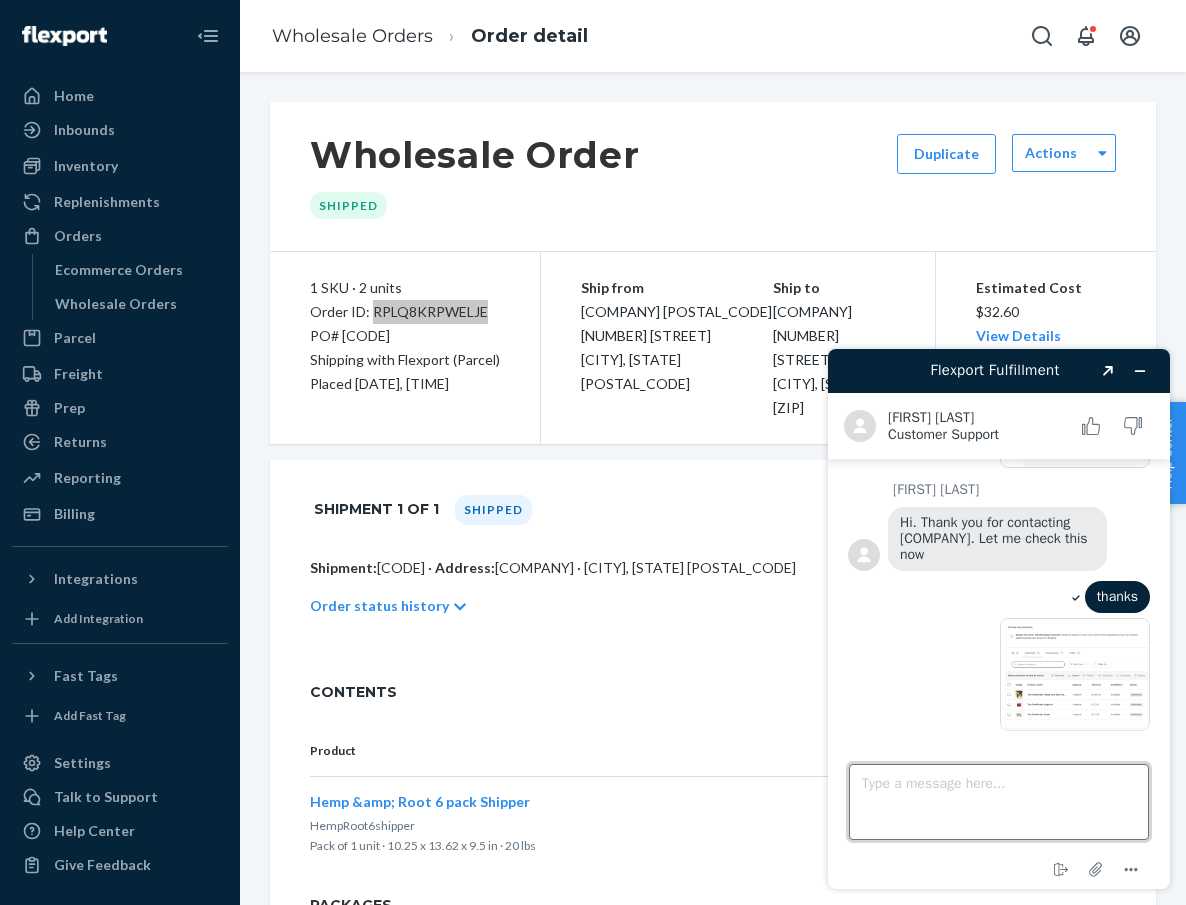 click on "Type a message here..." at bounding box center (999, 802) 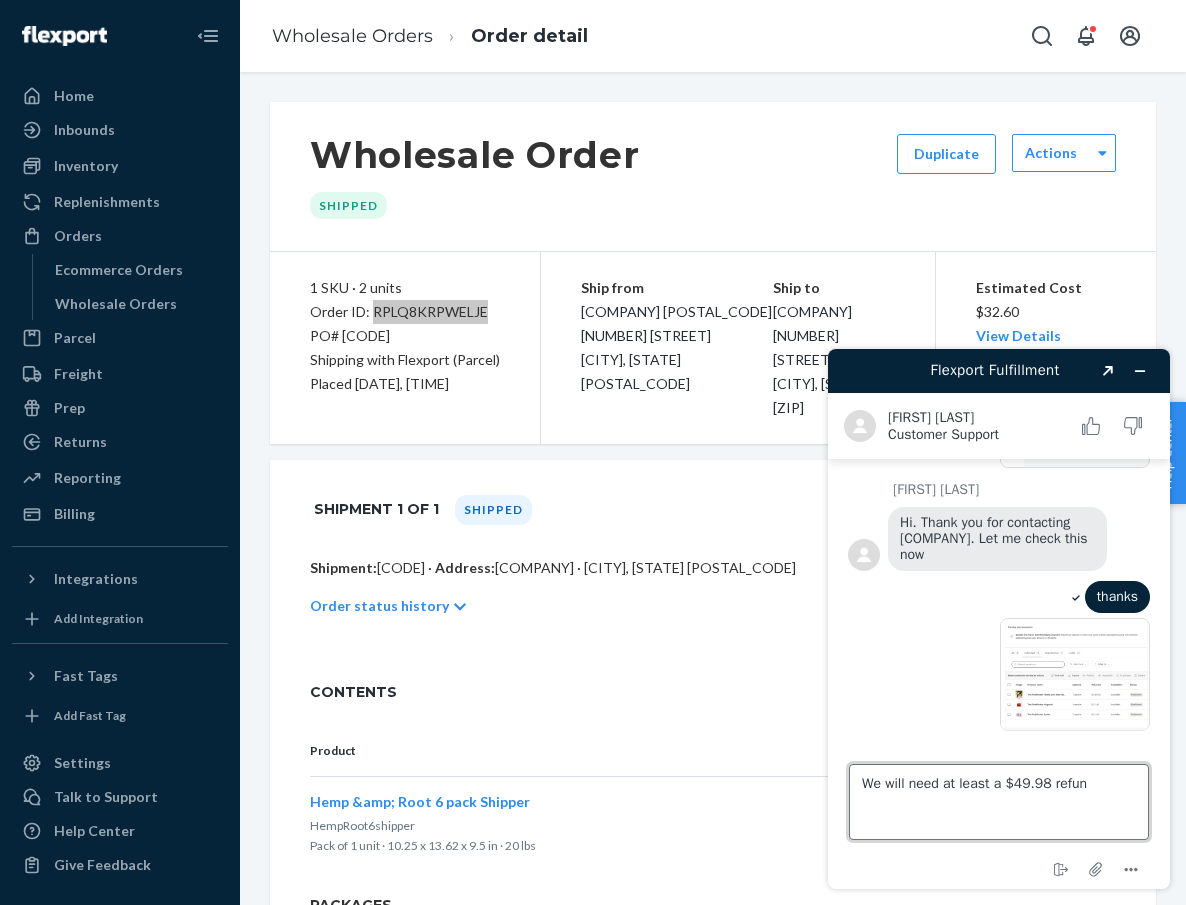 type on "We will need at least a $49.98 refund" 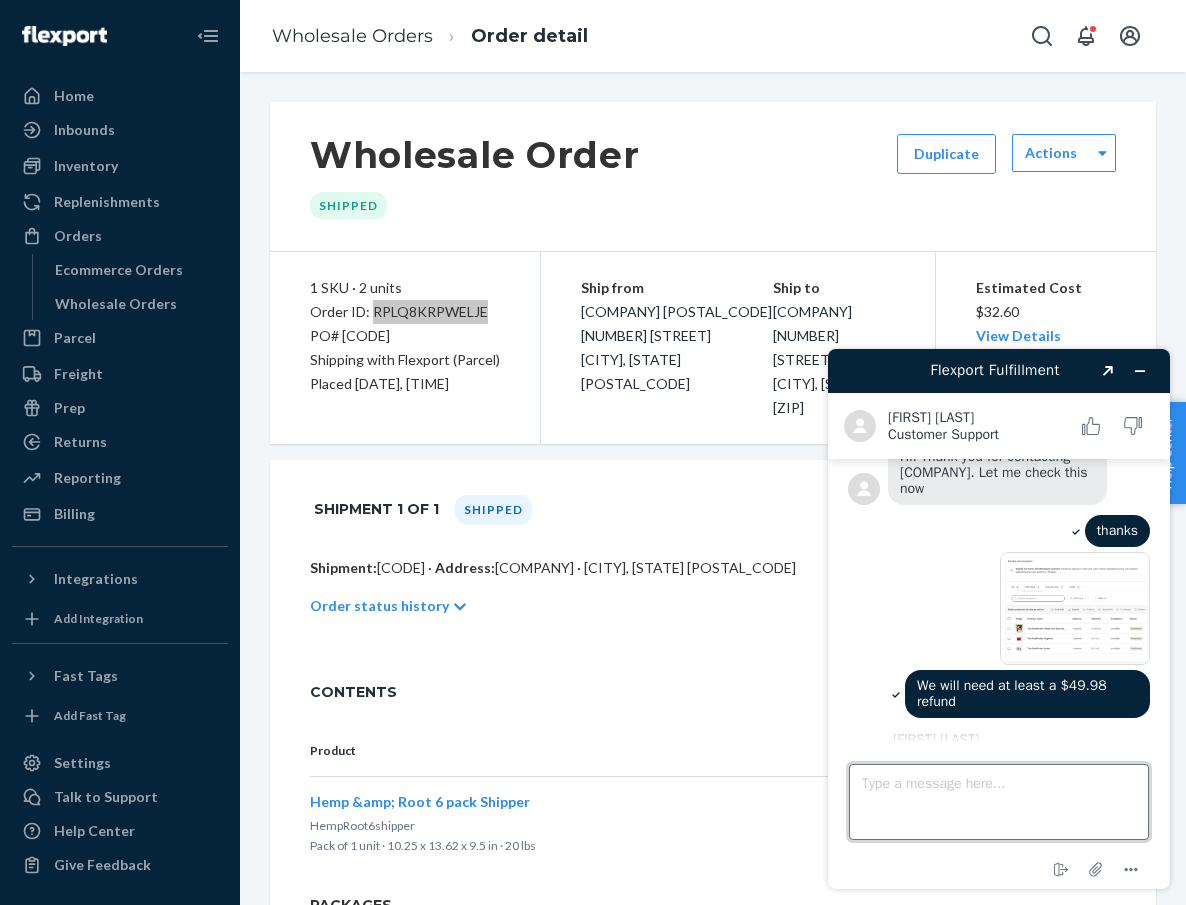 scroll, scrollTop: 631, scrollLeft: 0, axis: vertical 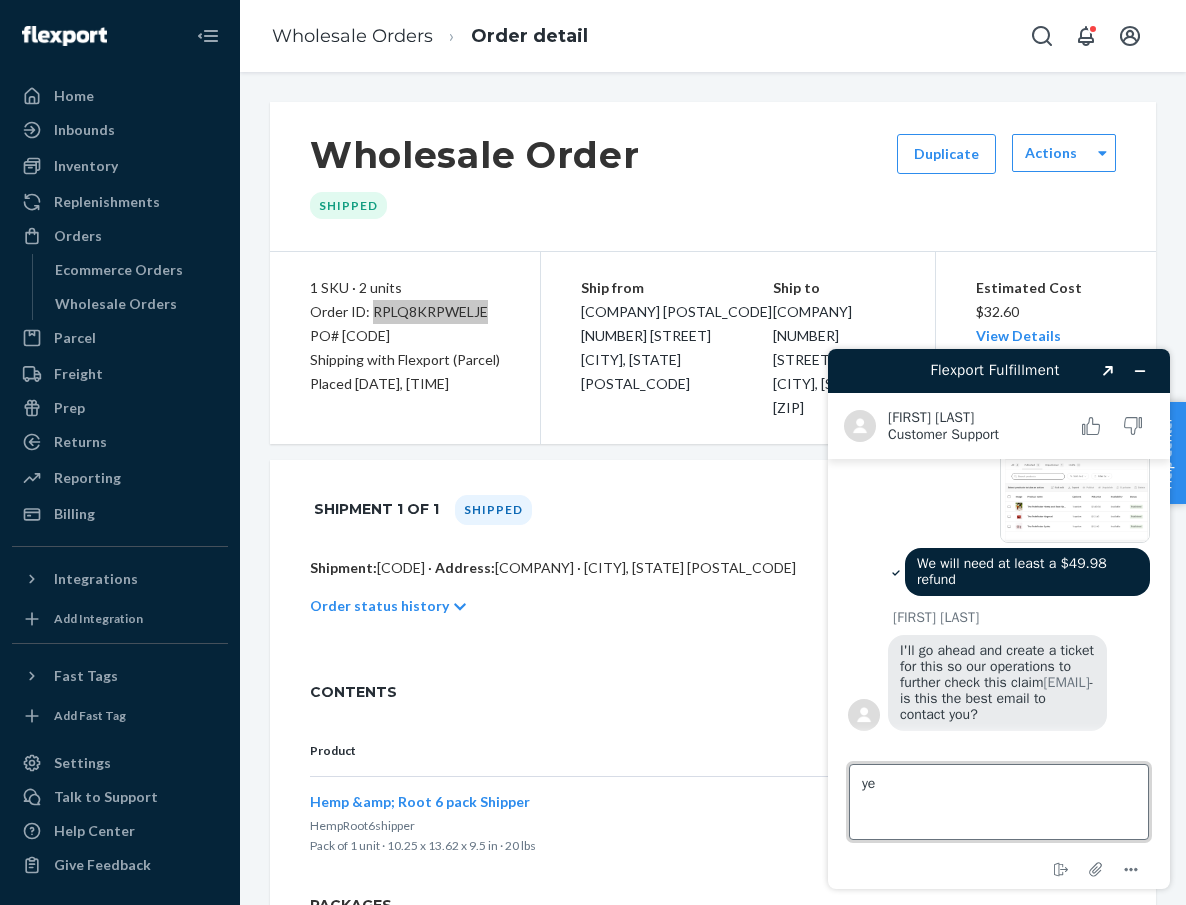 type on "yes" 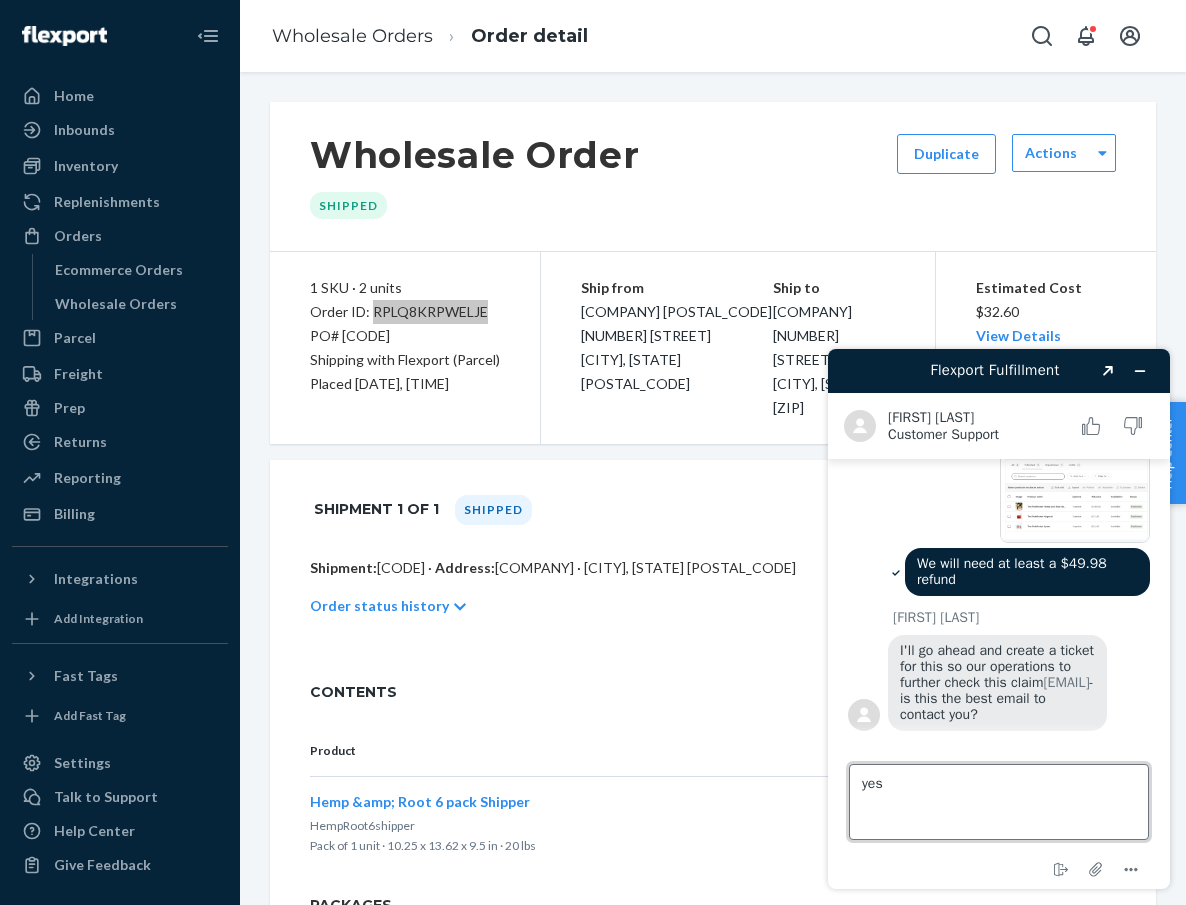 type 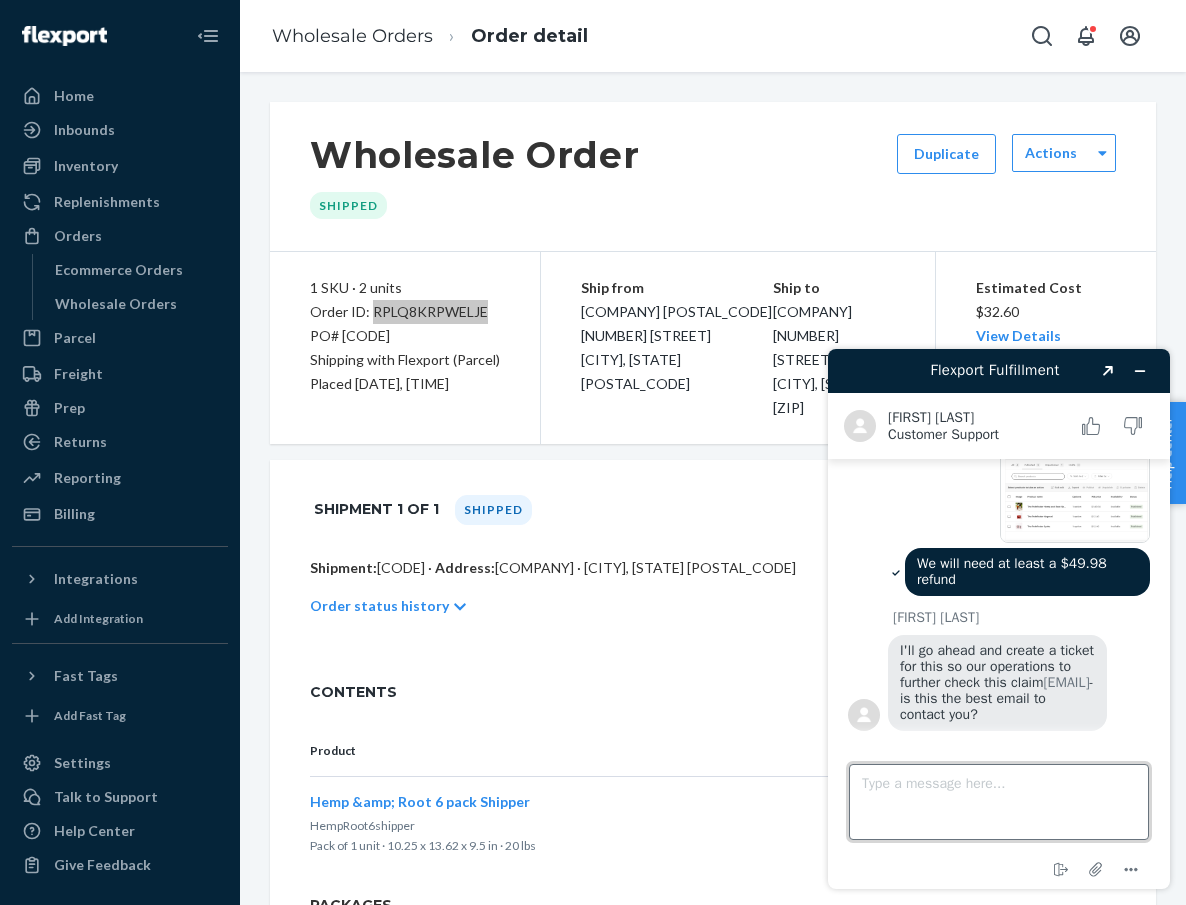 scroll, scrollTop: 673, scrollLeft: 0, axis: vertical 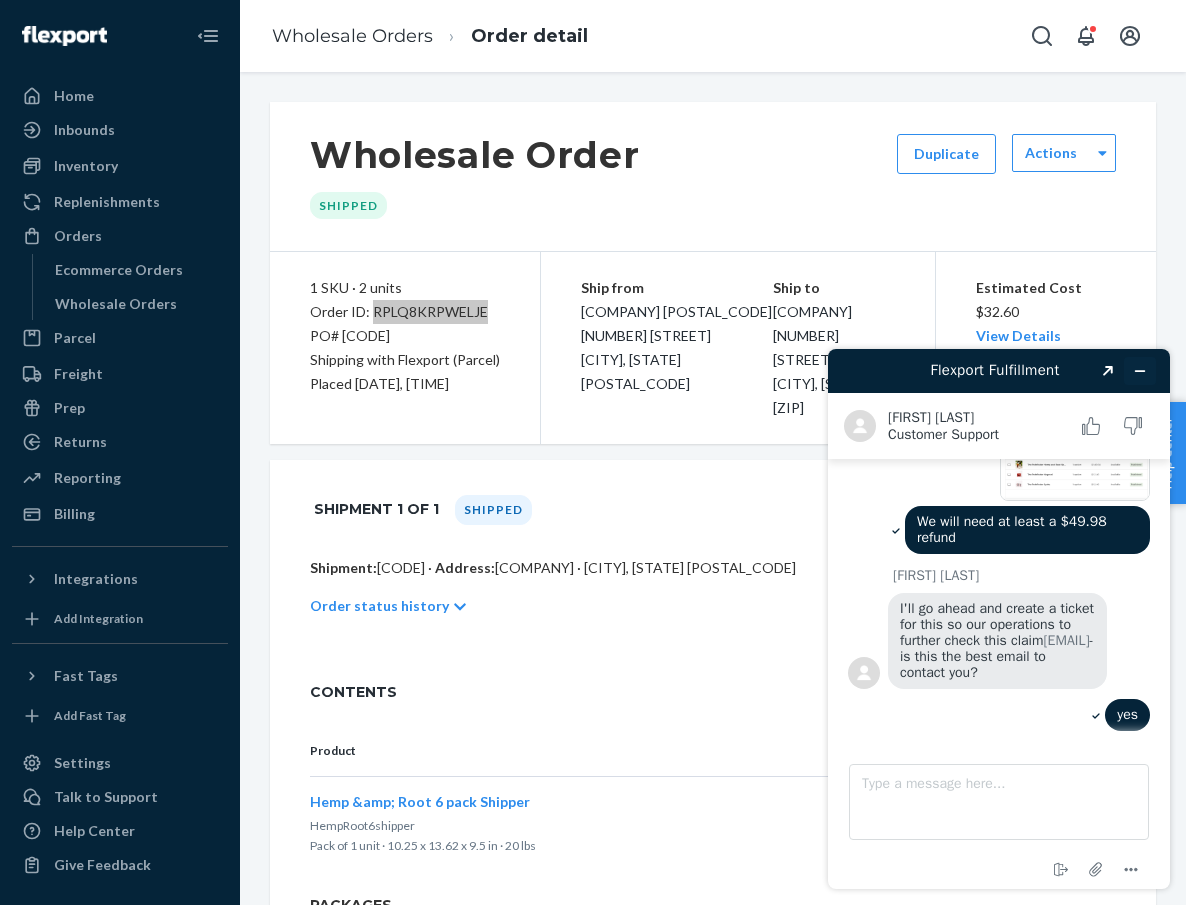 click at bounding box center [1140, 371] 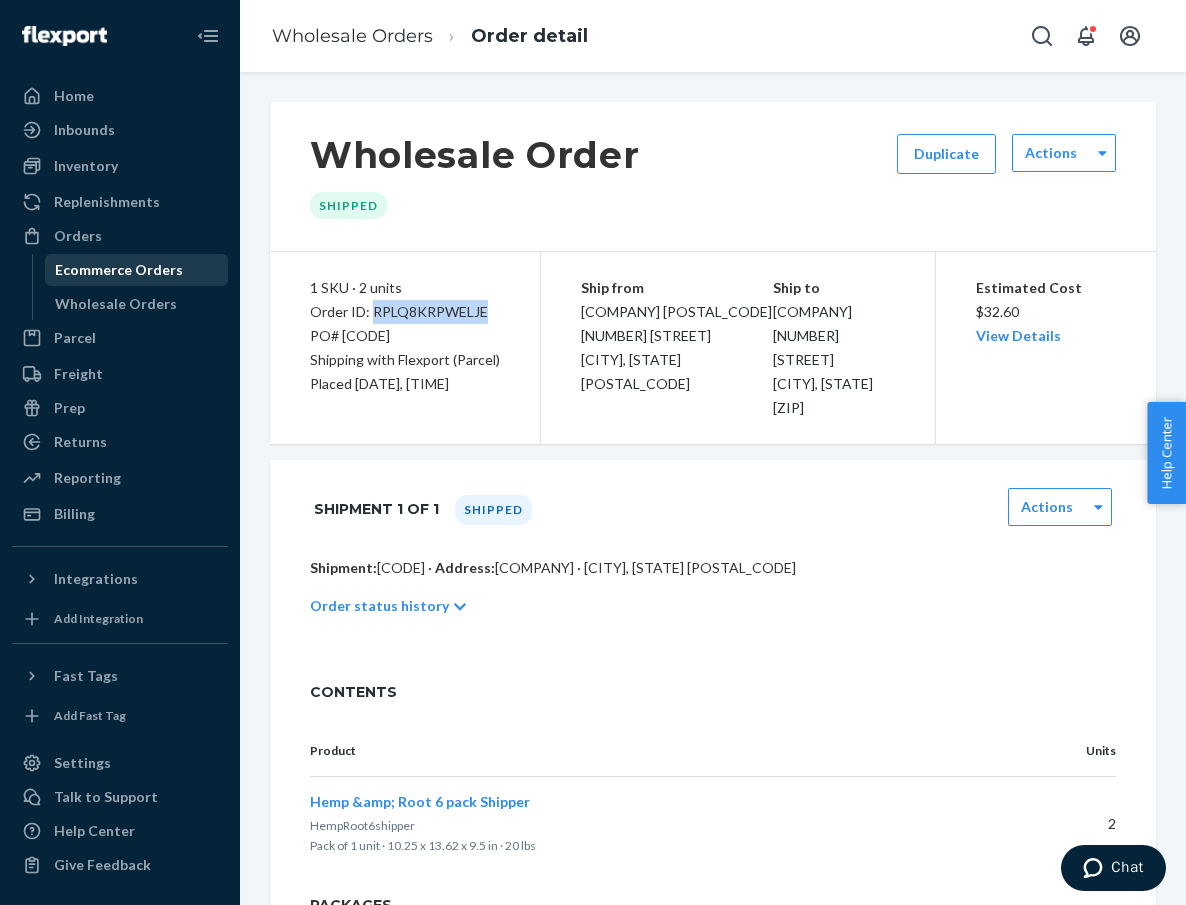 click on "Ecommerce Orders" at bounding box center (119, 270) 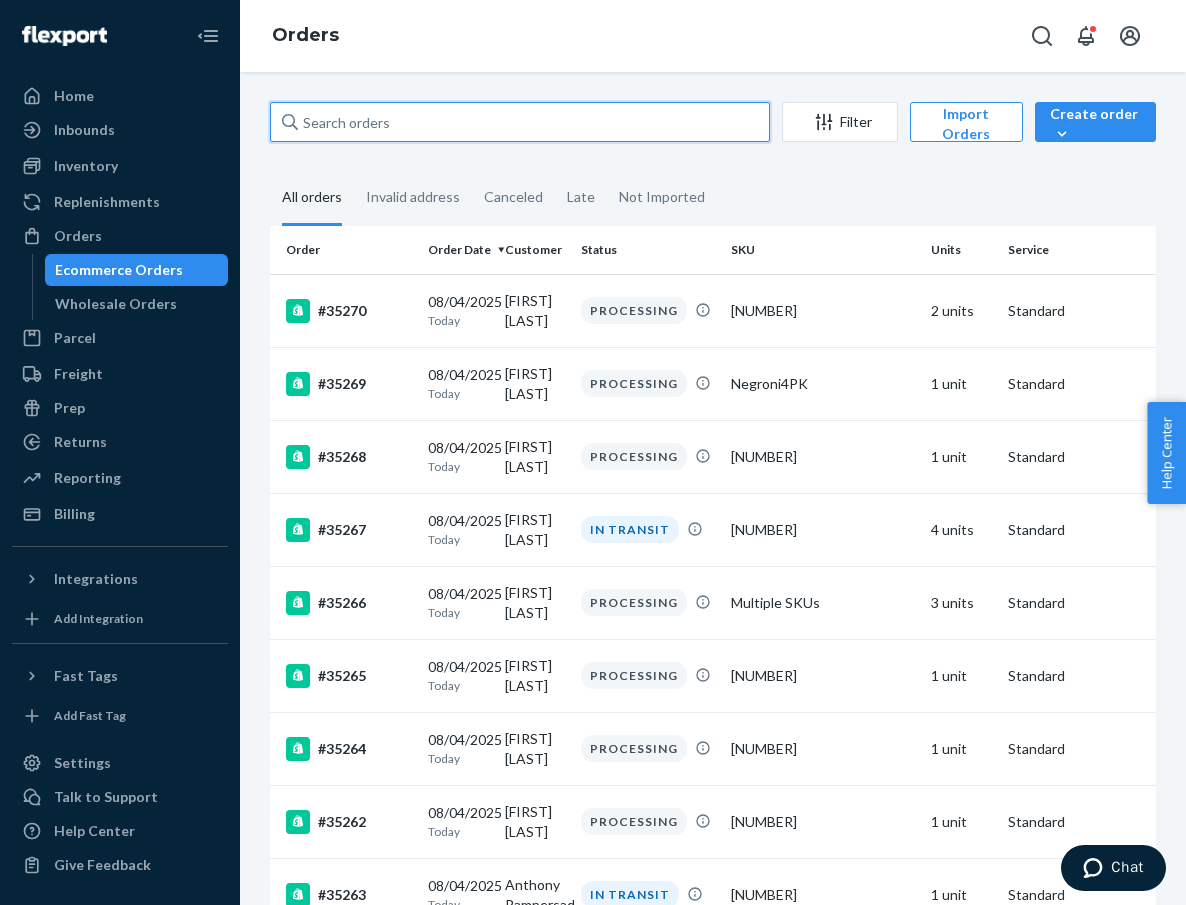 click at bounding box center (520, 122) 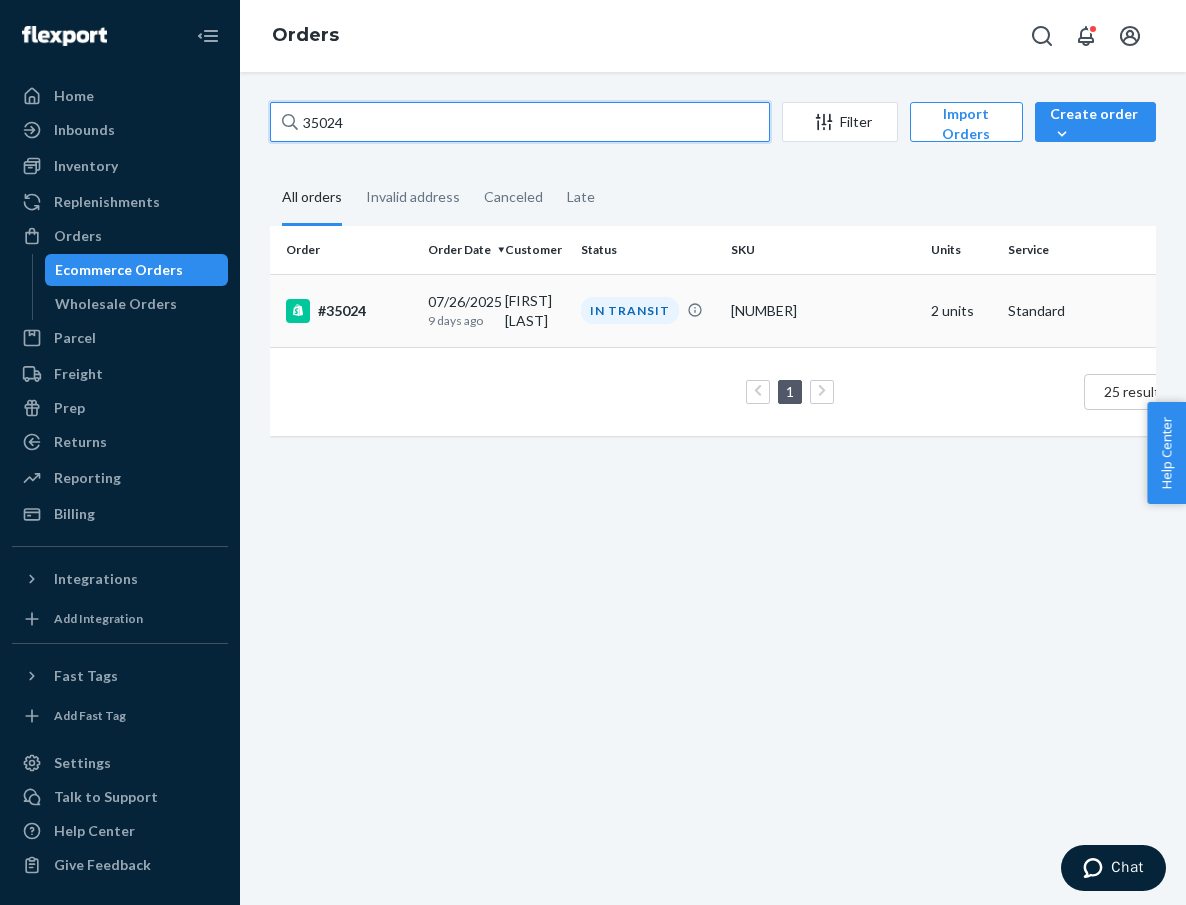 type on "35024" 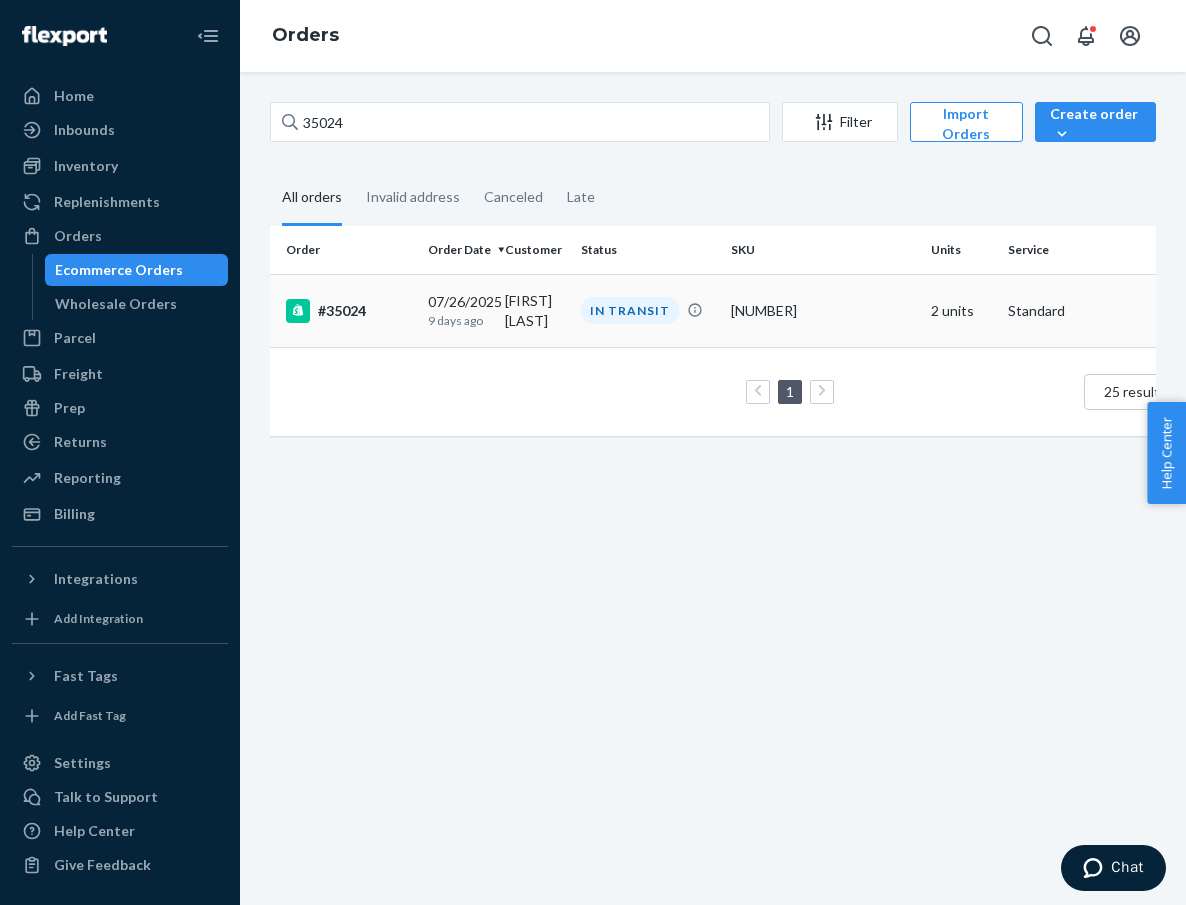 click on "#35024" at bounding box center [349, 311] 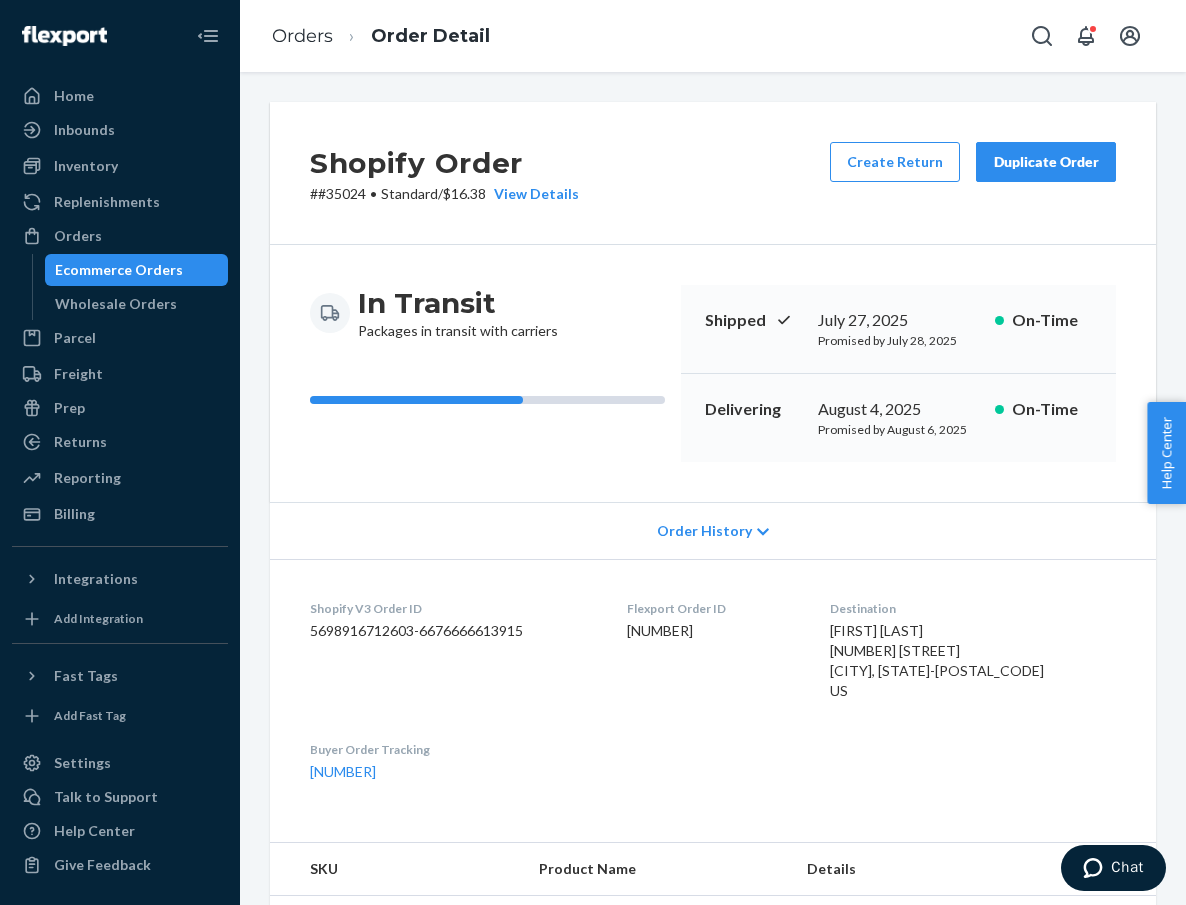scroll, scrollTop: 390, scrollLeft: 0, axis: vertical 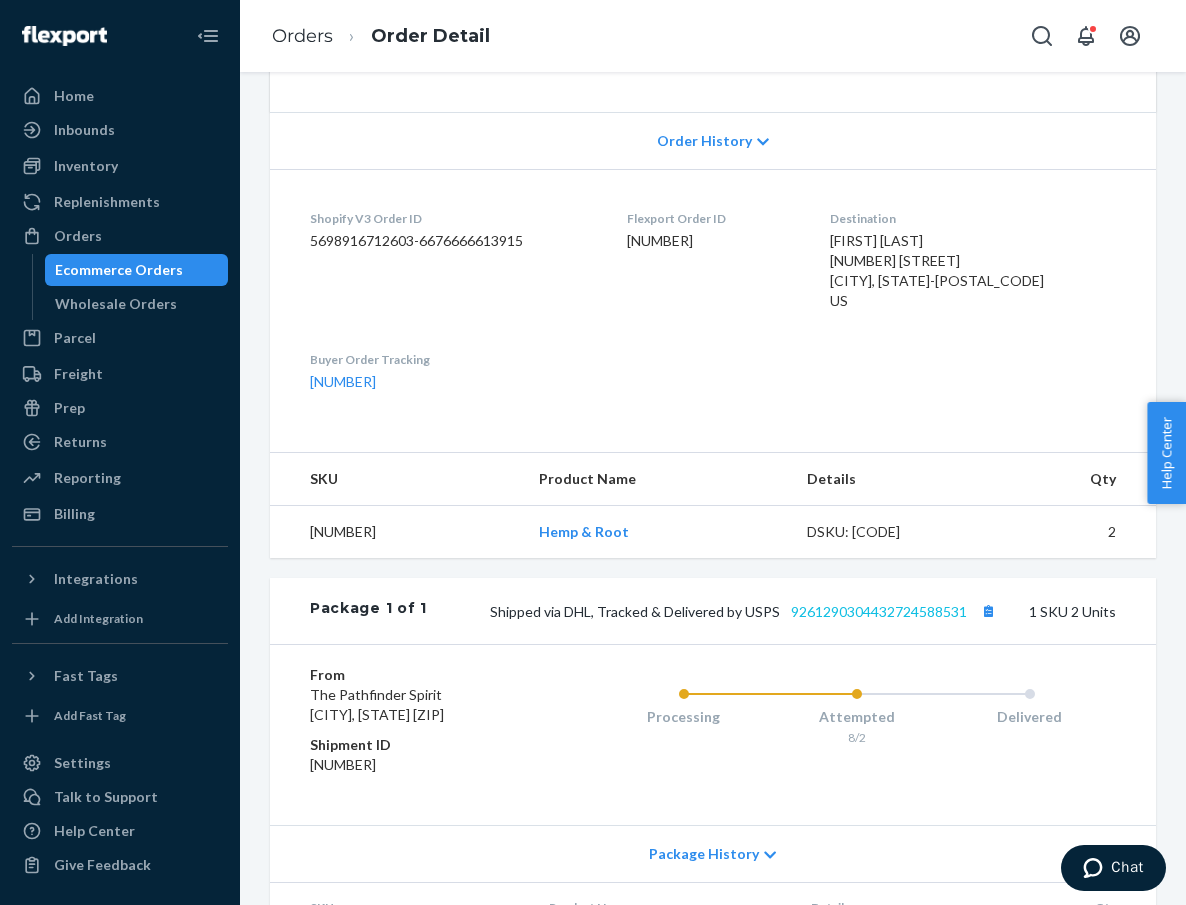 click on "9261290304432724588531" at bounding box center [879, 611] 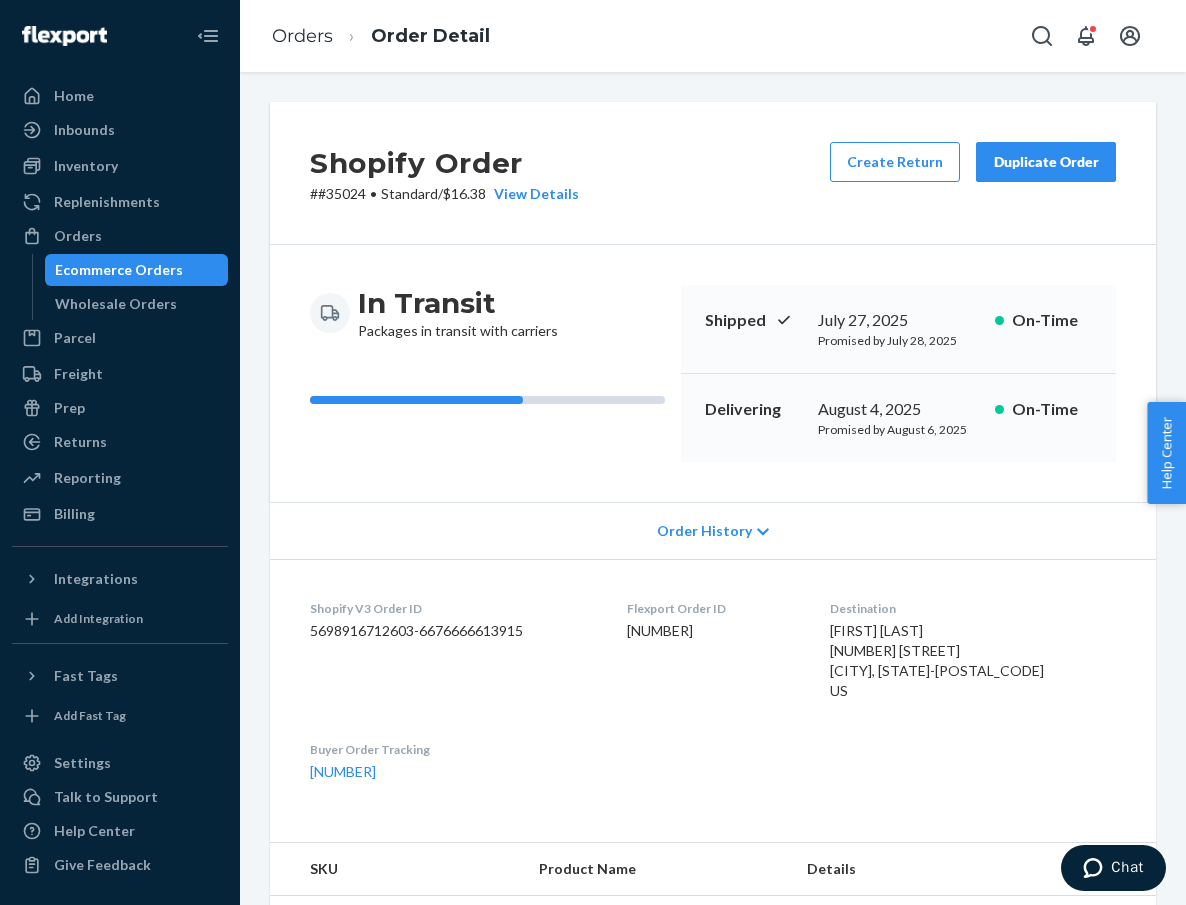 scroll, scrollTop: 0, scrollLeft: 0, axis: both 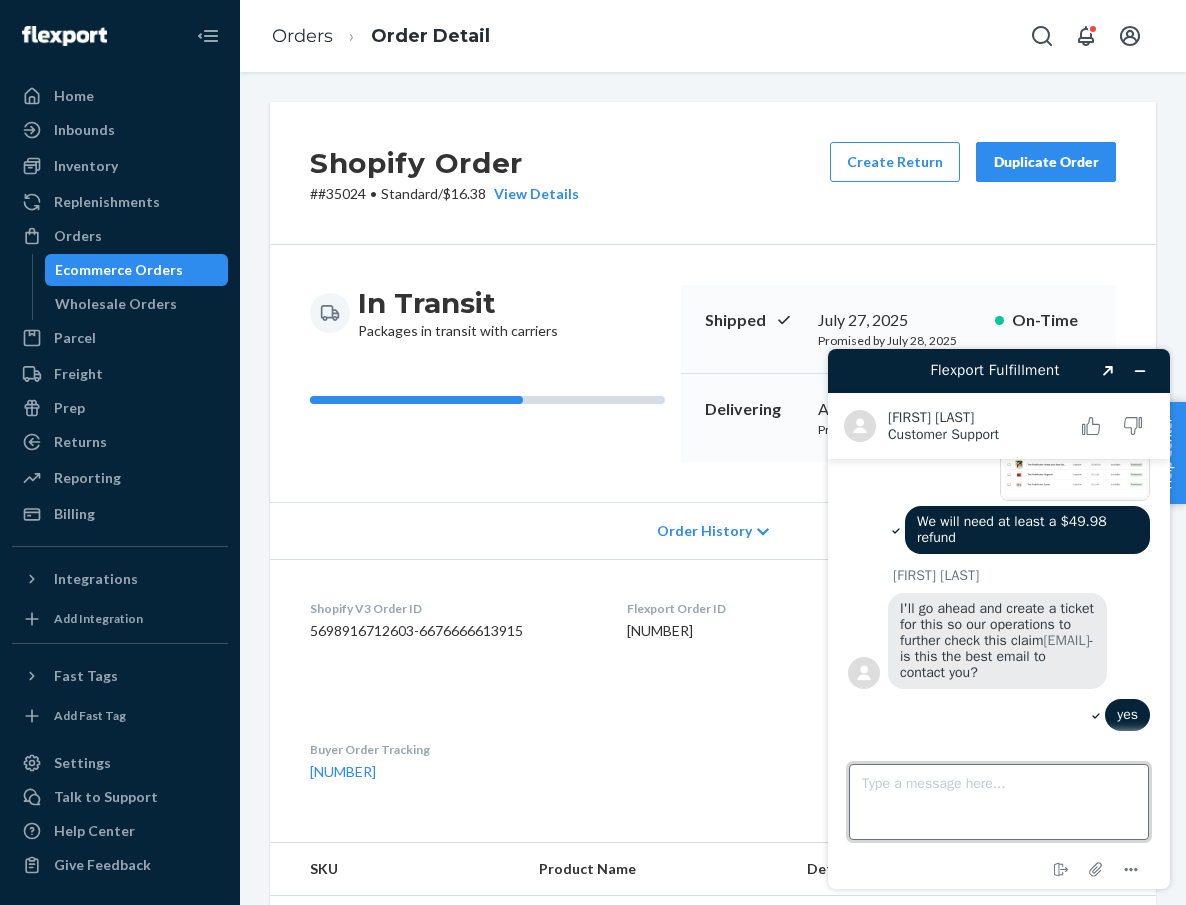 click on "Type a message here..." at bounding box center (999, 802) 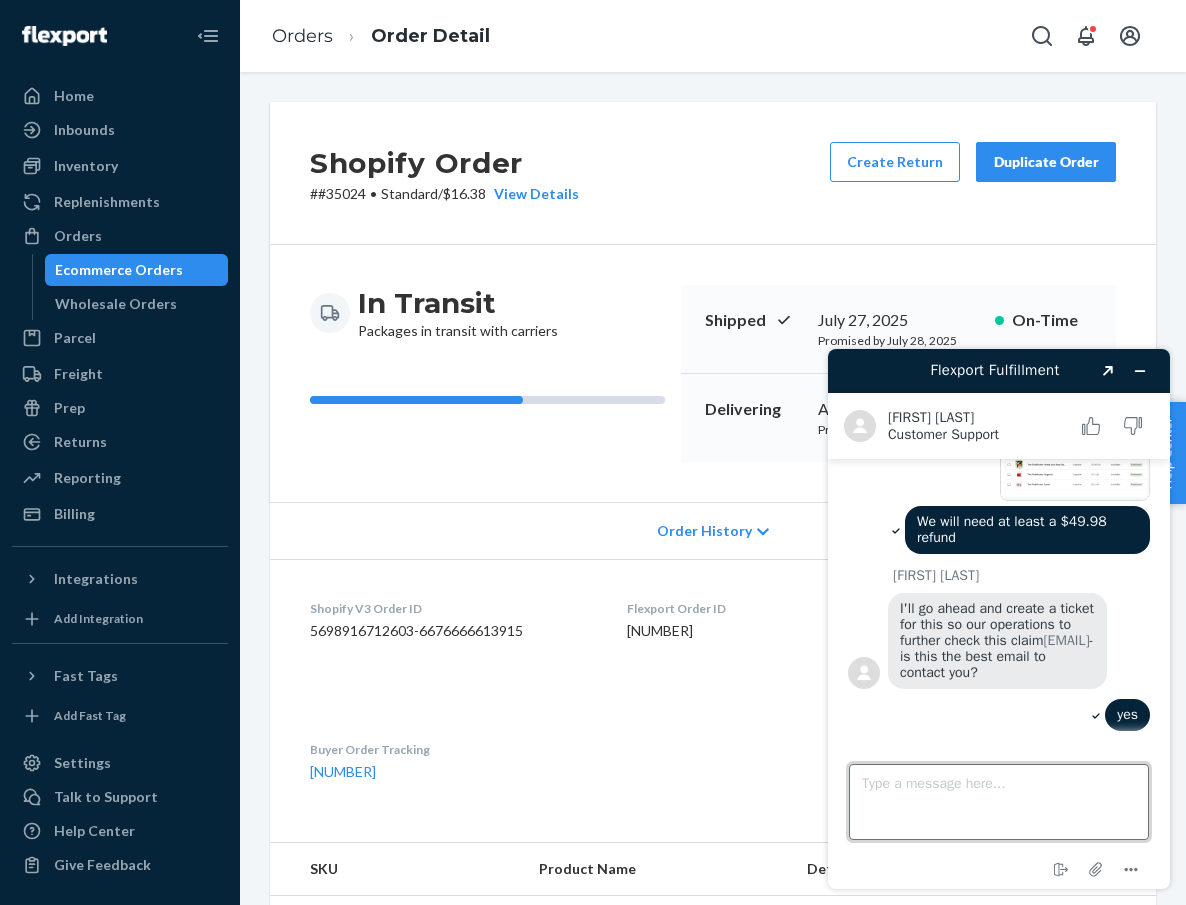 paste on "35024" 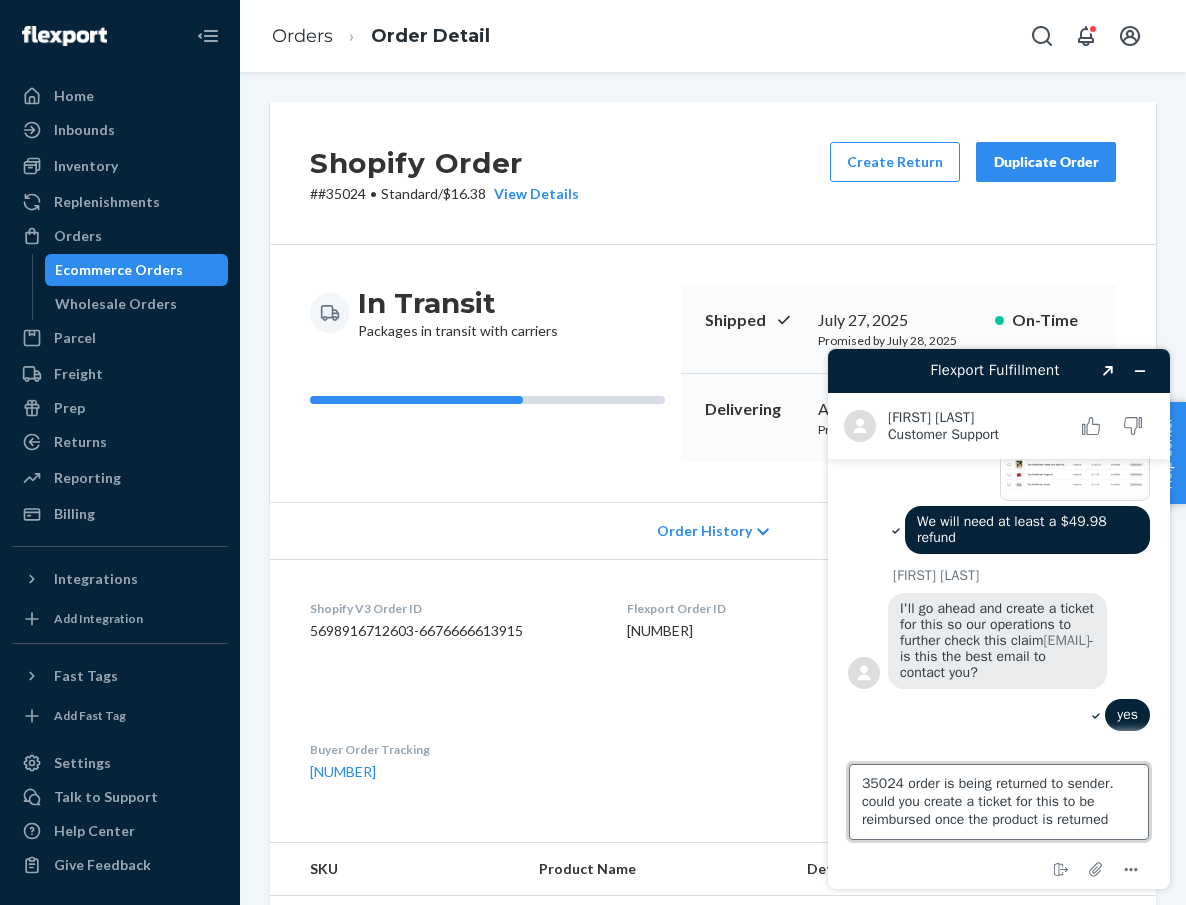 type on "[NUMBER] order is being returned to sender. could you create a ticket for this to be reimbursed once the product is returned?" 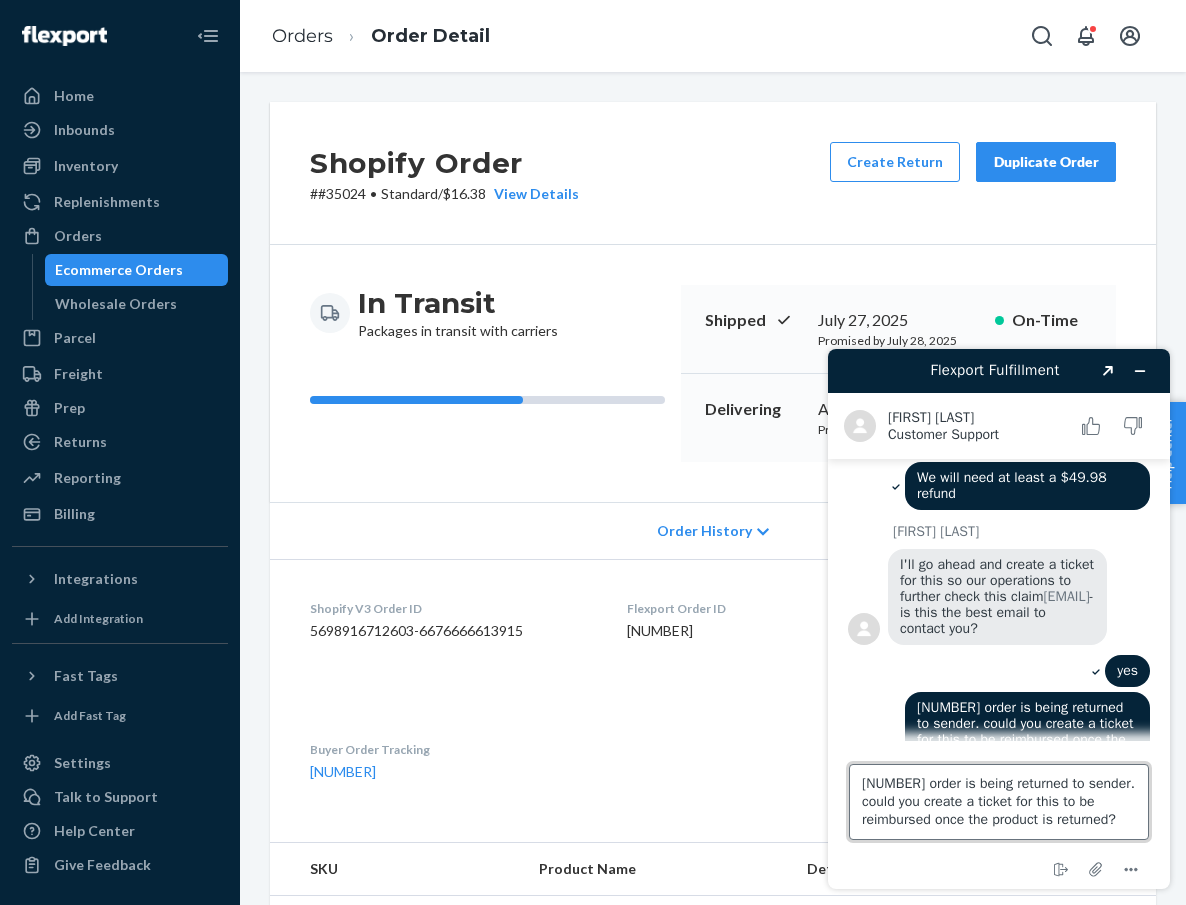 type 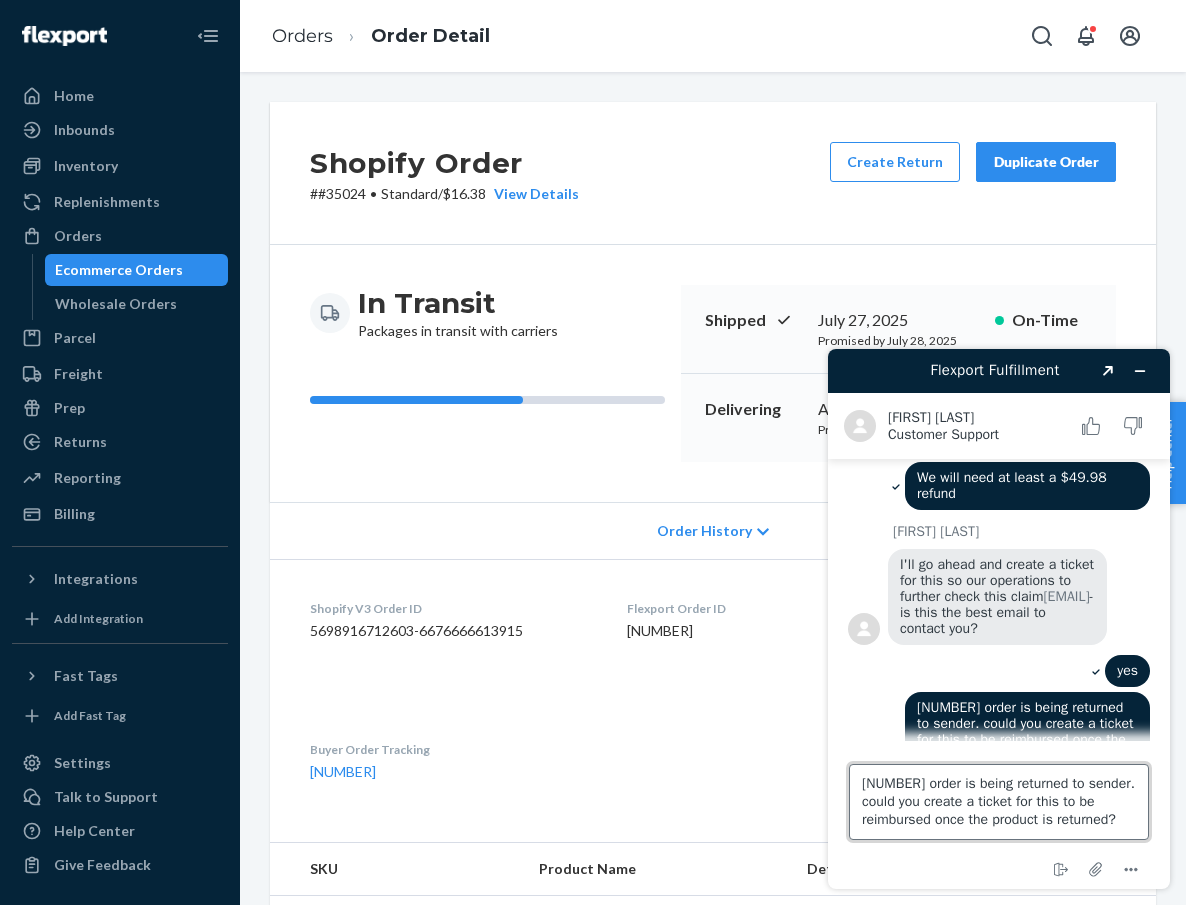 scroll, scrollTop: 758, scrollLeft: 0, axis: vertical 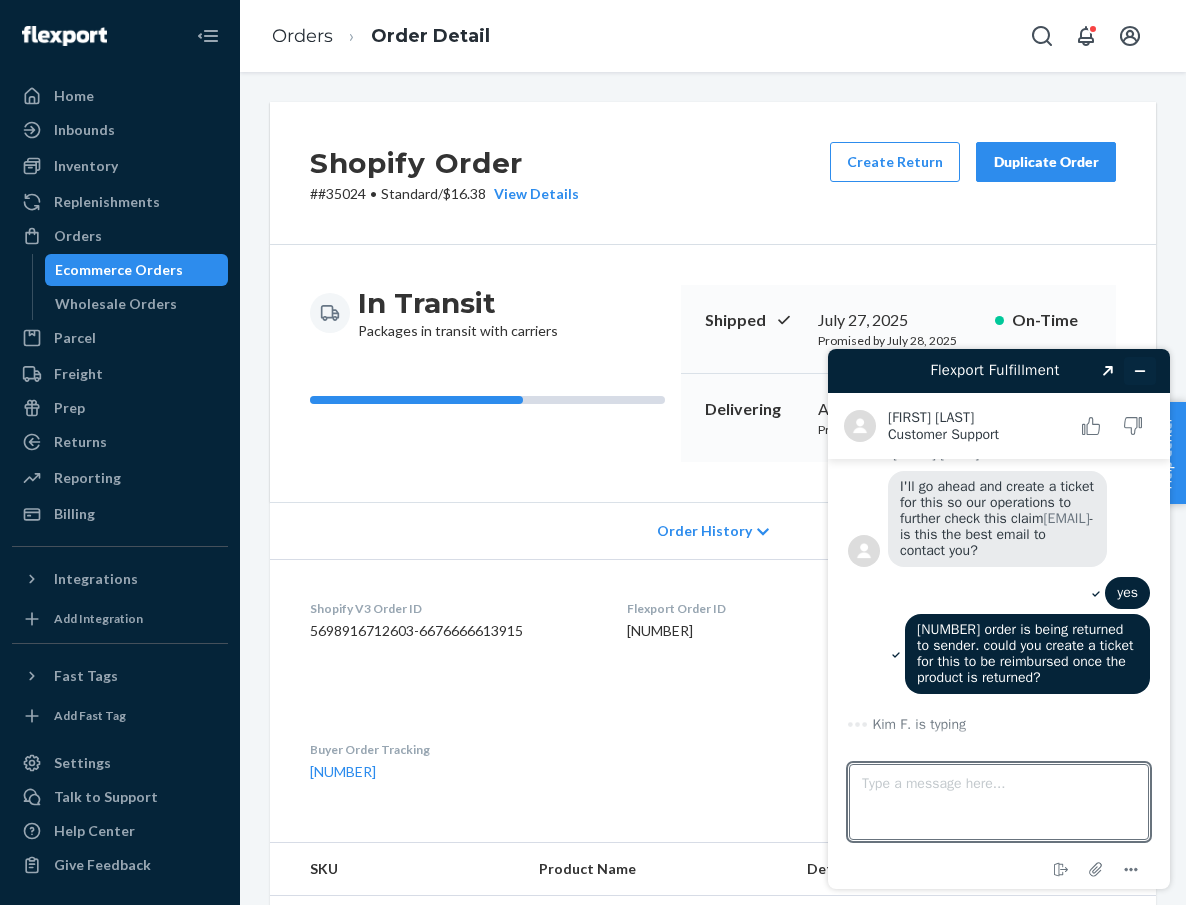 click at bounding box center [1140, 371] 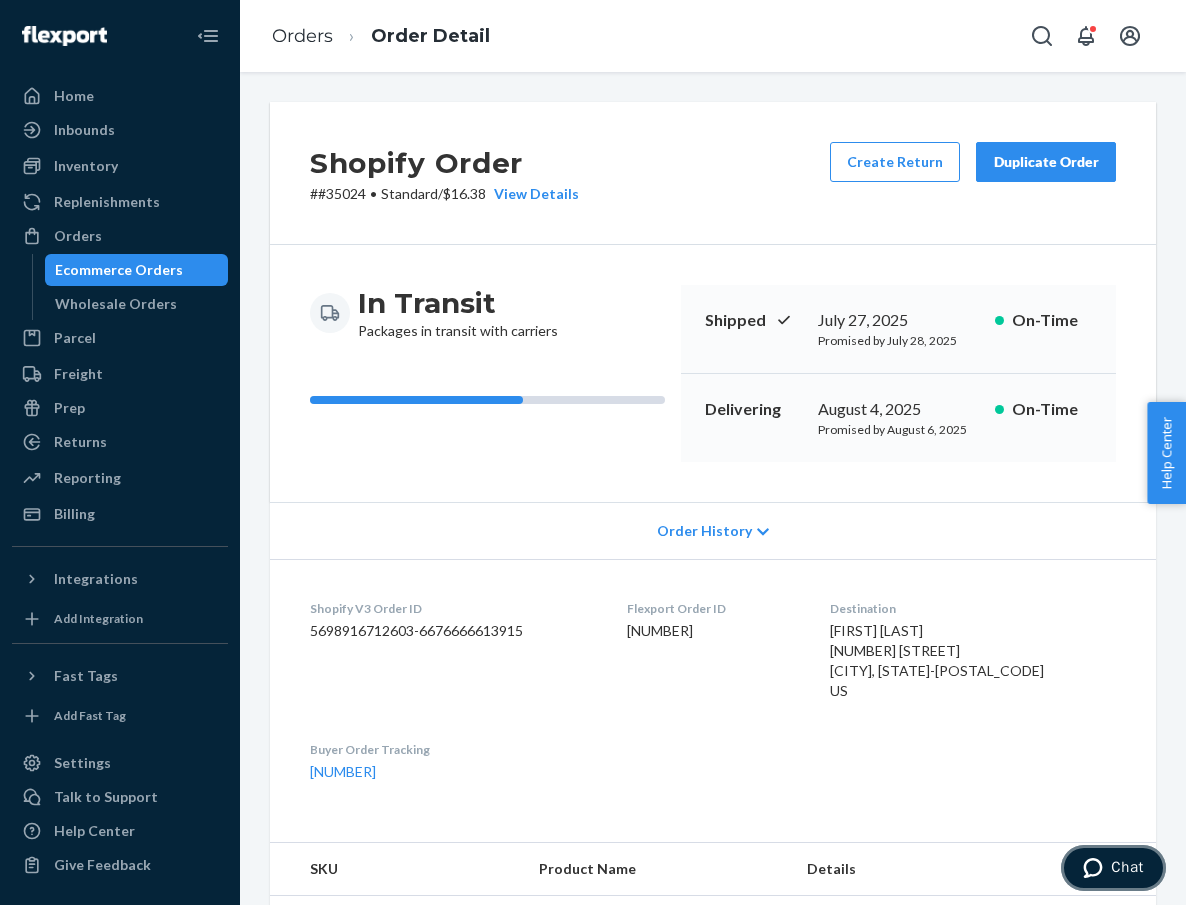 scroll, scrollTop: 157, scrollLeft: 0, axis: vertical 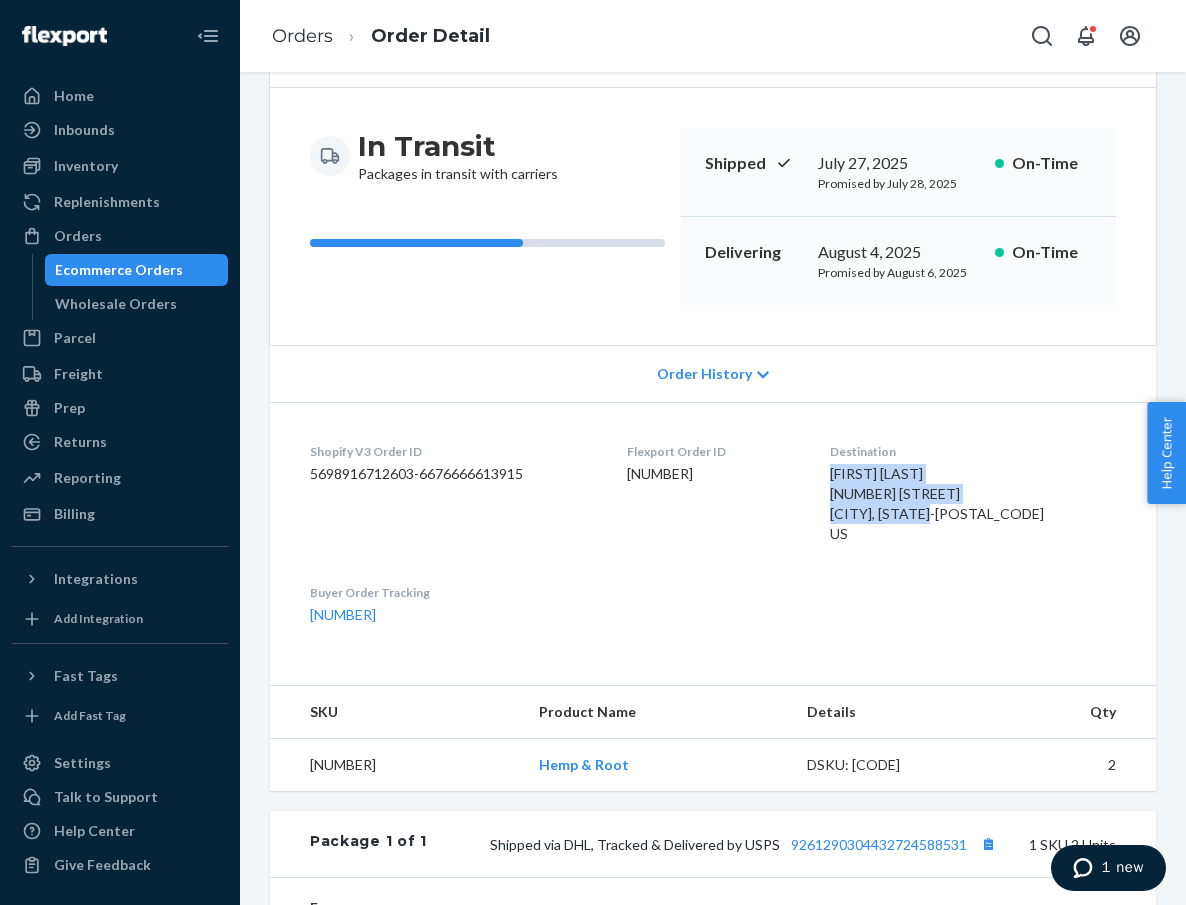 drag, startPoint x: 991, startPoint y: 514, endPoint x: 865, endPoint y: 469, distance: 133.79462 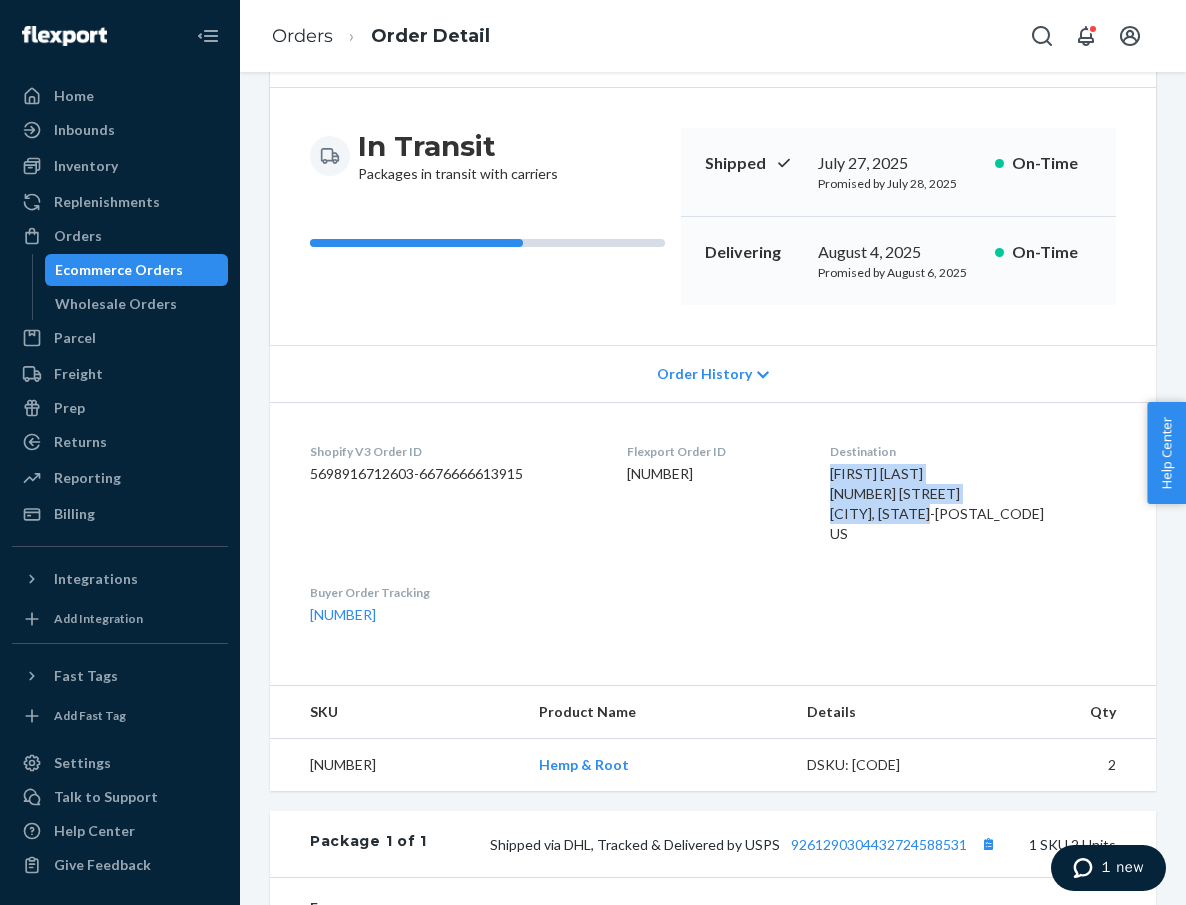 click on "[FIRST] [LAST]
[NUMBER] [STREET]
[CITY], [STATE]-[POSTAL_CODE]
US" at bounding box center [937, 503] 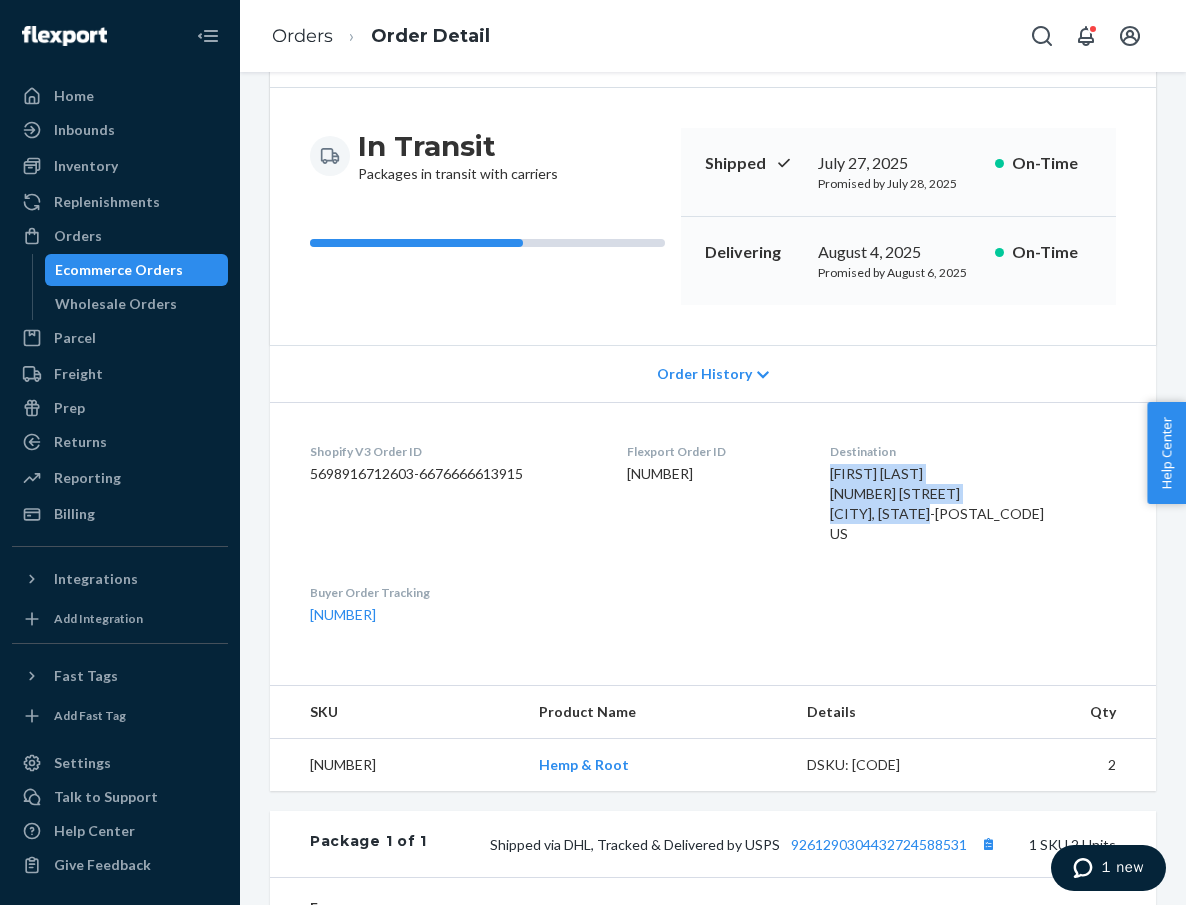 copy on "[FIRST] [LAST]
[NUMBER] [STREET]
[CITY], [STATE] [POSTAL_CODE]" 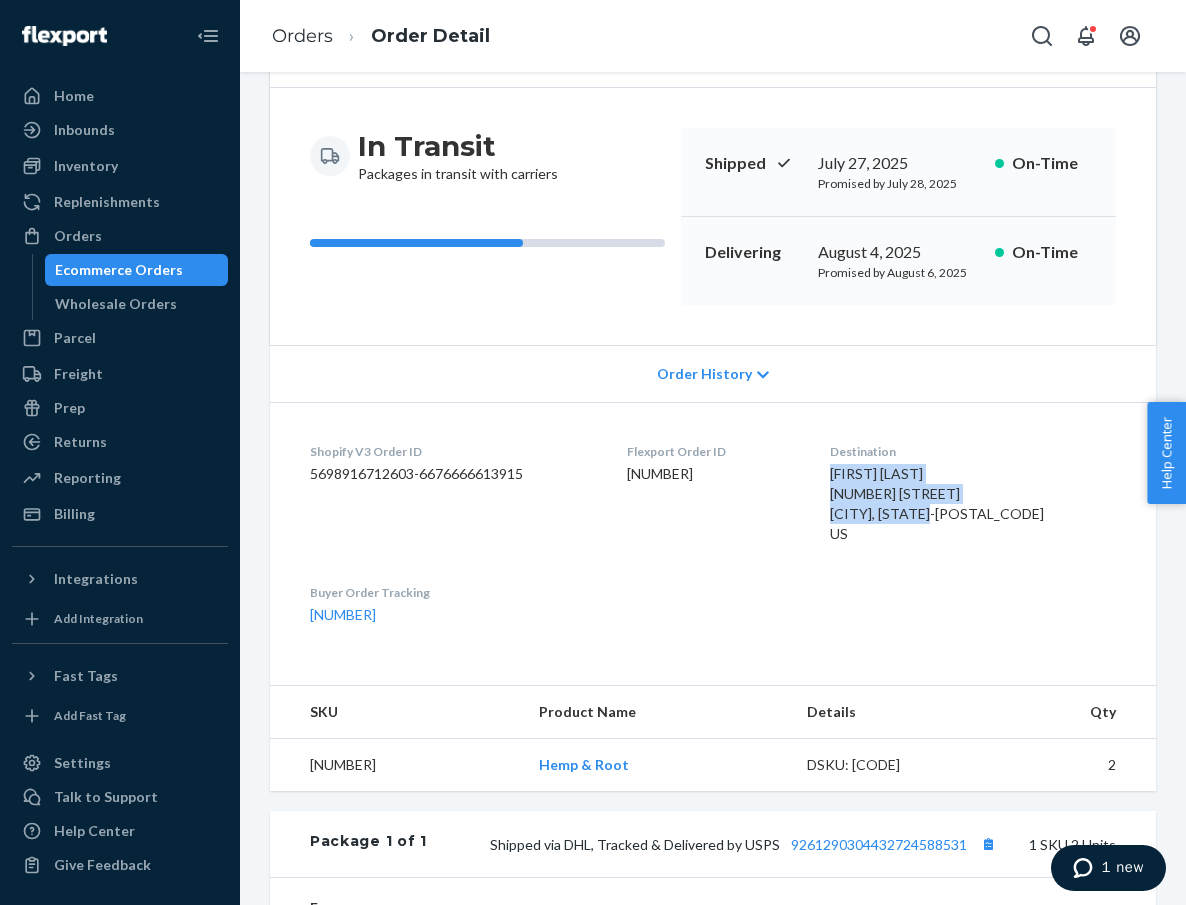click 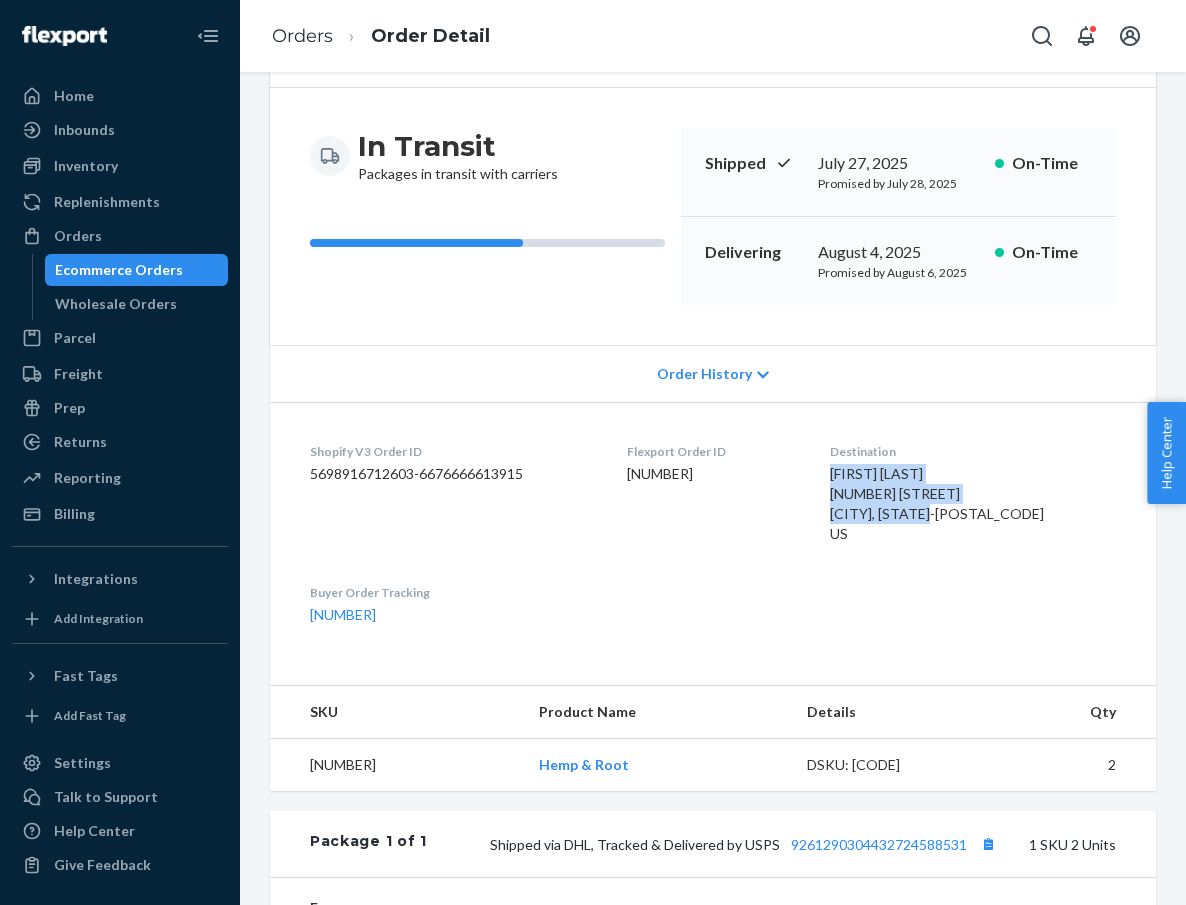 scroll, scrollTop: 0, scrollLeft: 0, axis: both 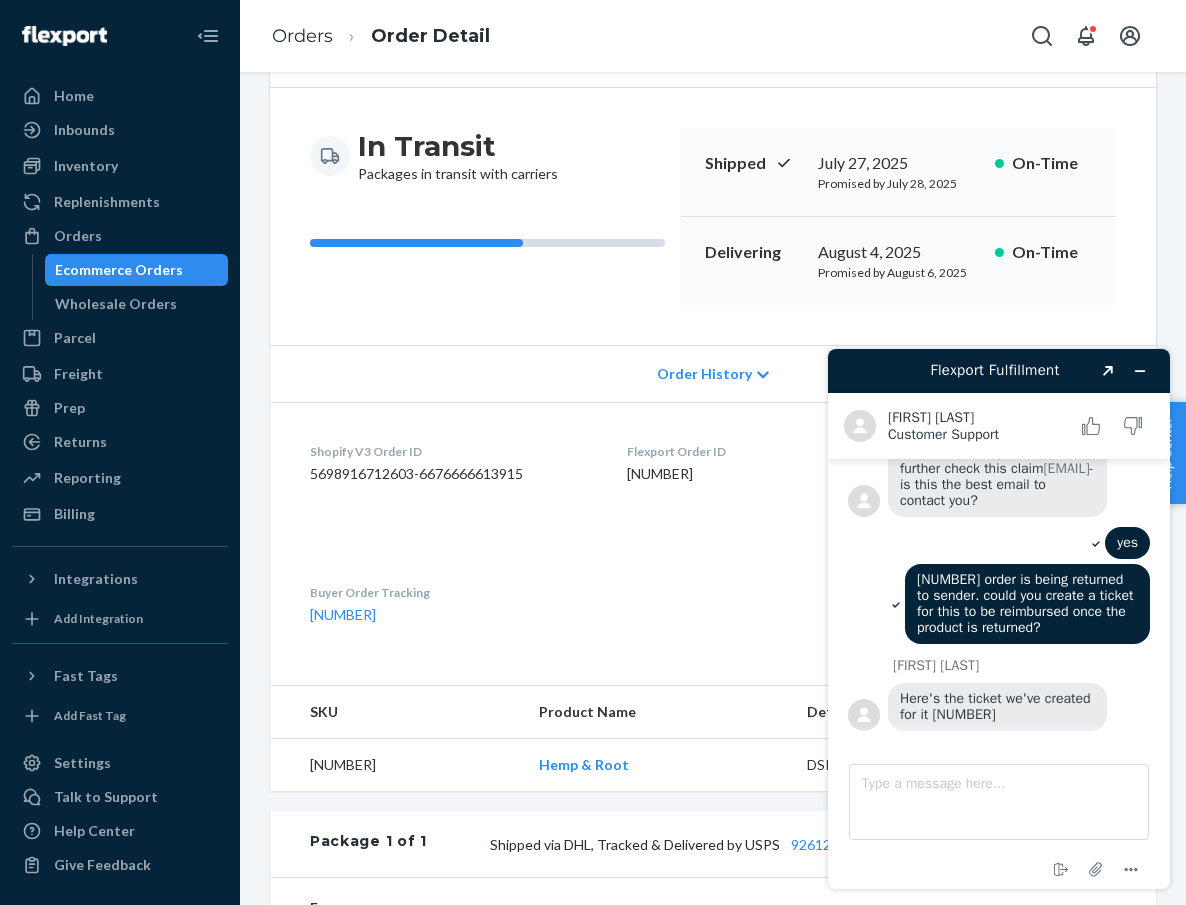 click on "Ecommerce Orders" at bounding box center (137, 270) 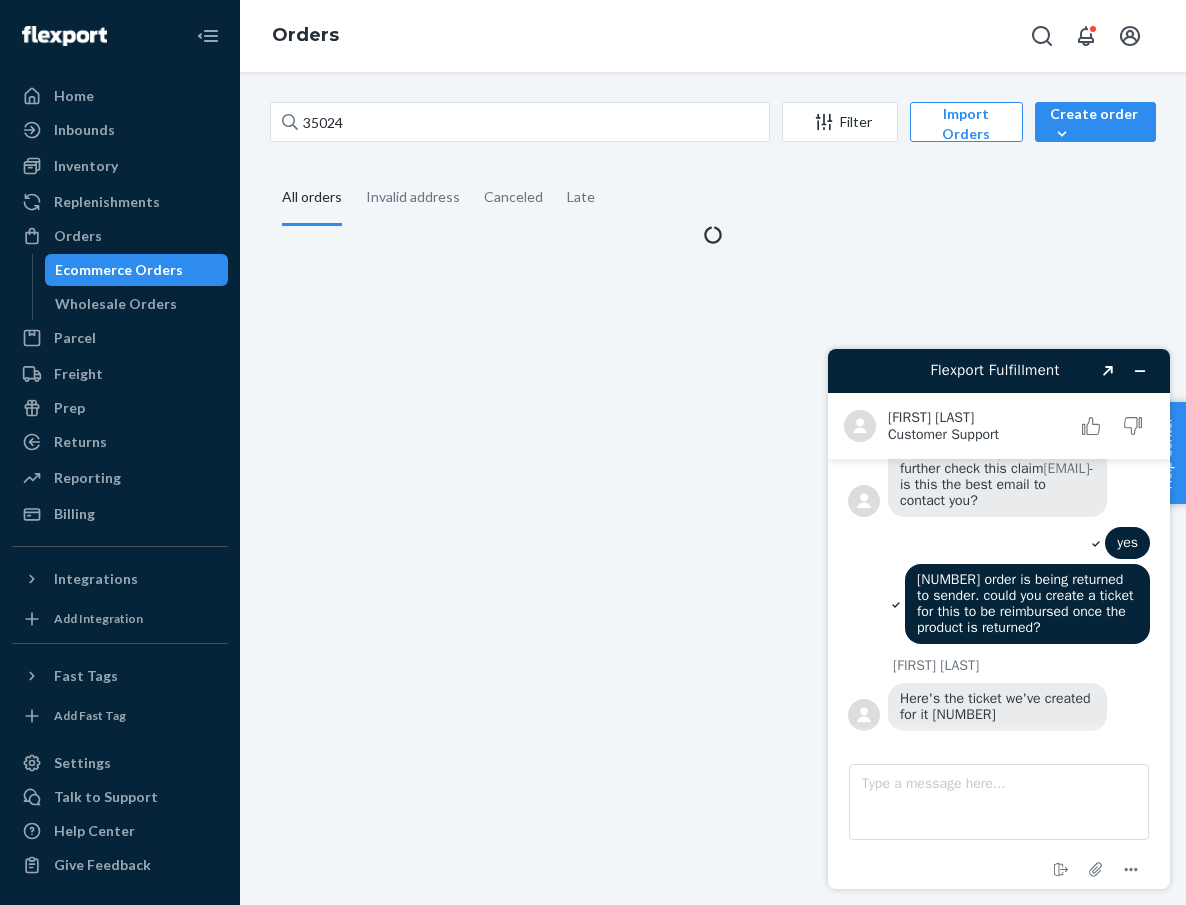 scroll, scrollTop: 0, scrollLeft: 0, axis: both 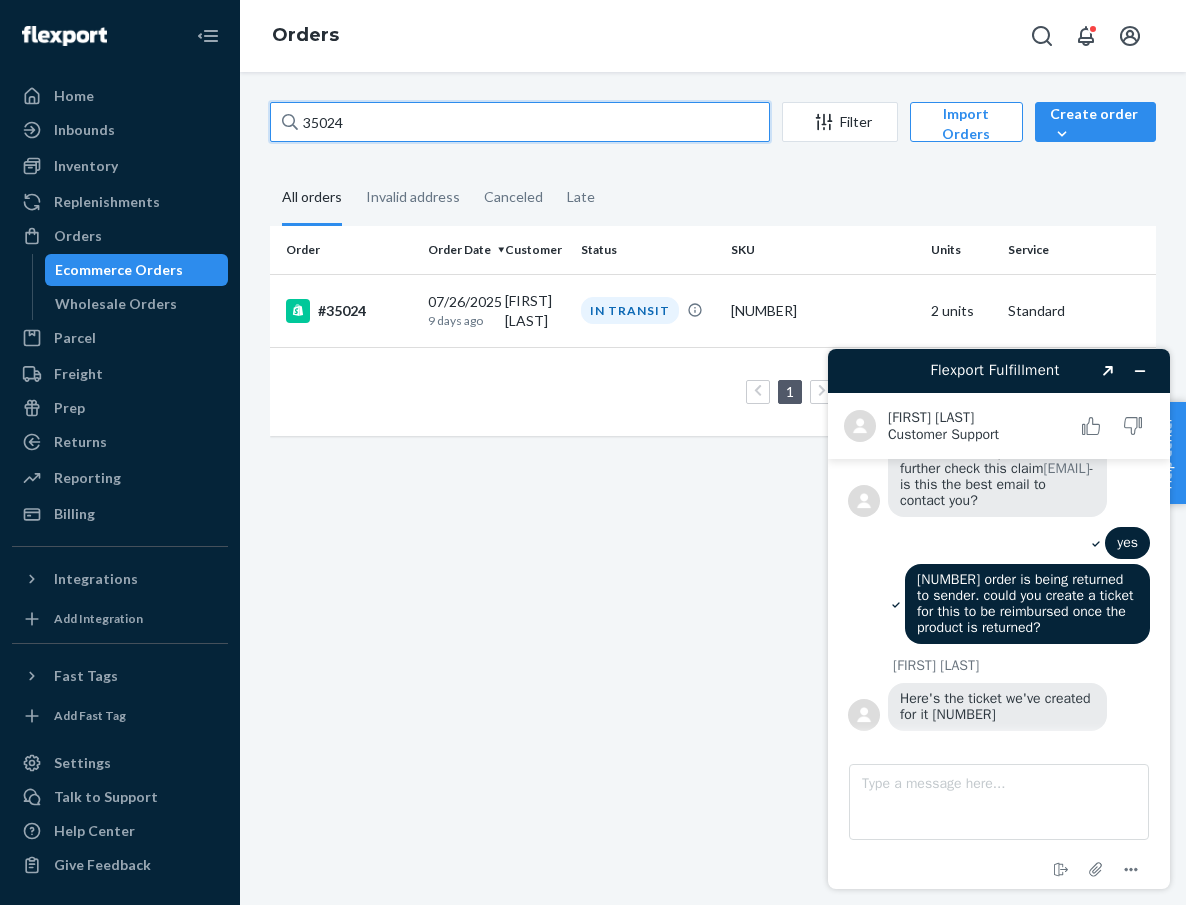 click on "35024" at bounding box center (520, 122) 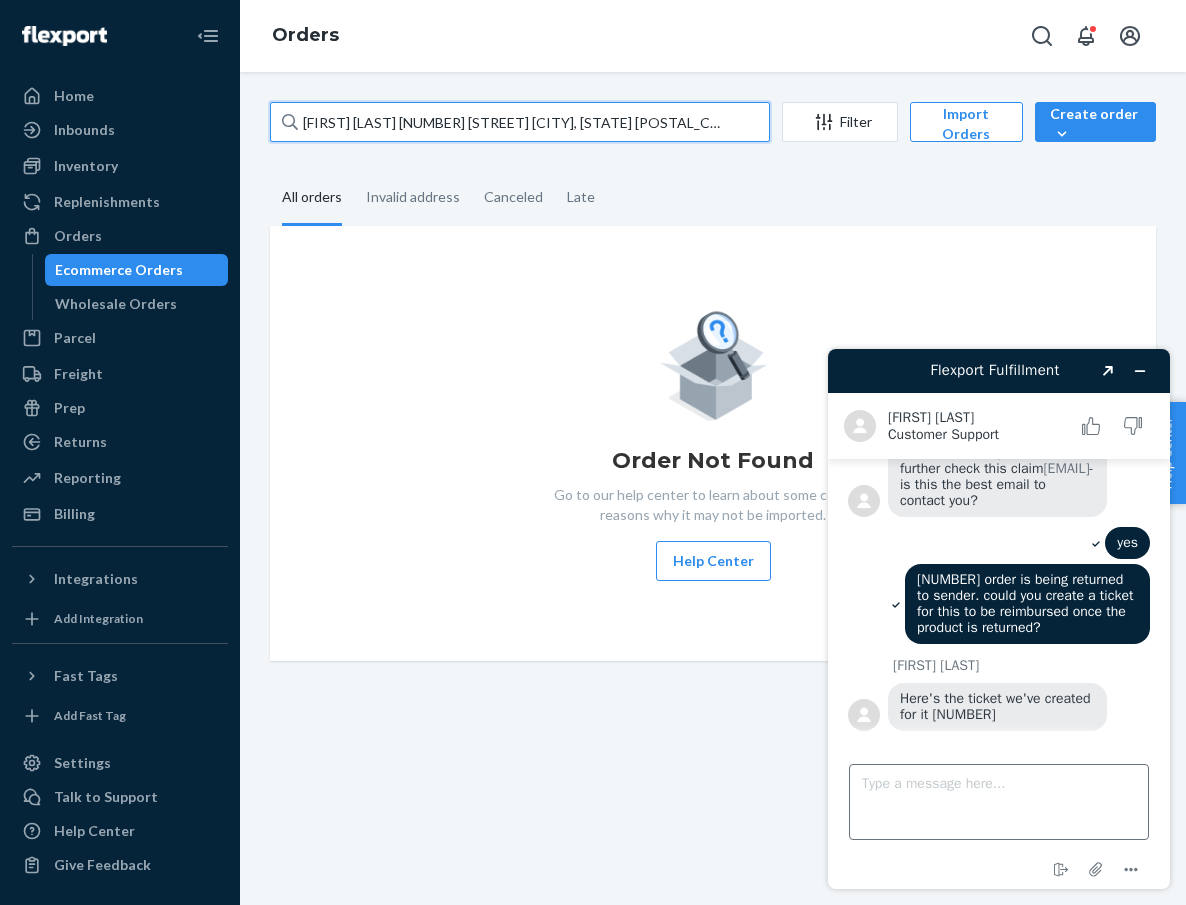 type on "[FIRST] [LAST] [NUMBER] [STREET] [CITY], [STATE] [POSTAL_CODE]" 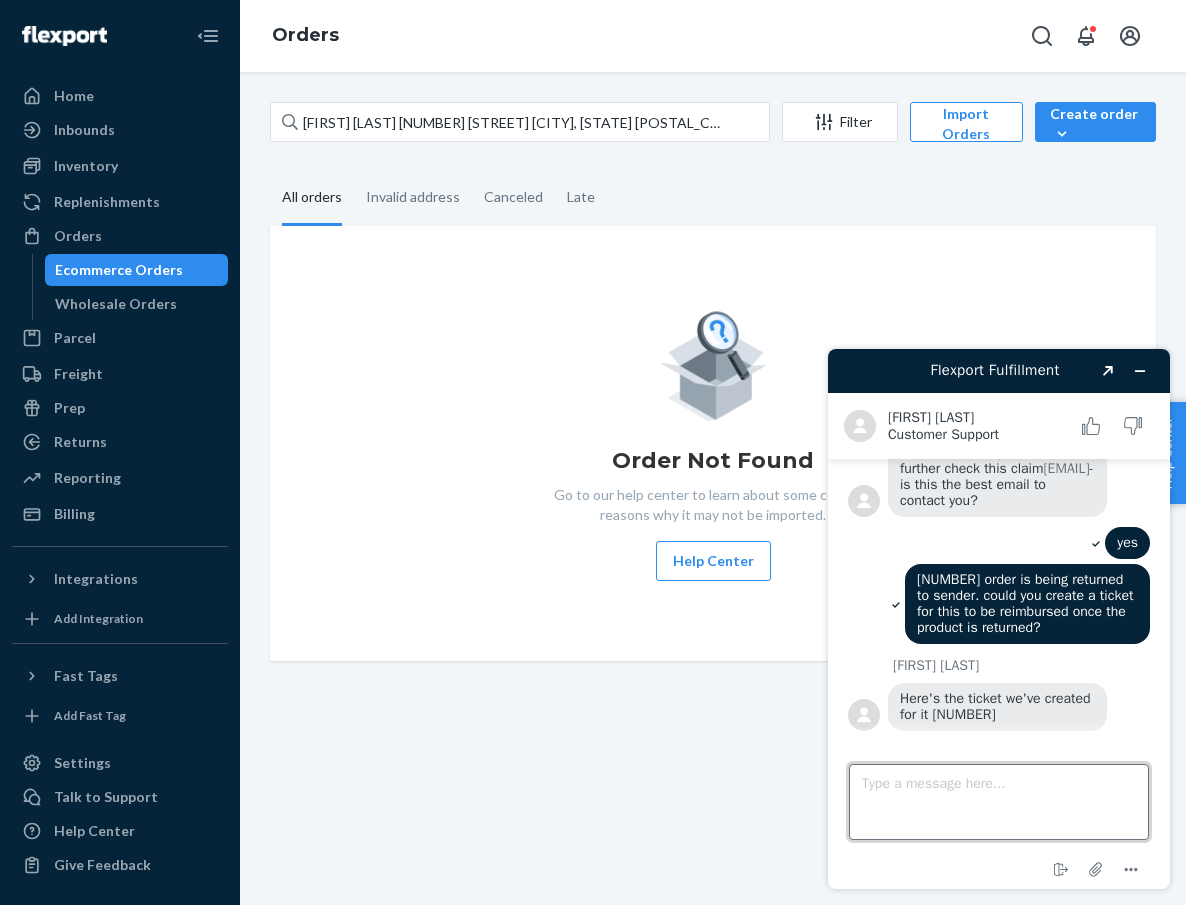 click on "Type a message here..." at bounding box center (999, 802) 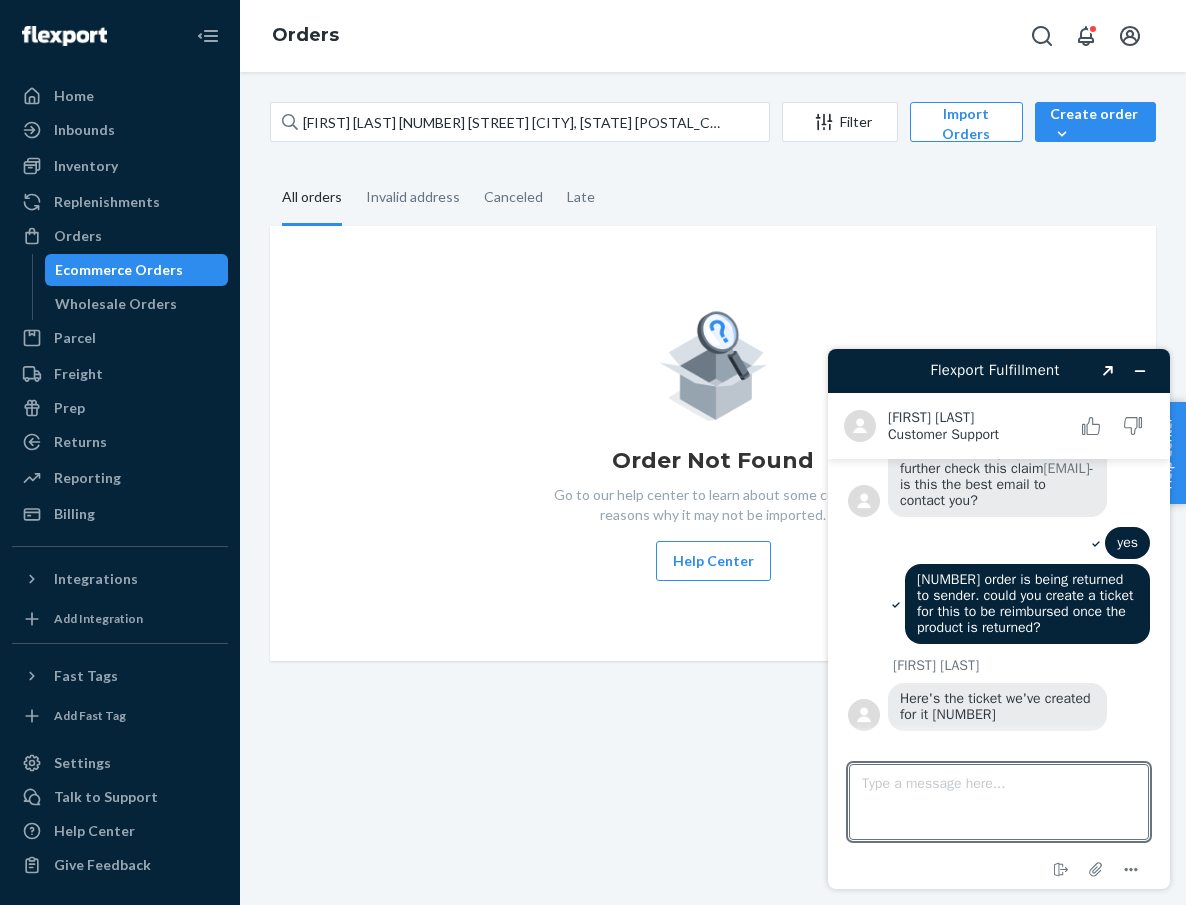 click on "[NUMBER] order is being returned to sender. could you create a ticket for this to be reimbursed once the product is returned?" at bounding box center (1027, 604) 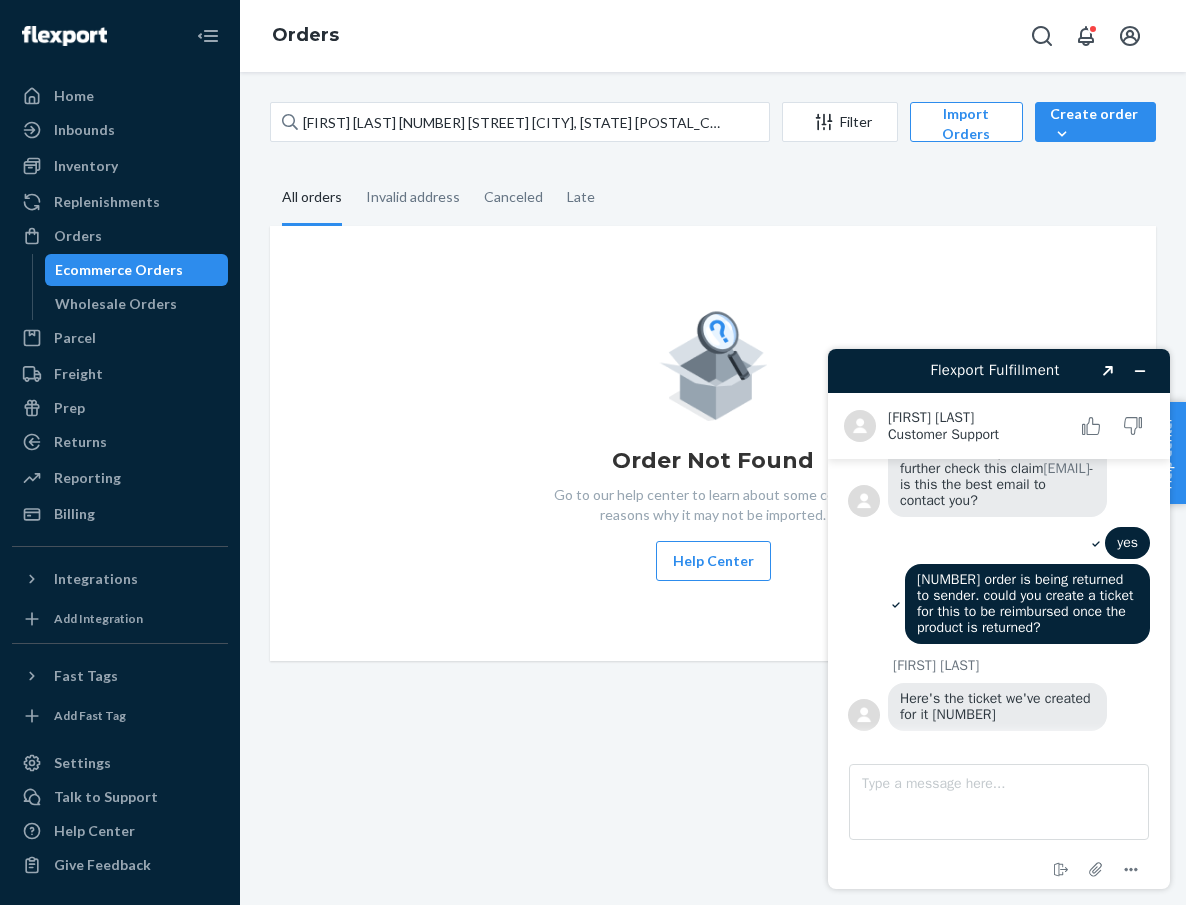 scroll, scrollTop: 0, scrollLeft: 0, axis: both 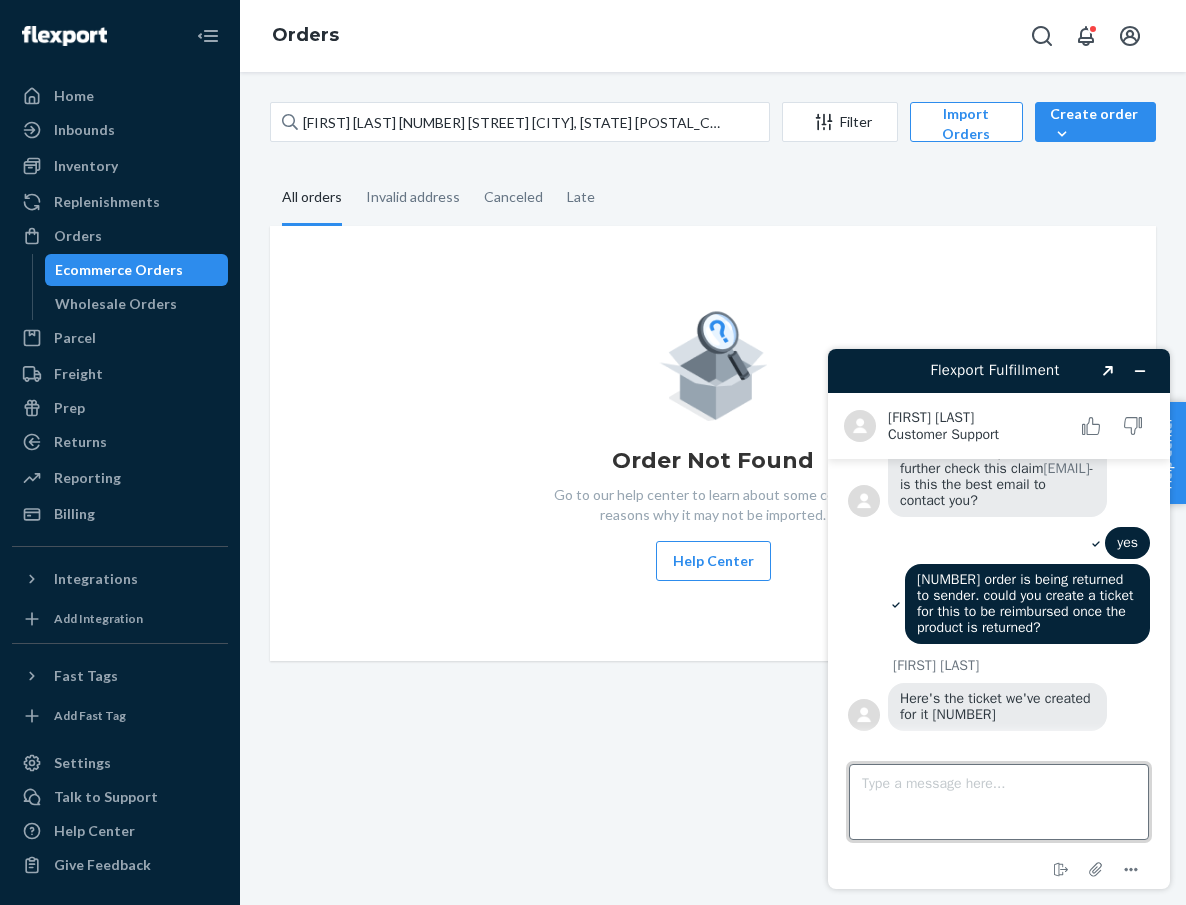 click on "Type a message here..." at bounding box center (999, 802) 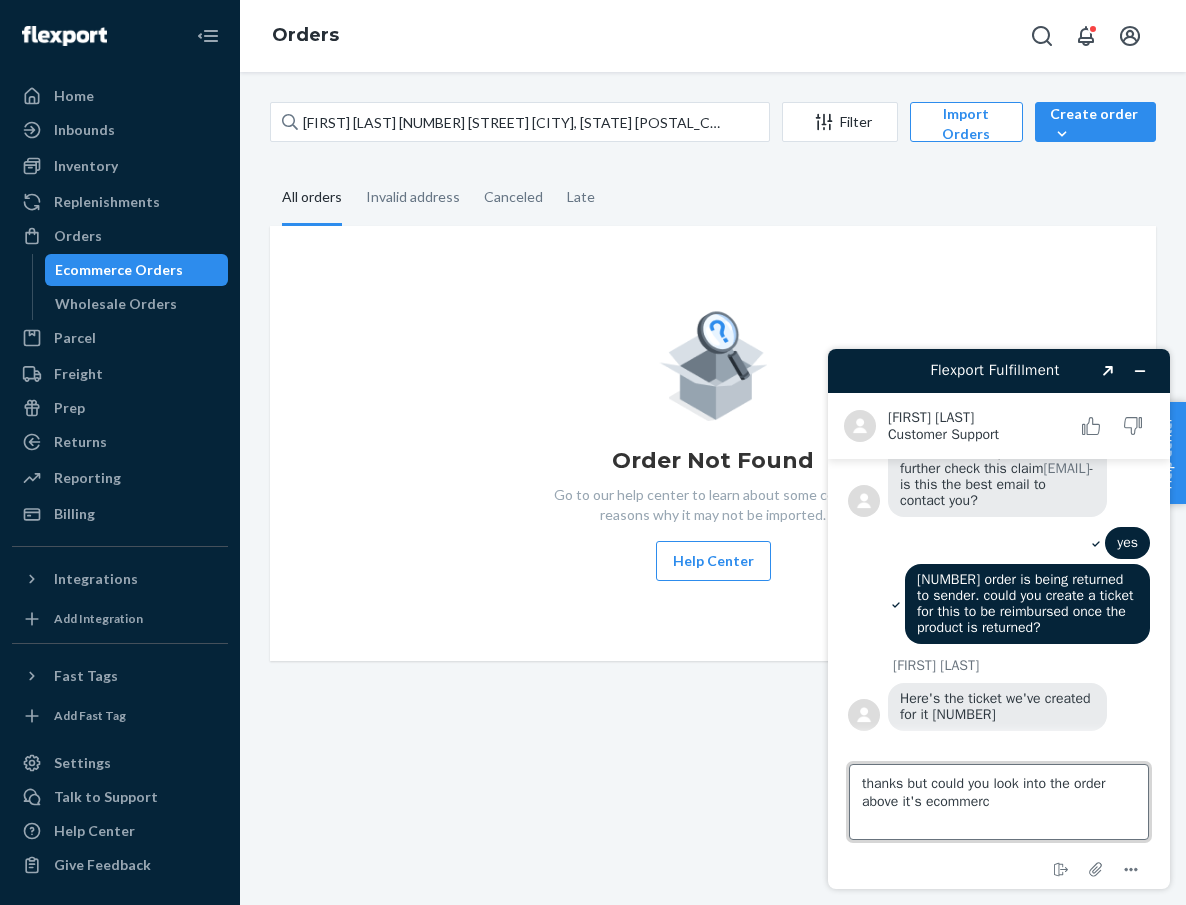 type on "thanks but could you look into the order above it's ecommerce" 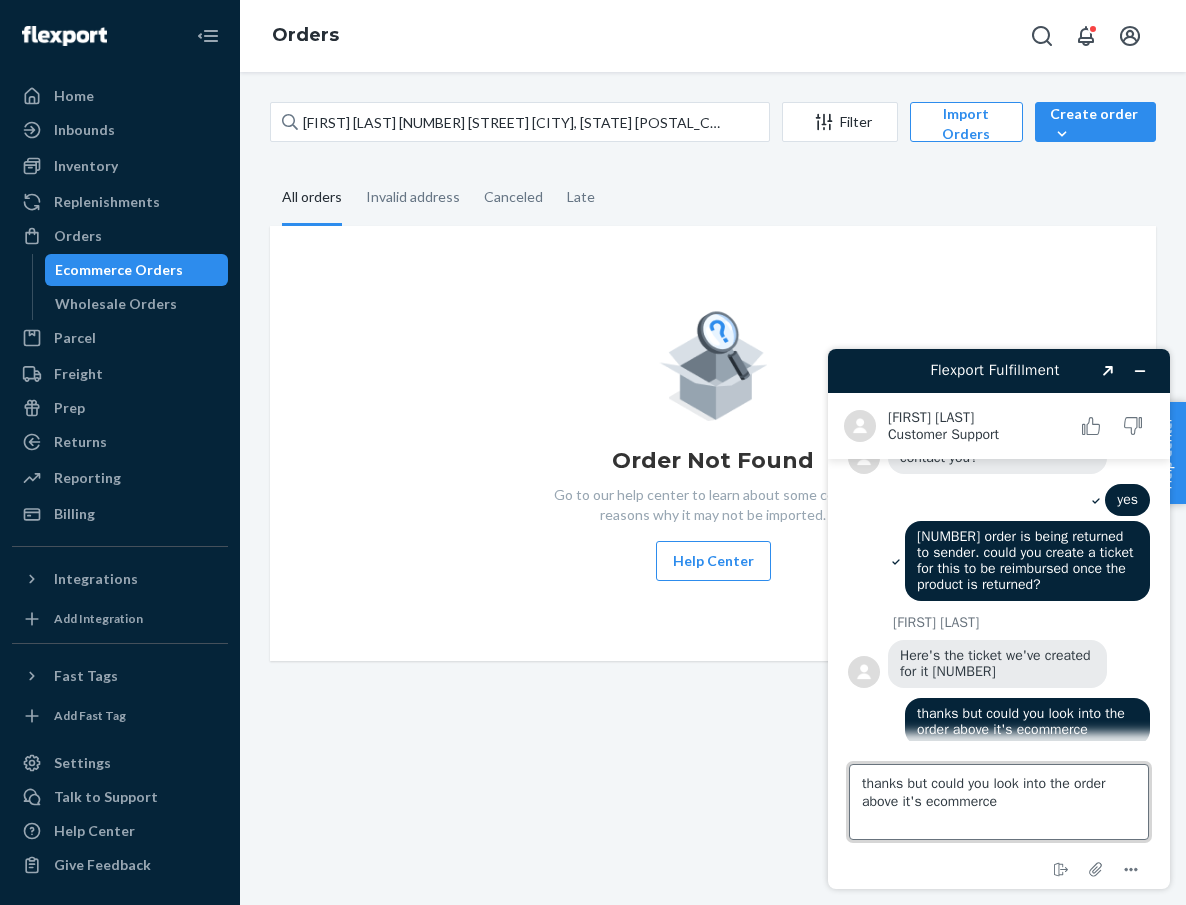 type 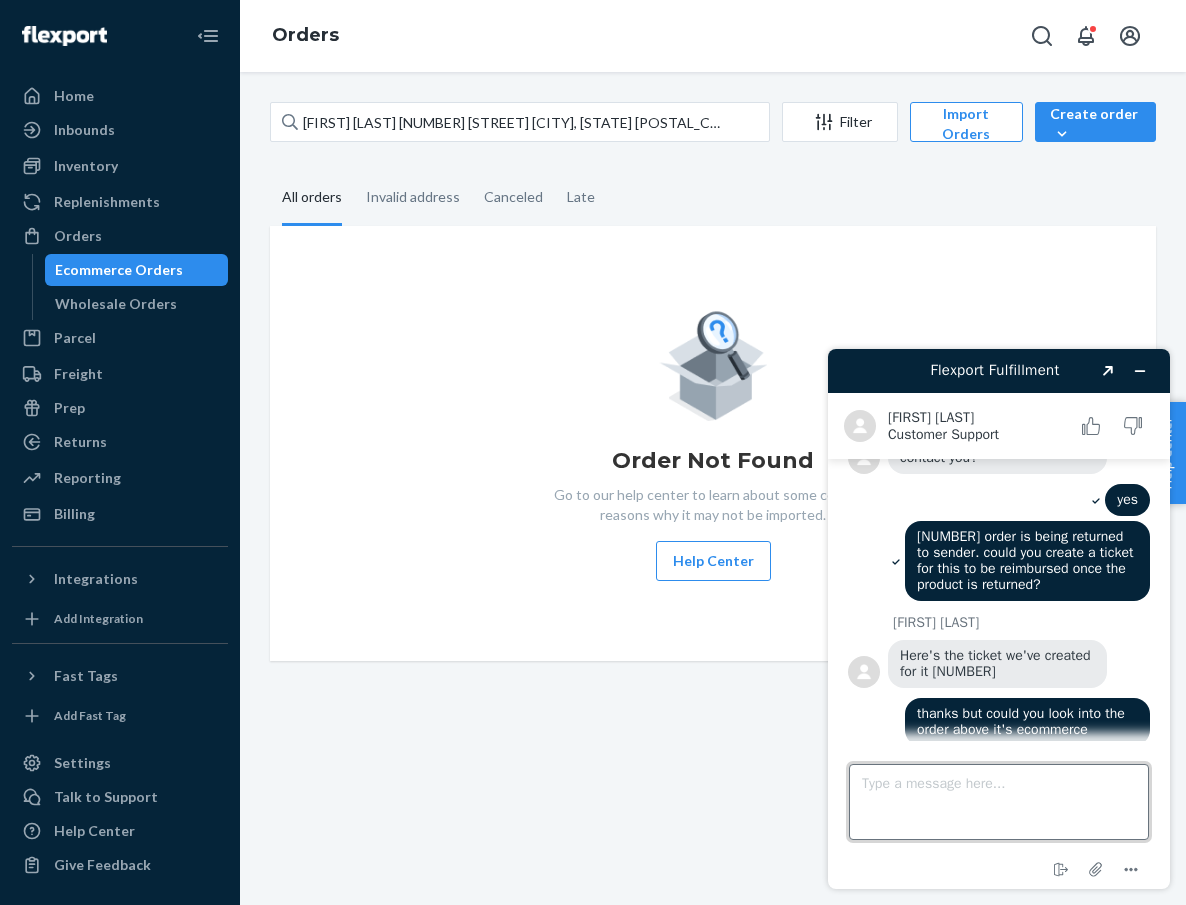 scroll, scrollTop: 902, scrollLeft: 0, axis: vertical 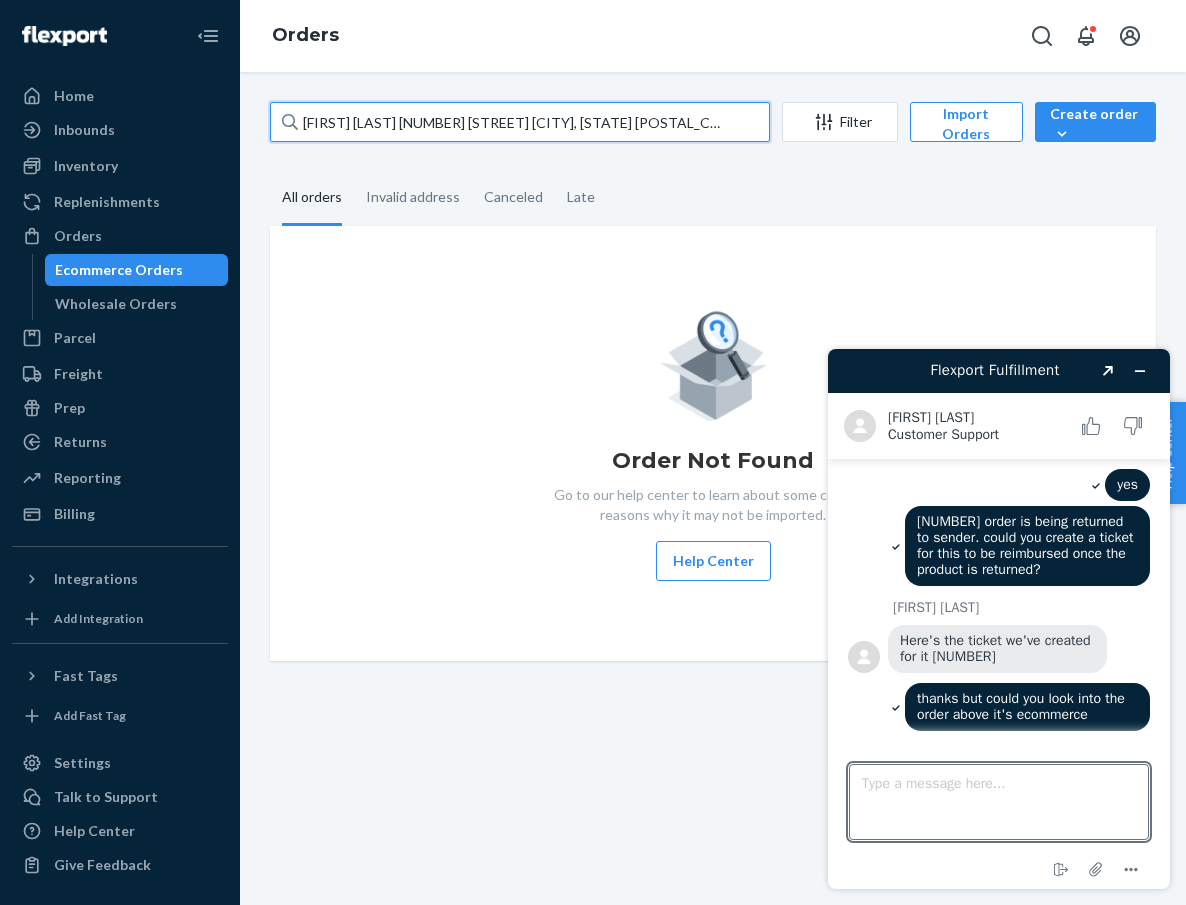 click on "[FIRST] [LAST] [NUMBER] [STREET] [CITY], [STATE] [POSTAL_CODE]" at bounding box center [520, 122] 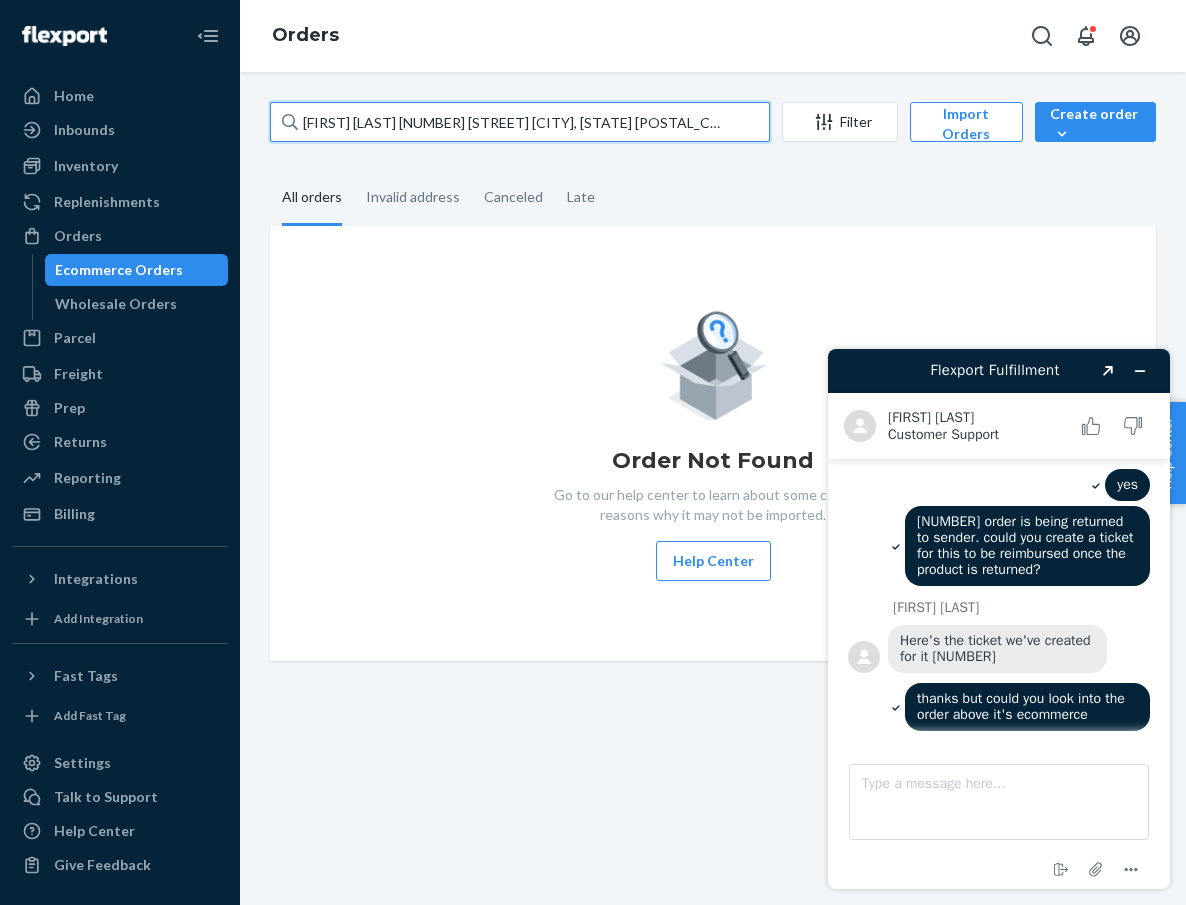 click on "[FIRST] [LAST] [NUMBER] [STREET] [CITY], [STATE] [POSTAL_CODE]" at bounding box center [520, 122] 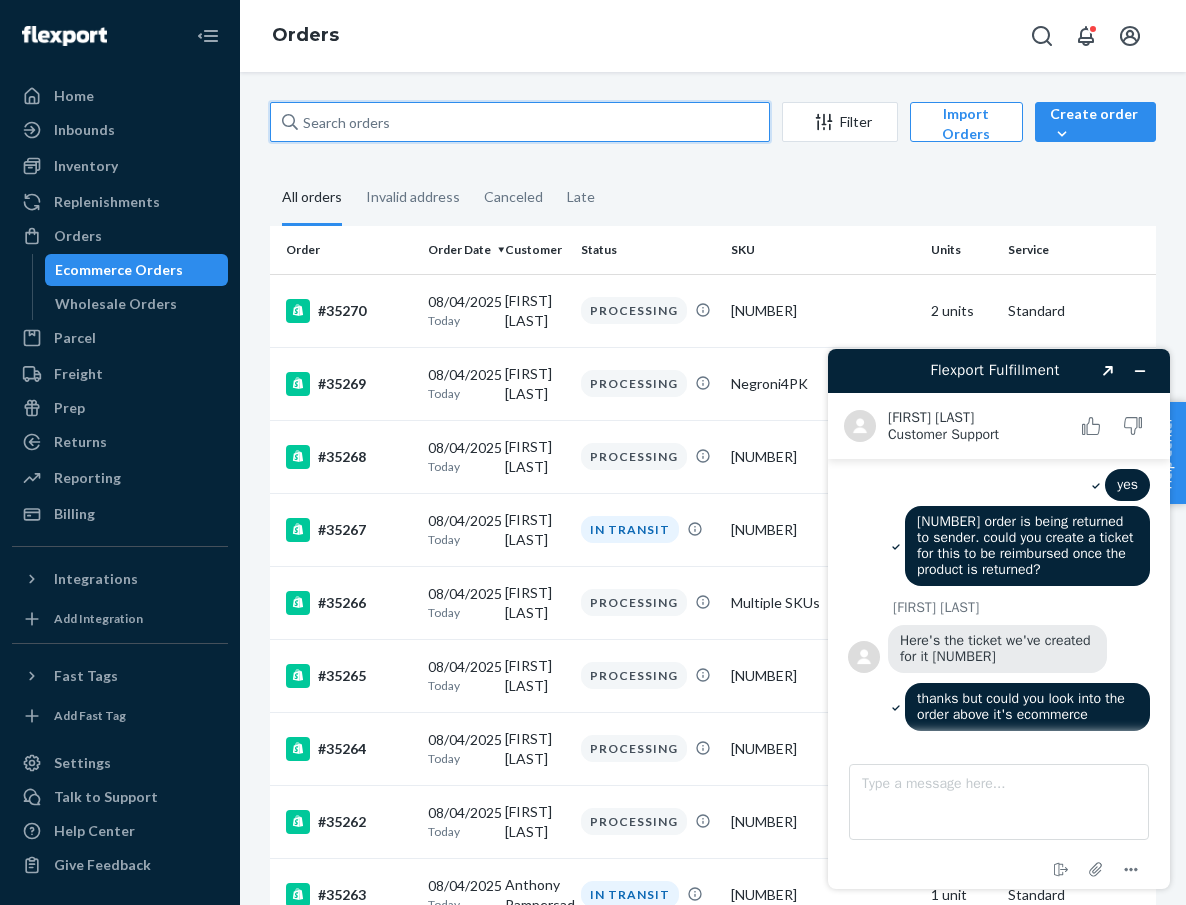 paste on "35024" 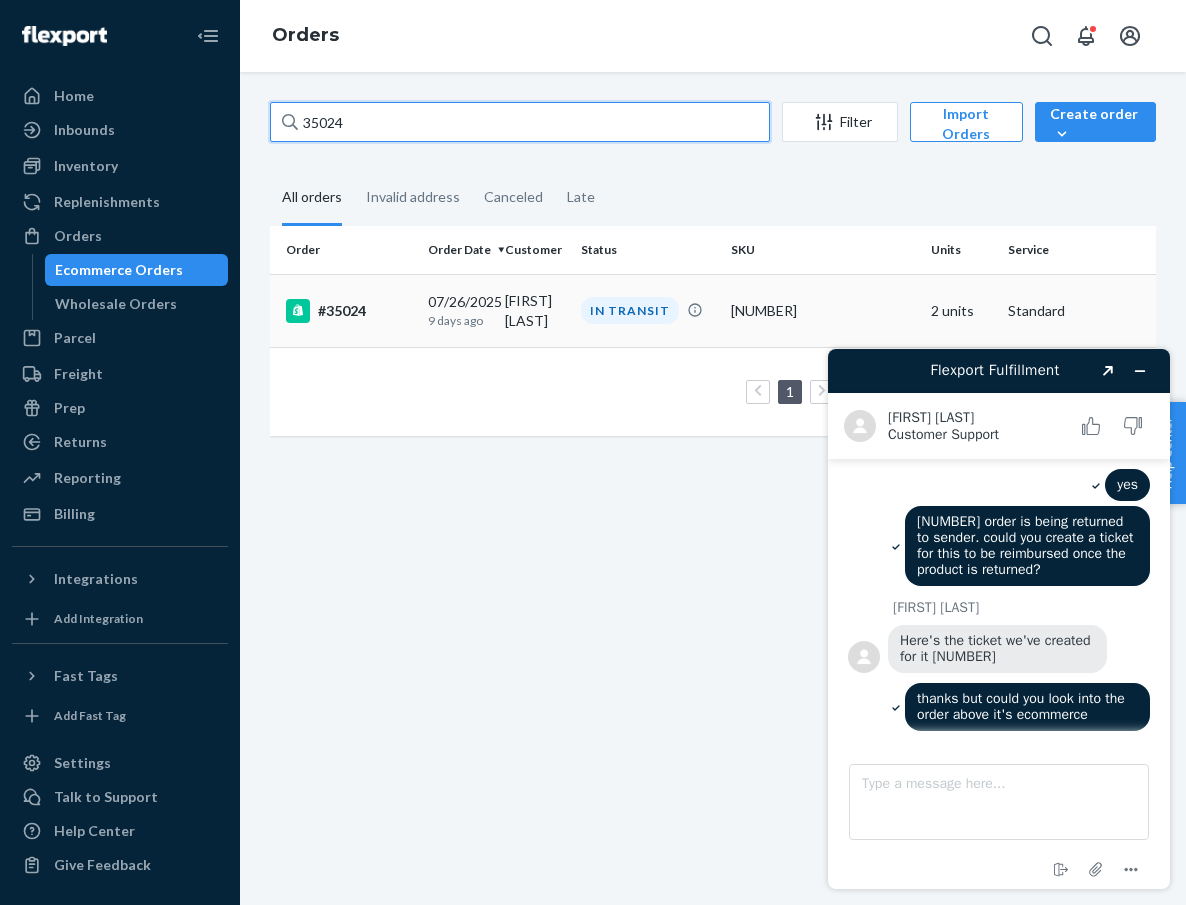 type on "35024" 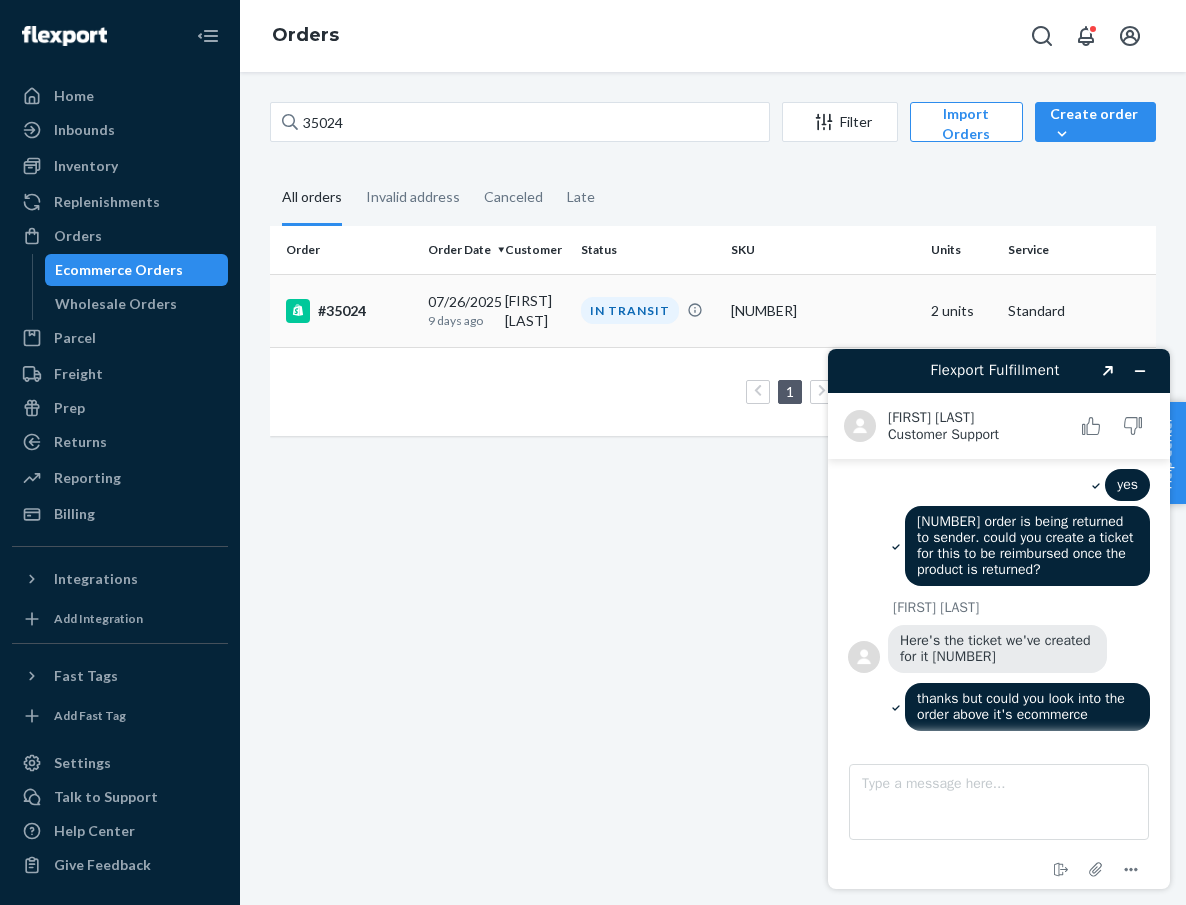 click on "#35024" at bounding box center (349, 311) 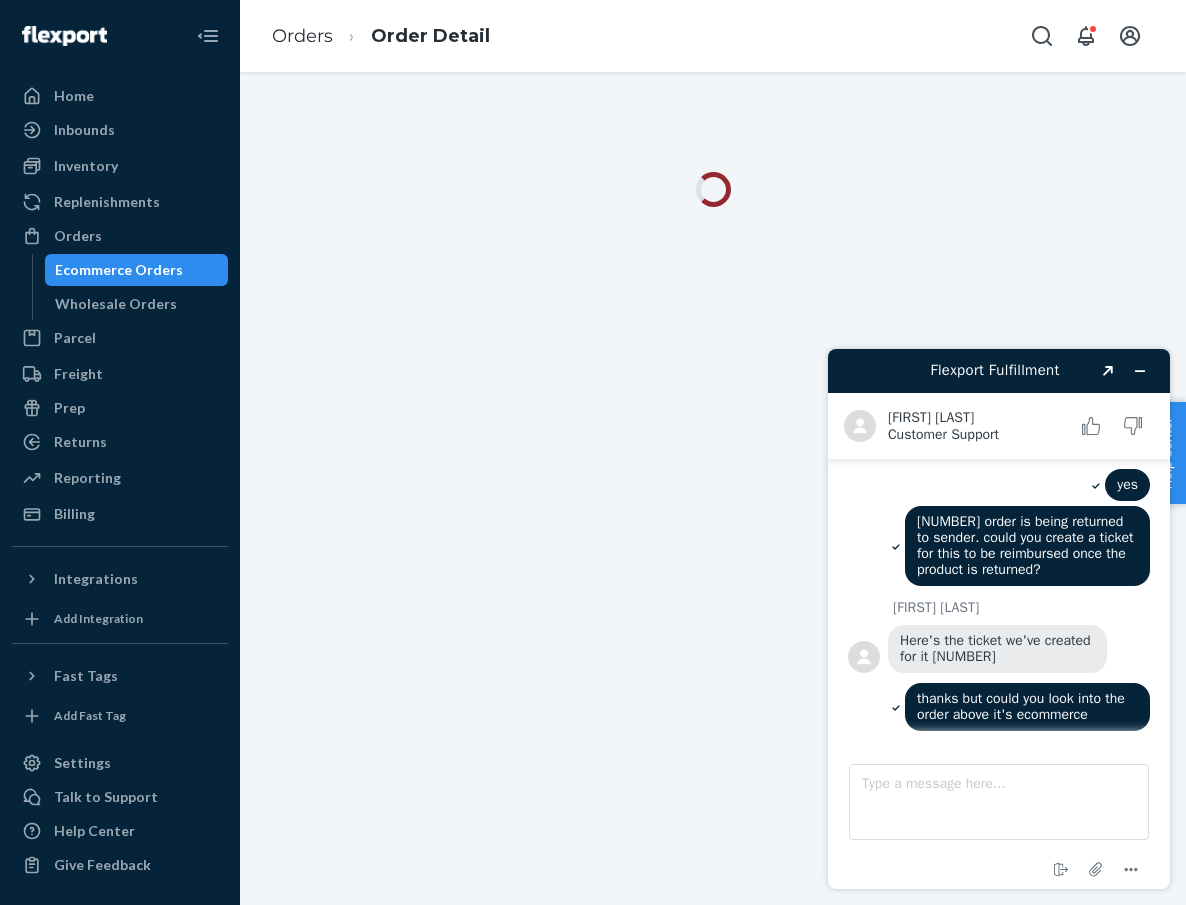 scroll, scrollTop: 0, scrollLeft: 0, axis: both 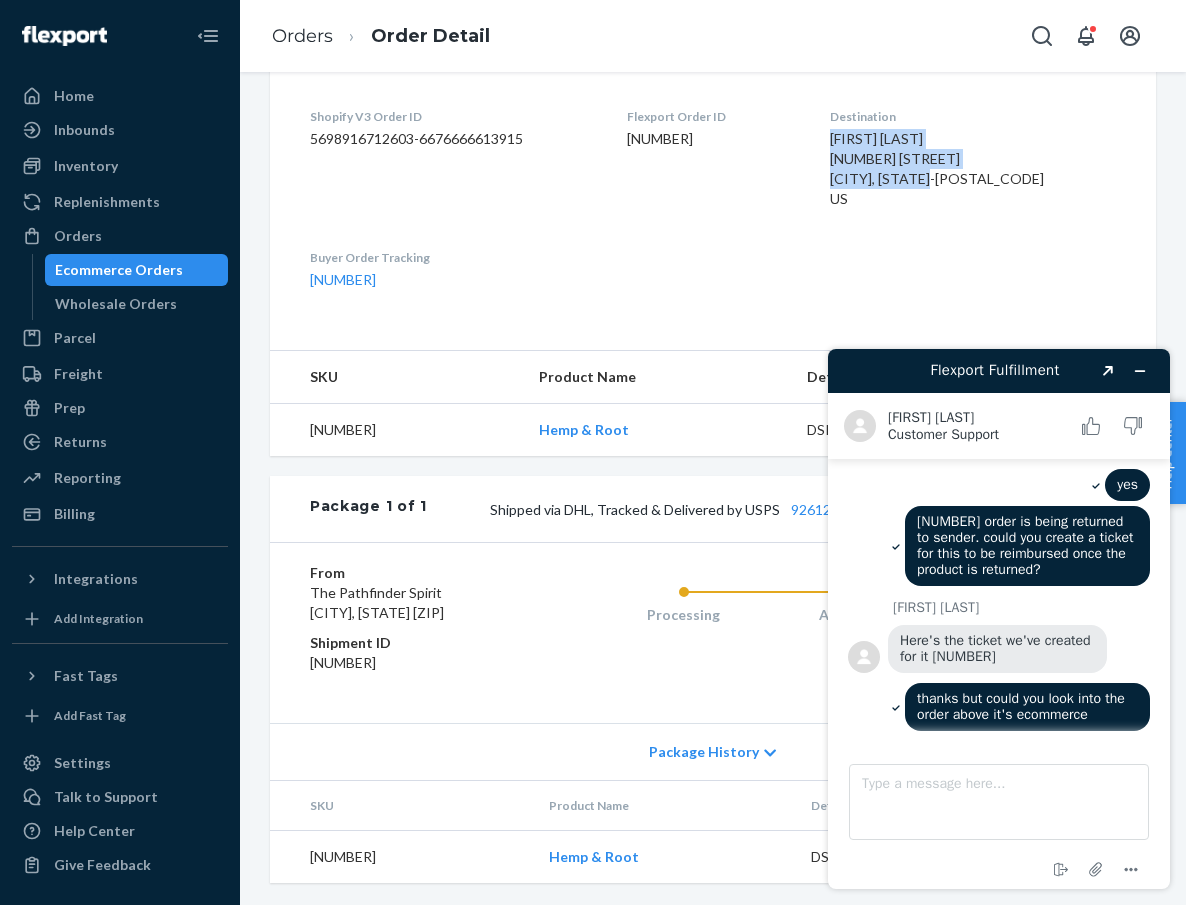drag, startPoint x: 988, startPoint y: 178, endPoint x: 859, endPoint y: 129, distance: 137.99275 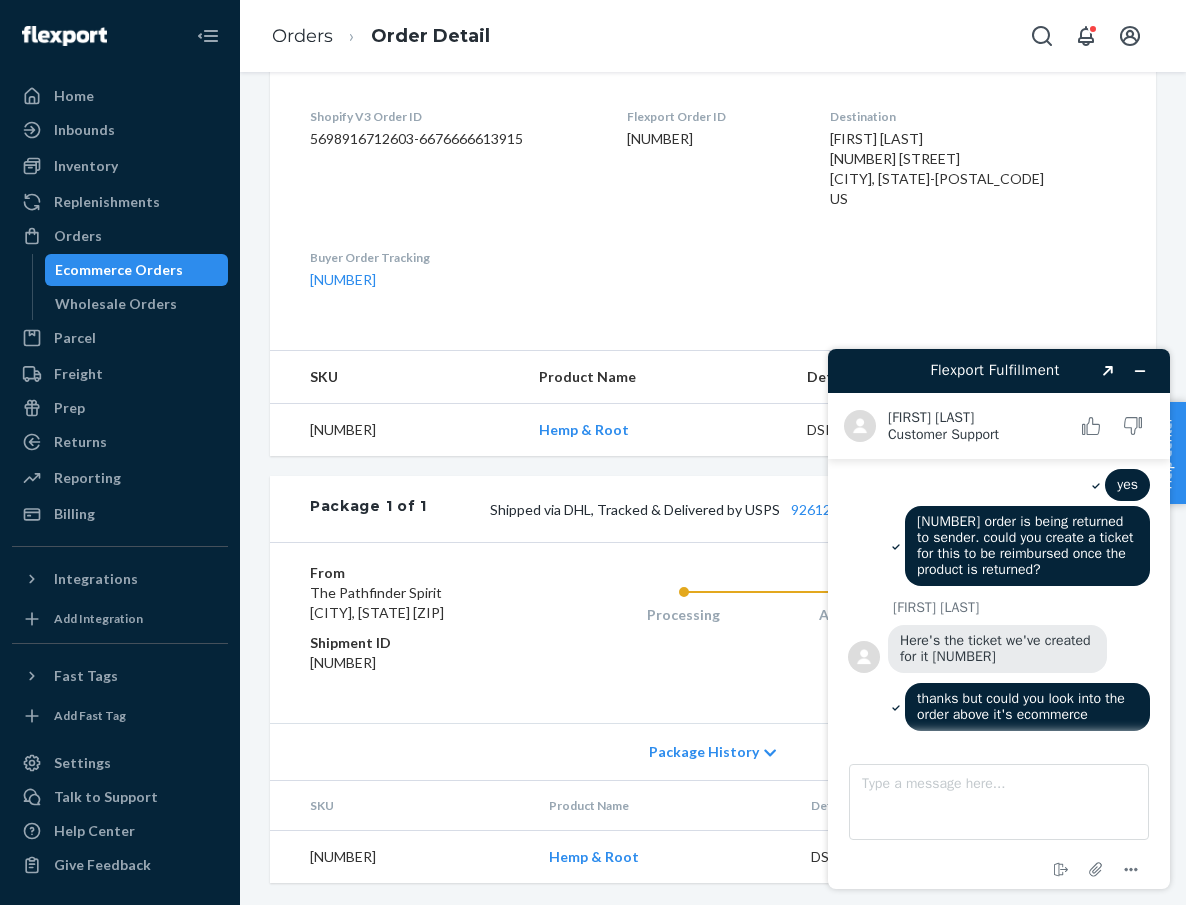 click on "Shopify V3 Order ID 5698916712603-6676666613915" at bounding box center [452, 162] 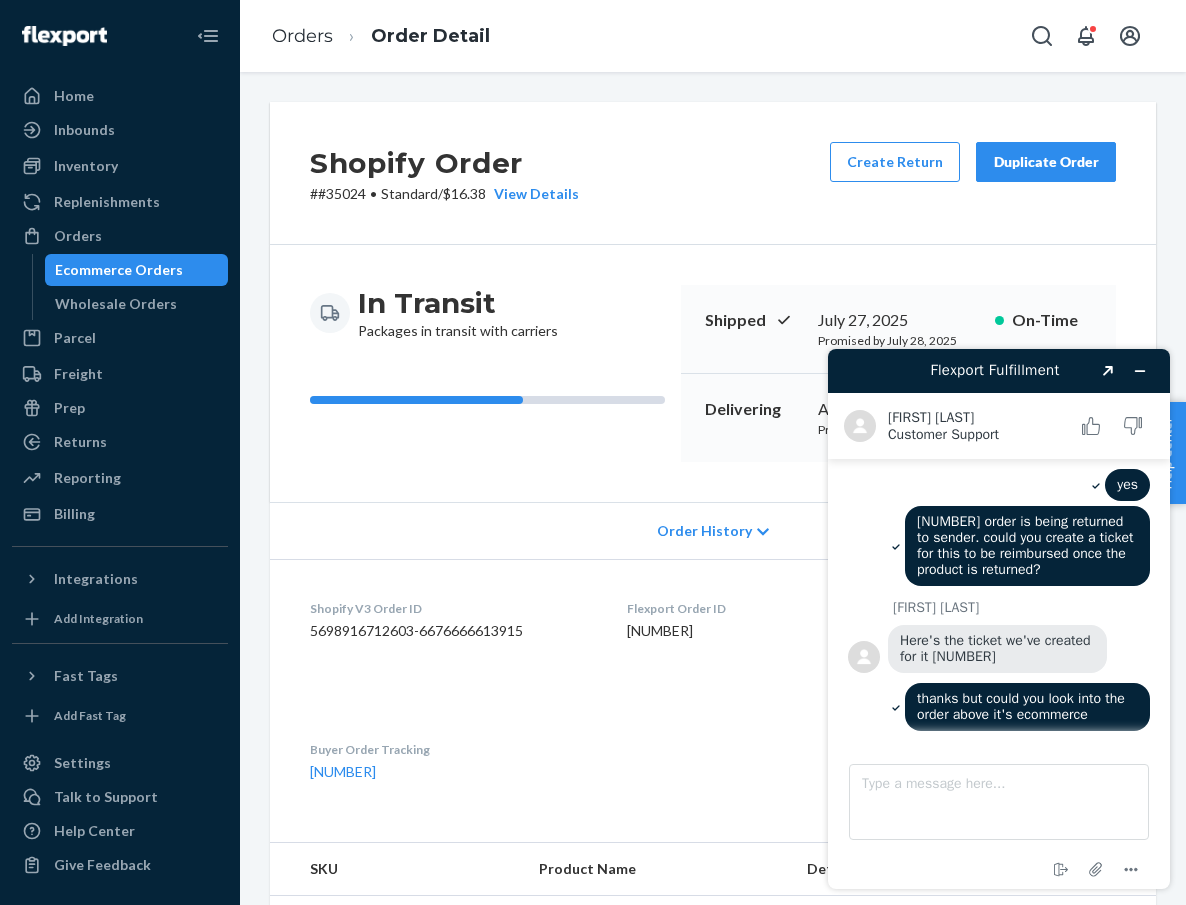 scroll, scrollTop: 0, scrollLeft: 0, axis: both 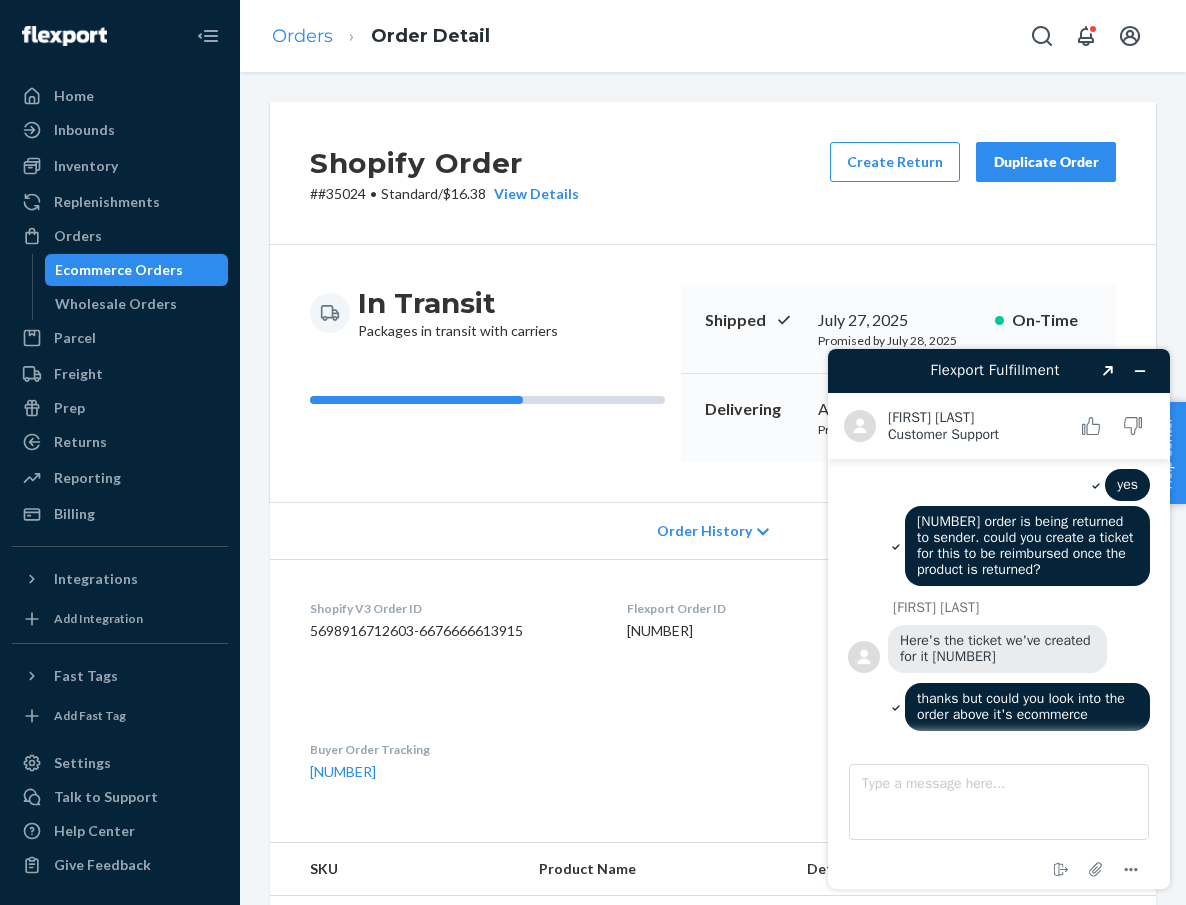 click on "Orders" at bounding box center [302, 36] 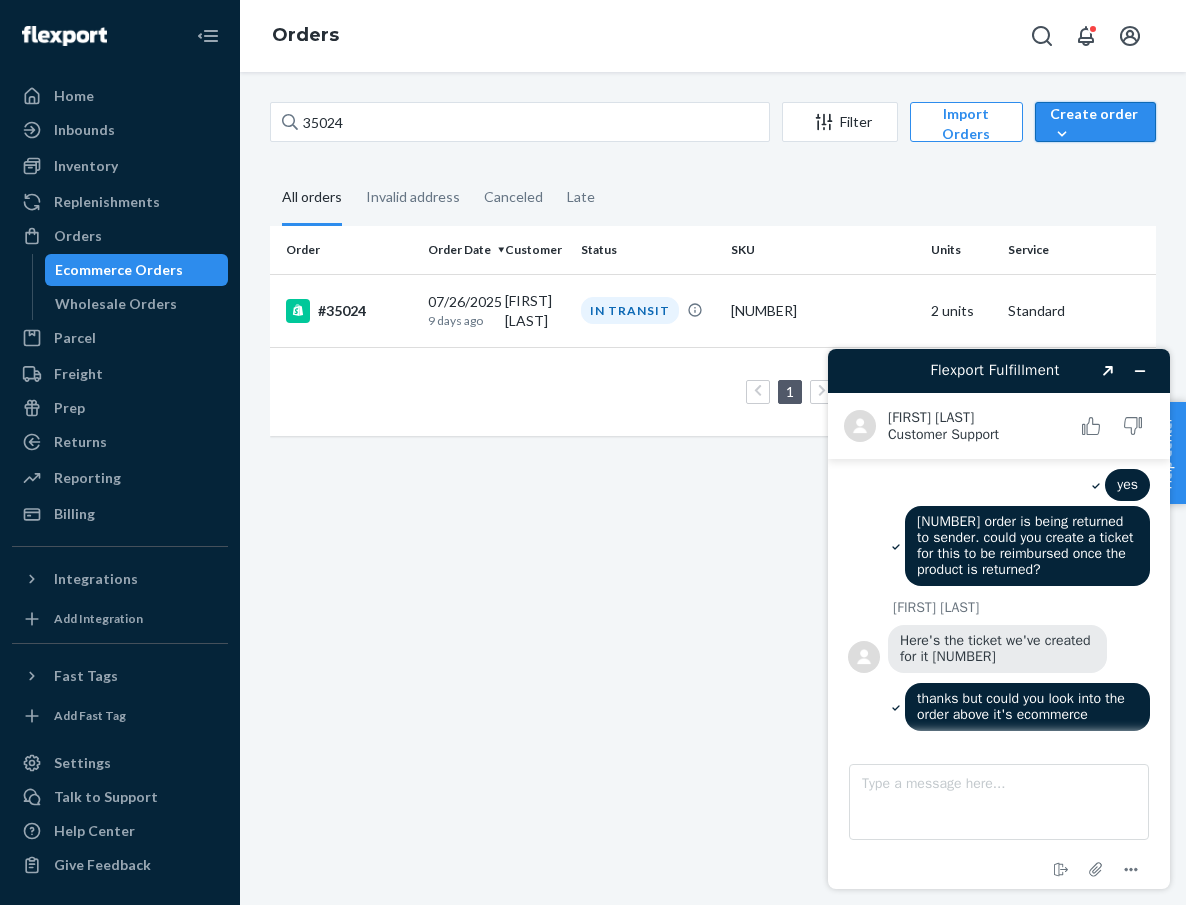 click on "Create order" at bounding box center [1095, 124] 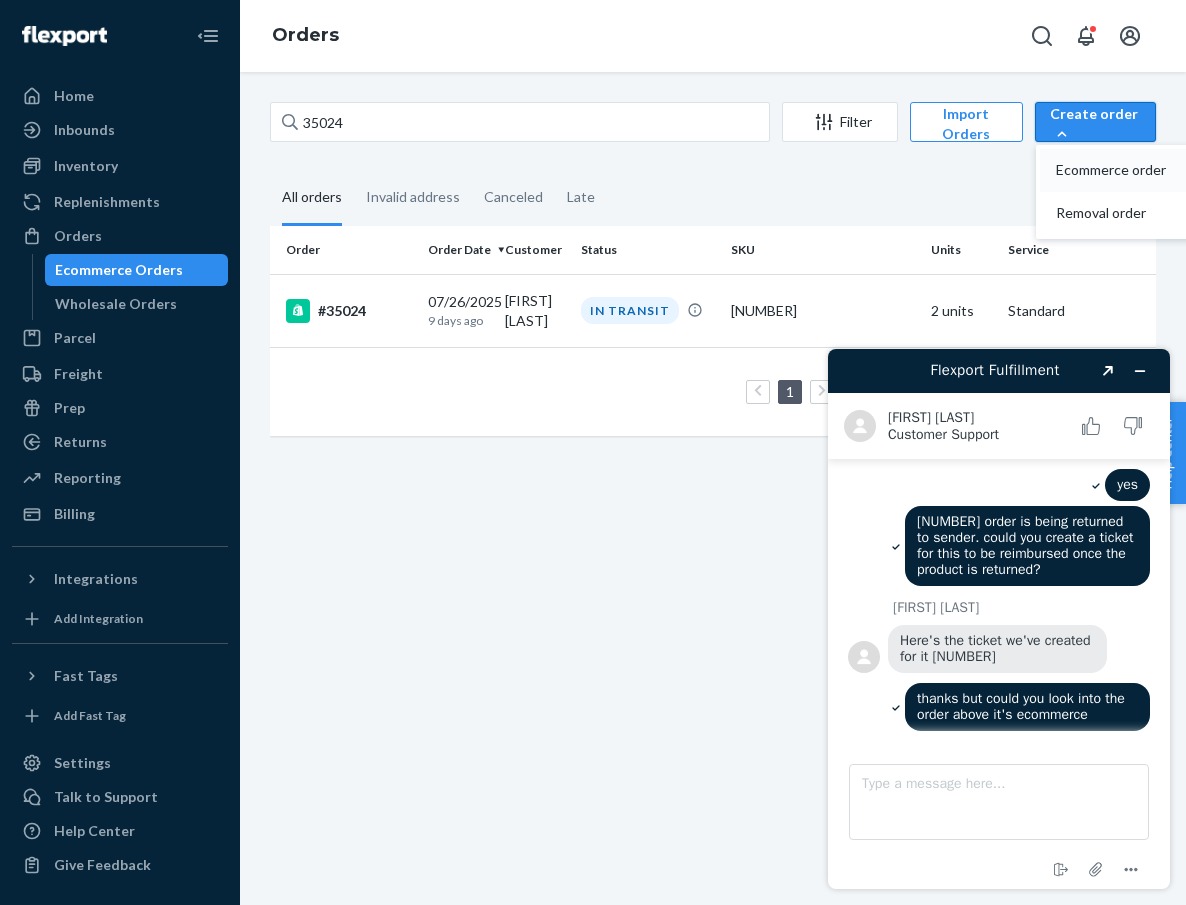 click on "Ecommerce order" at bounding box center [1118, 170] 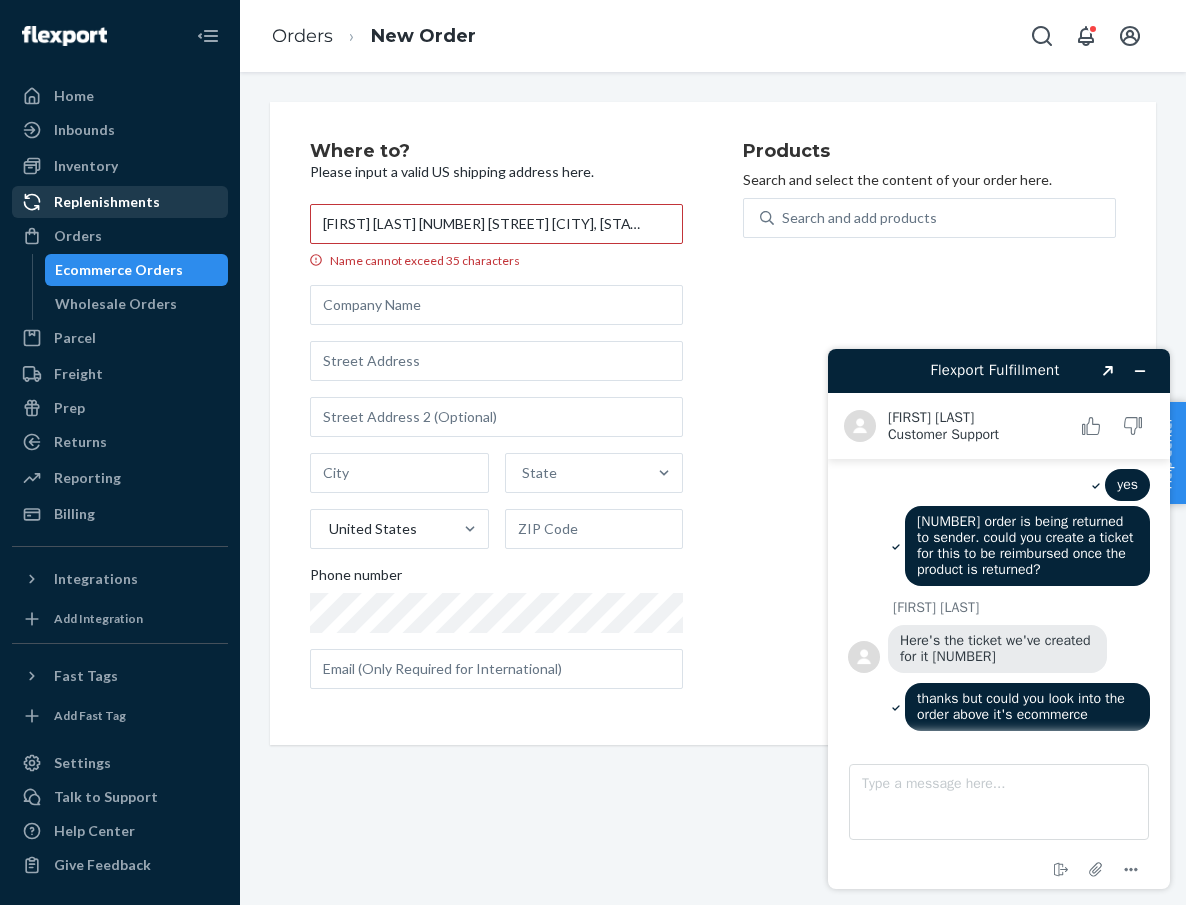 drag, startPoint x: 454, startPoint y: 210, endPoint x: 40, endPoint y: 200, distance: 414.12076 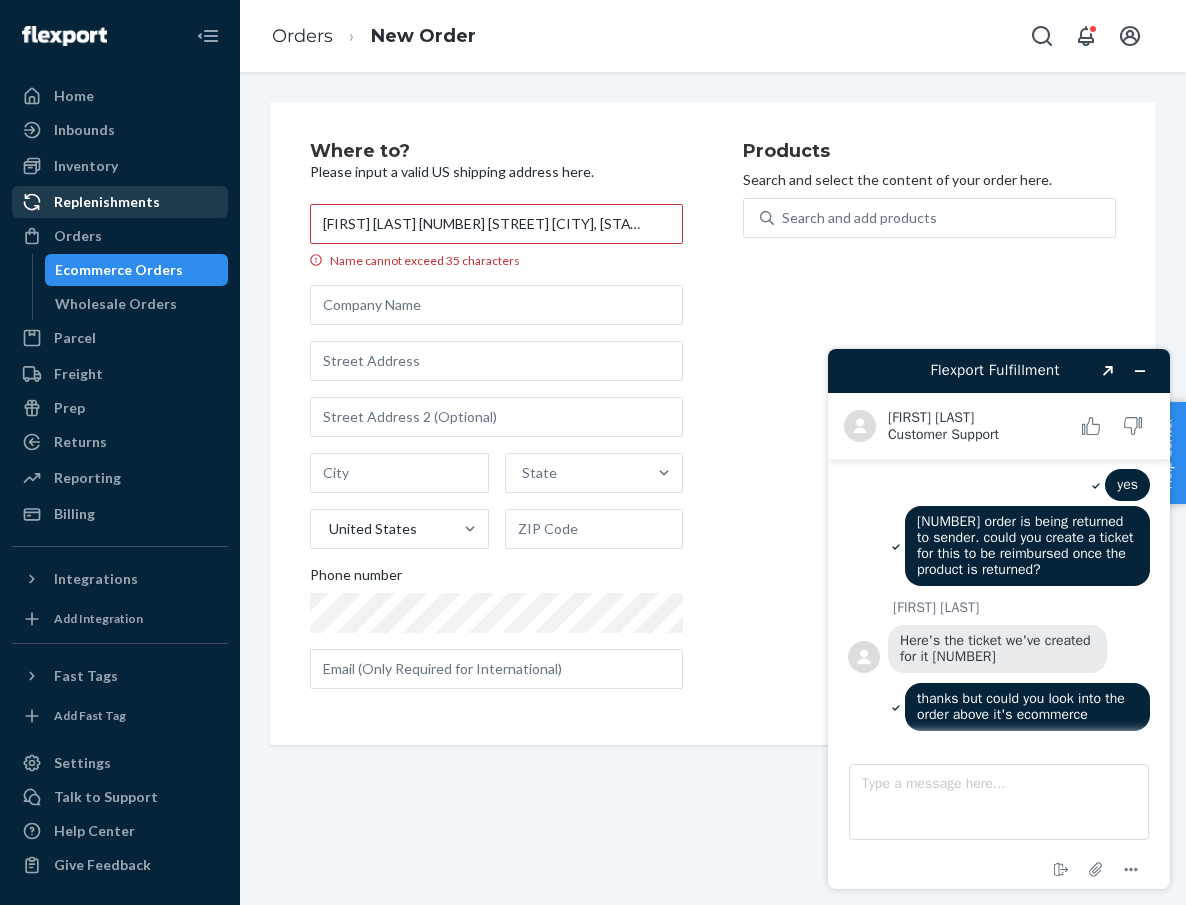 click on "Home Inbounds Shipping Plans Problems Inventory Products Replenishments Orders Ecommerce Orders Wholesale Orders Parcel Parcel orders Integrations Freight Prep Returns All Returns Settings Packages Reporting Reports Analytics Billing Integrations Add Integration Fast Tags Add Fast Tag Settings Talk to Support Help Center Give Feedback Orders New Order Where to? Please input a valid US shipping address here. [FIRST] [LAST] [NUMBER] [STREET] [CITY], [STATE] Name cannot exceed 35 characters State United States Phone number Products Search and select the content of your order here. Search and add products" at bounding box center [593, 452] 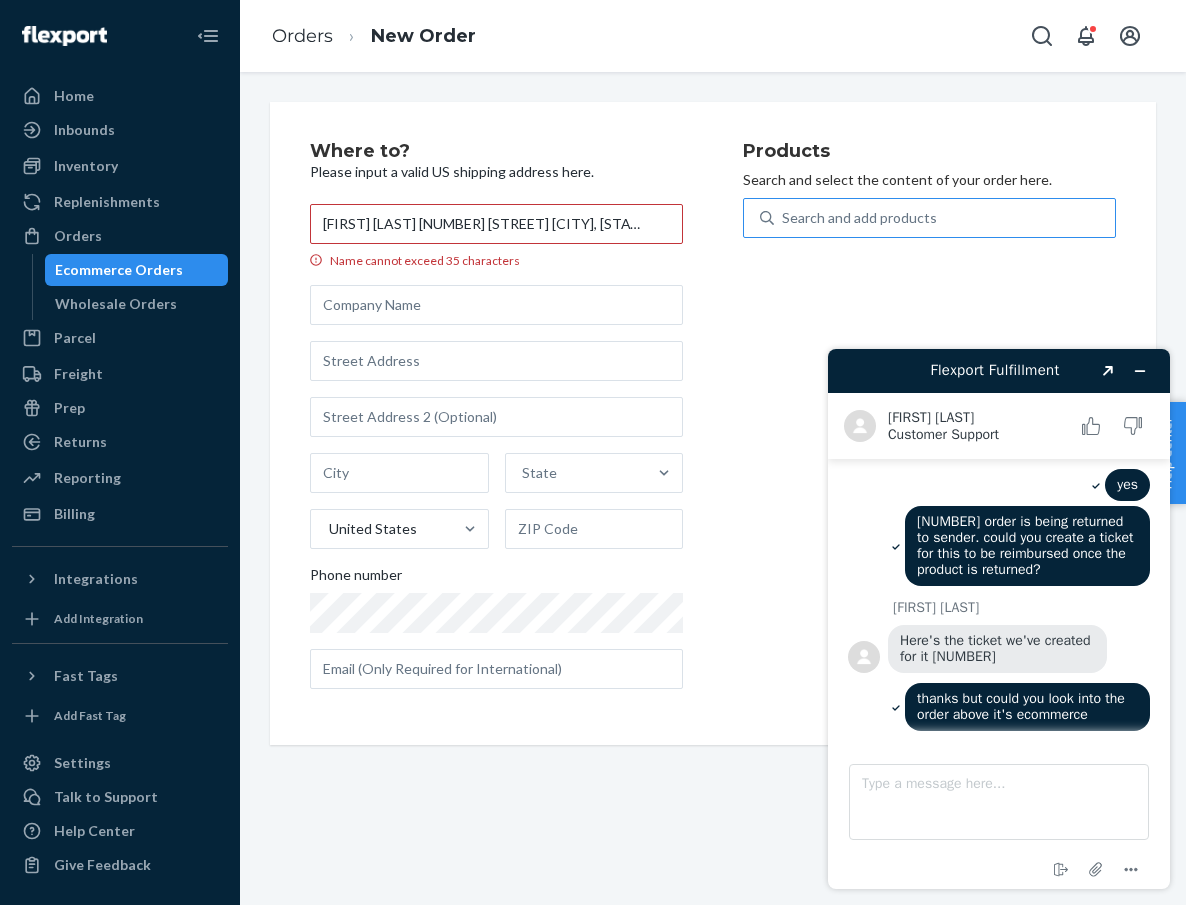 drag, startPoint x: 418, startPoint y: 222, endPoint x: 878, endPoint y: 230, distance: 460.06955 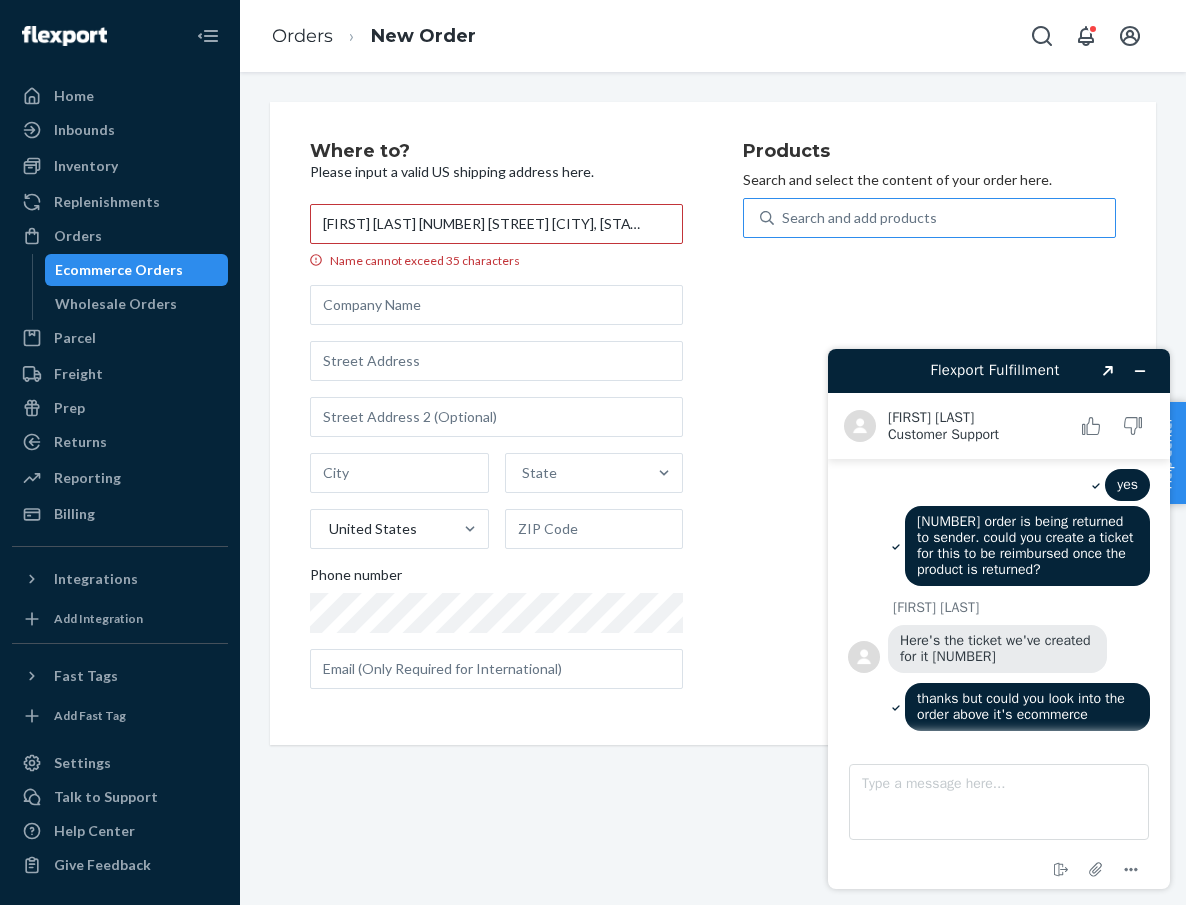 click on "Where to? Please input a valid US shipping address here. [FIRST] [LAST] [NUMBER] [STREET] [CITY], [STATE]   Name cannot exceed 35 characters State United States Phone number Products Search and select the content of your order here. Search and add products" at bounding box center [713, 423] 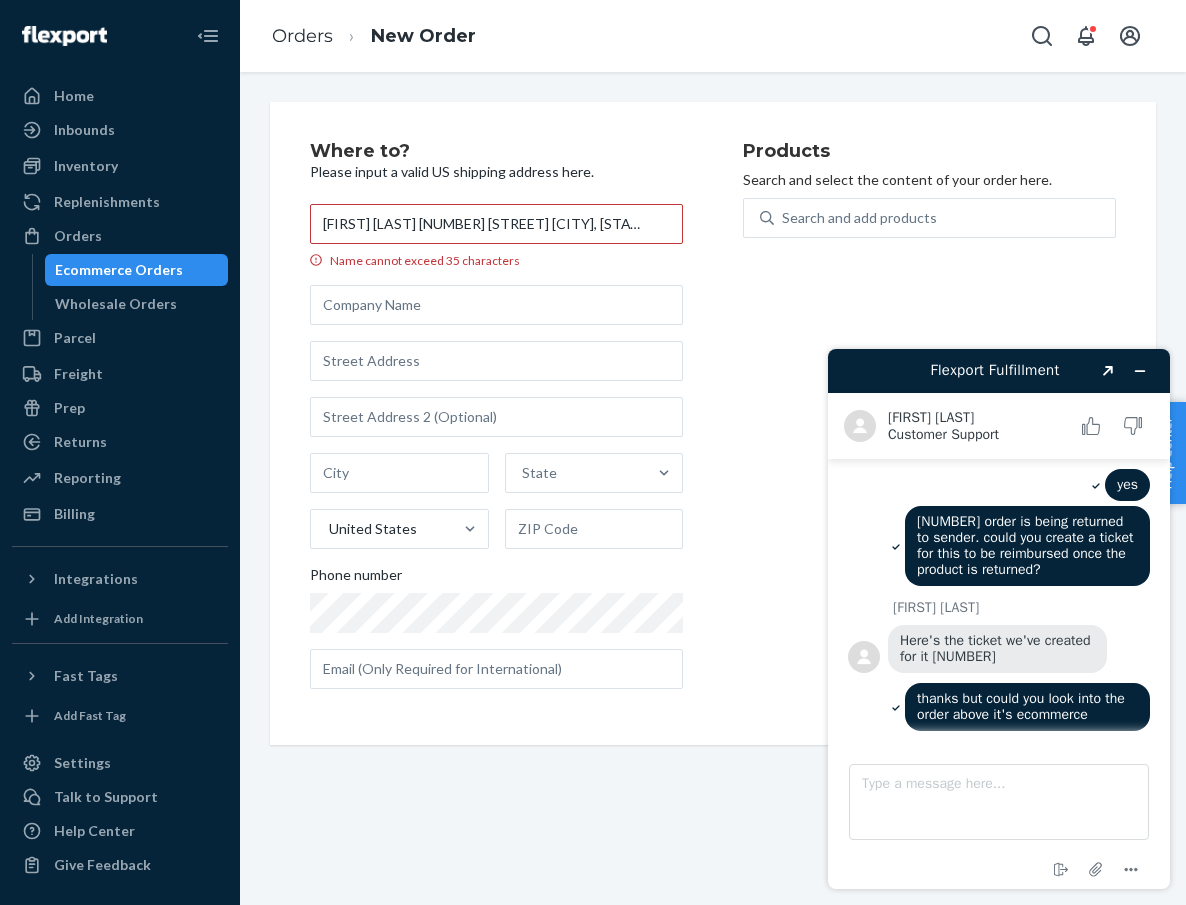 type on "[FIRST] [LAST] [NUMBER] [STREET] [CITY], [STATE] [POSTAL_CODE]" 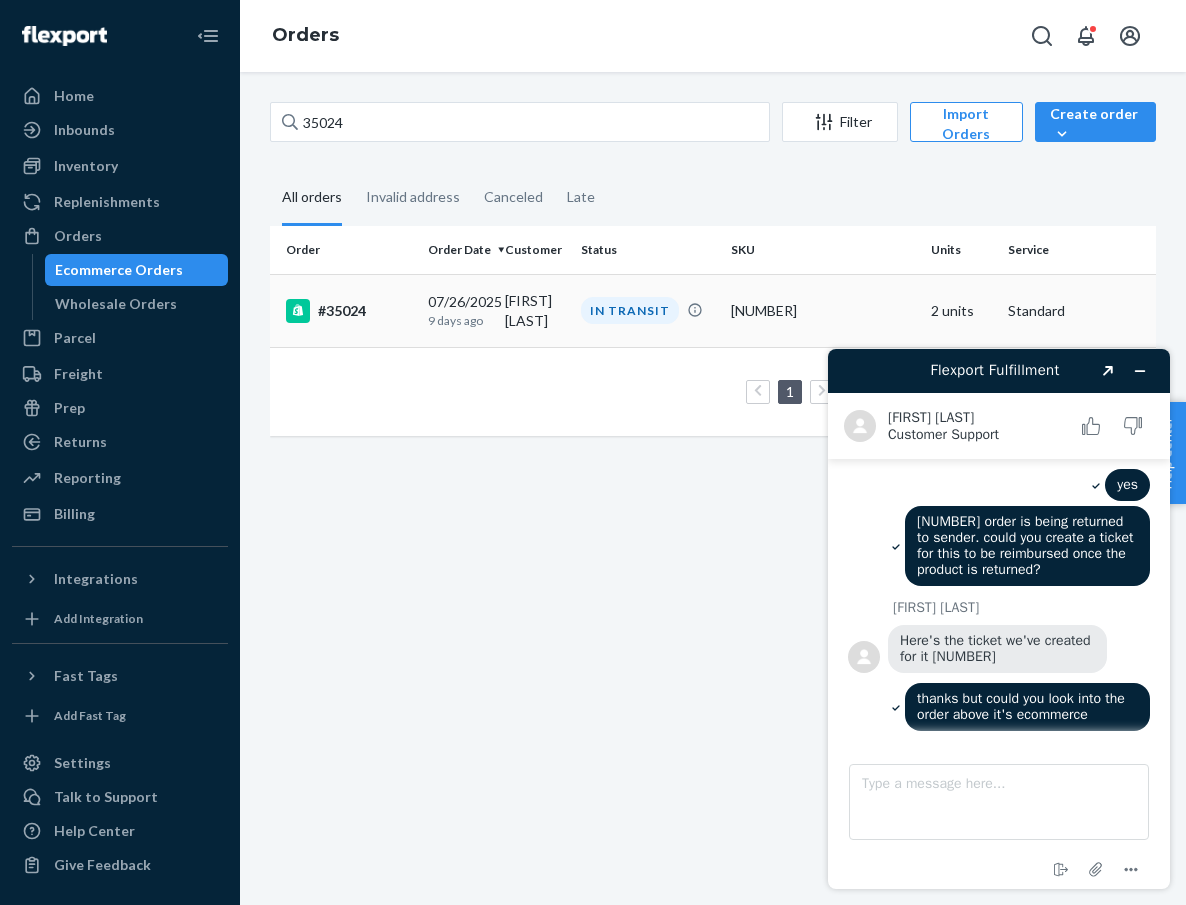 click on "#35024" at bounding box center [345, 310] 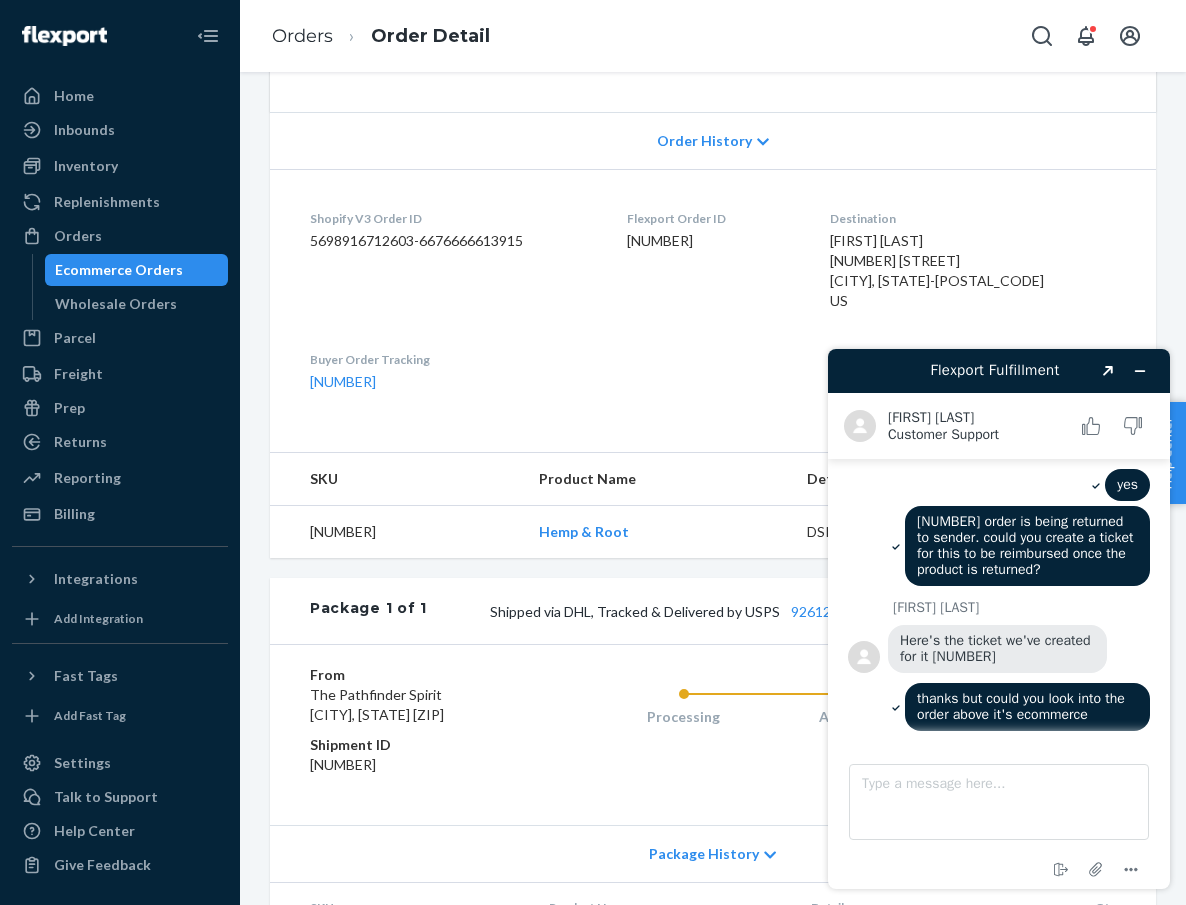 scroll, scrollTop: 347, scrollLeft: 0, axis: vertical 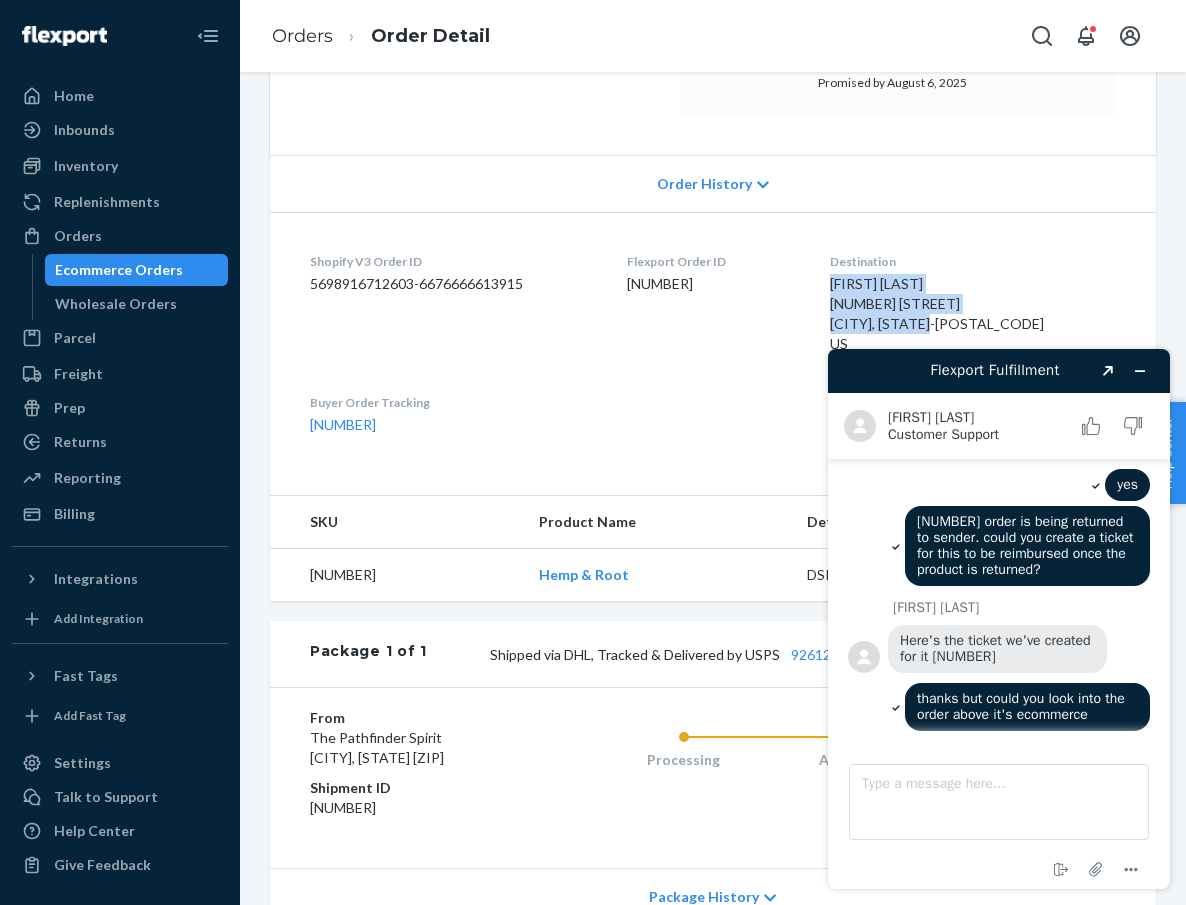 drag, startPoint x: 989, startPoint y: 323, endPoint x: 861, endPoint y: 279, distance: 135.3514 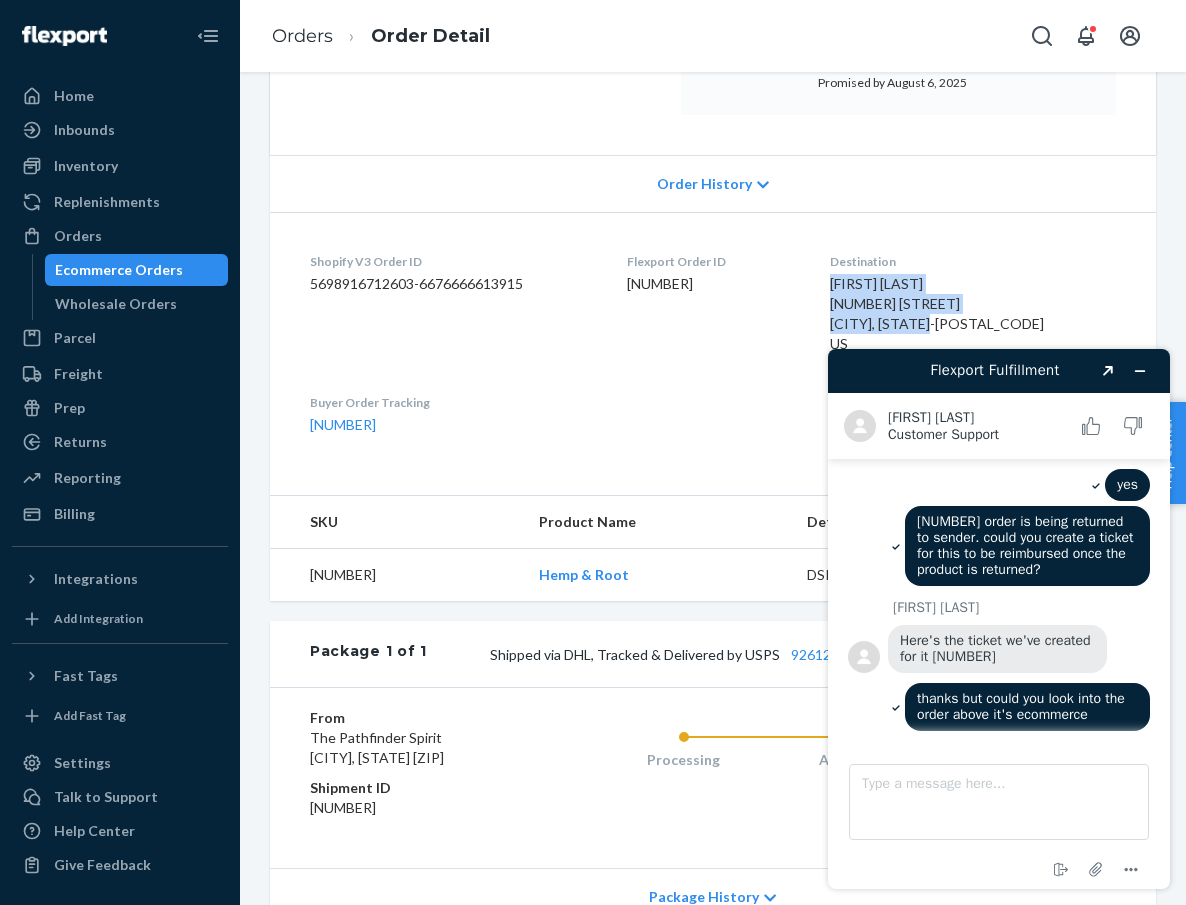 click on "Shopify V3 Order ID 5698916712603-6676666613915 Flexport Order ID 133172945 Destination [FIRST] [LAST]
[NUMBER] [STREET]
[CITY], [STATE] [ZIP]
US Buyer Order Tracking 133172945" at bounding box center [713, 343] 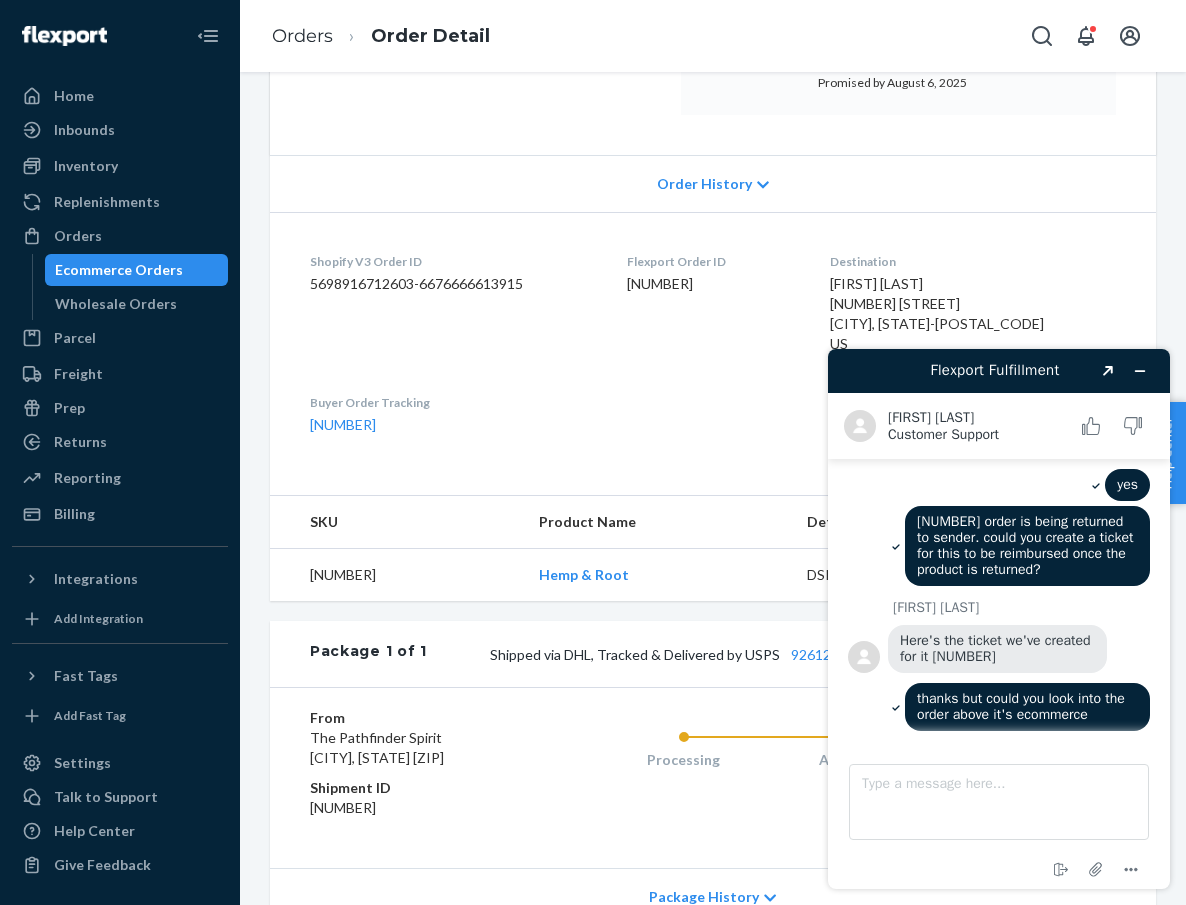 click on "Ecommerce Orders" at bounding box center [119, 270] 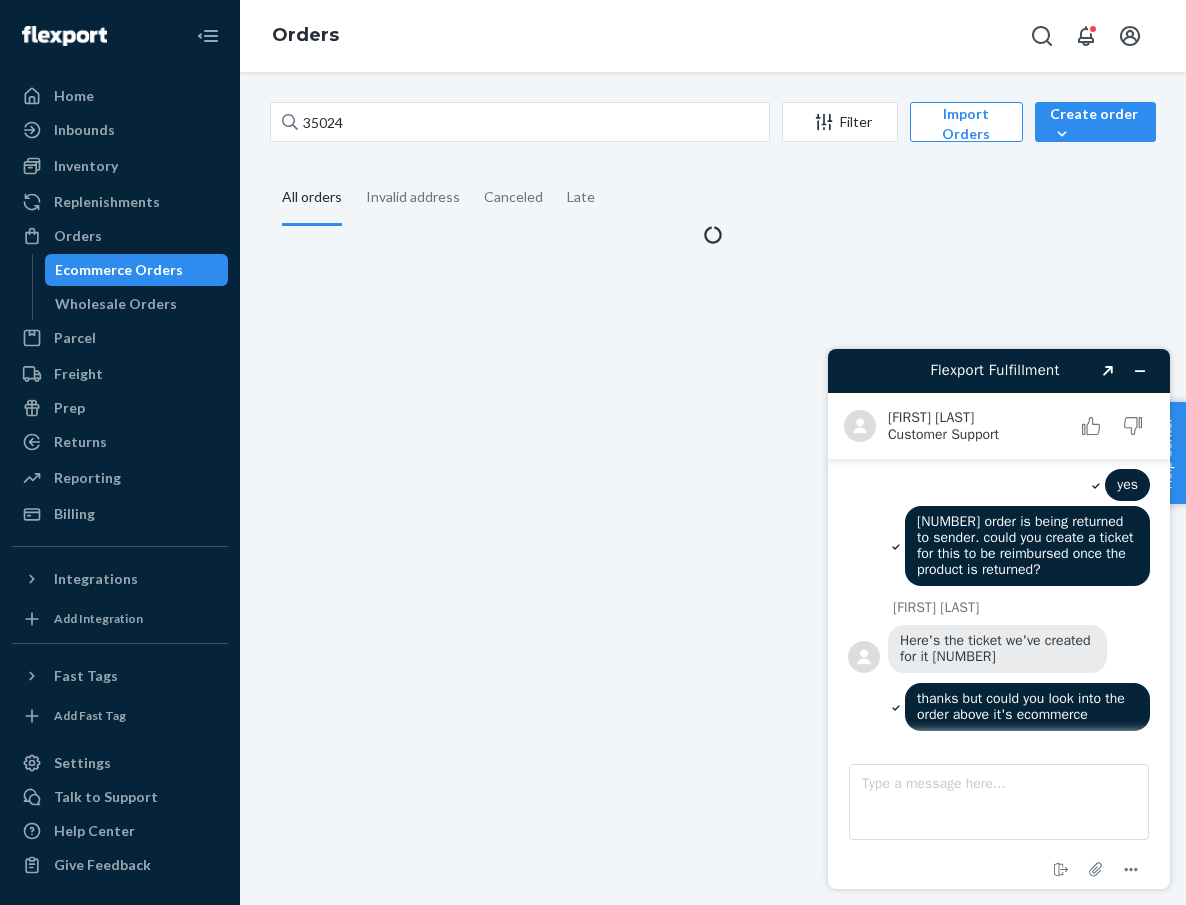 scroll, scrollTop: 0, scrollLeft: 0, axis: both 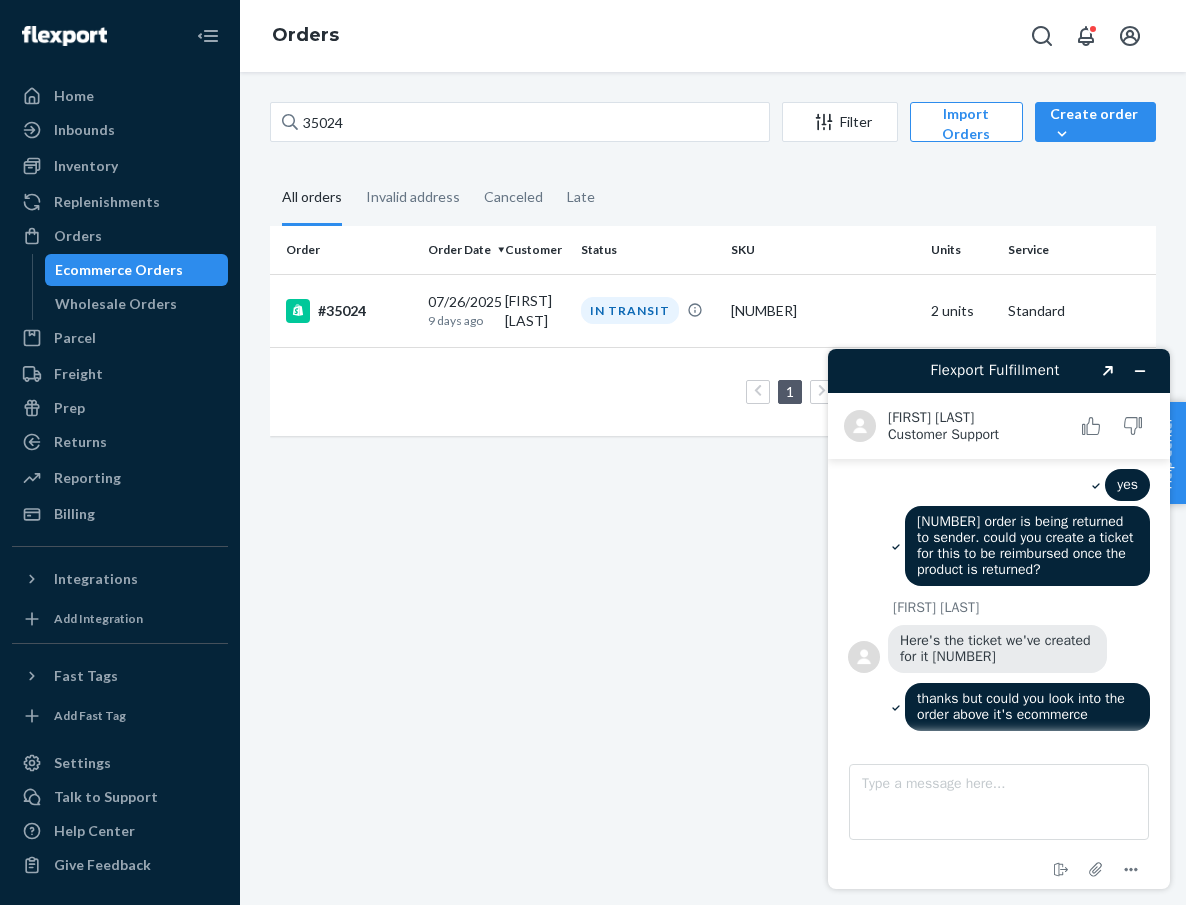 click on "[NUMBER] Filter Import Orders Create order Ecommerce order Removal order All orders Invalid address Canceled Late Order Order Date Customer Status SKU Units Service Fee #[NUMBER] [DATE] [TIME] [FIRST] [LAST] IN TRANSIT [NUMBER] [UNITS] units Standard $[PRICE] [NUMBER] [NUMBER] results per page" at bounding box center (713, 488) 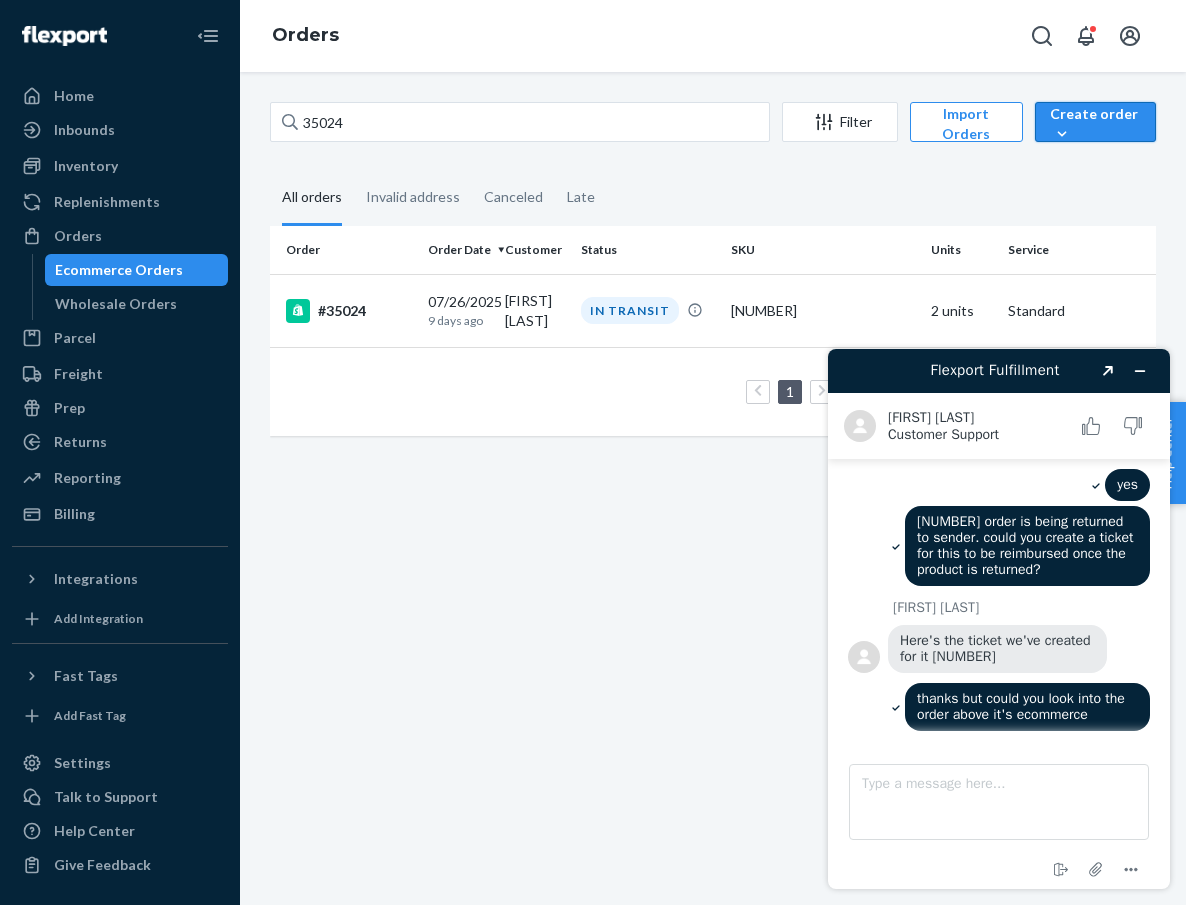 click on "Create order" at bounding box center [1095, 124] 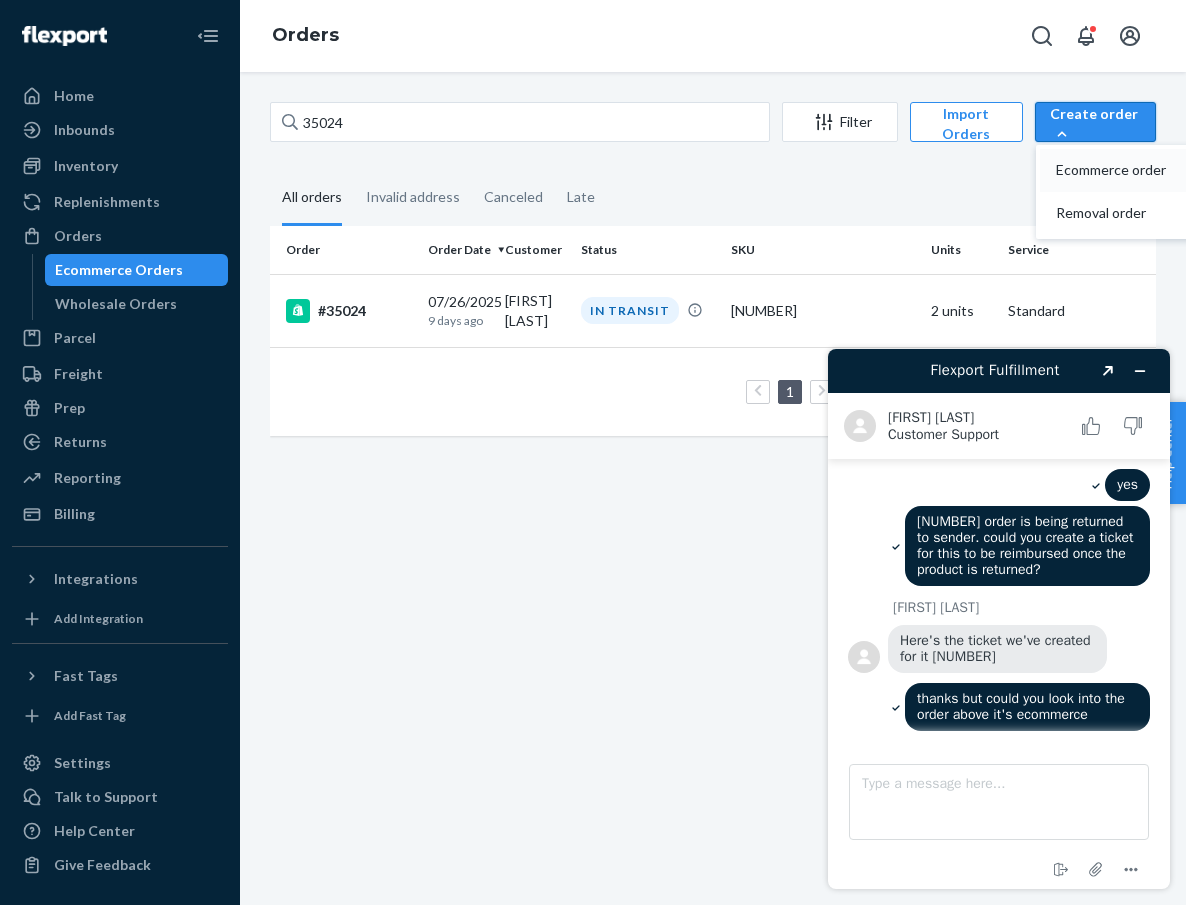 click on "Ecommerce order" at bounding box center (1118, 170) 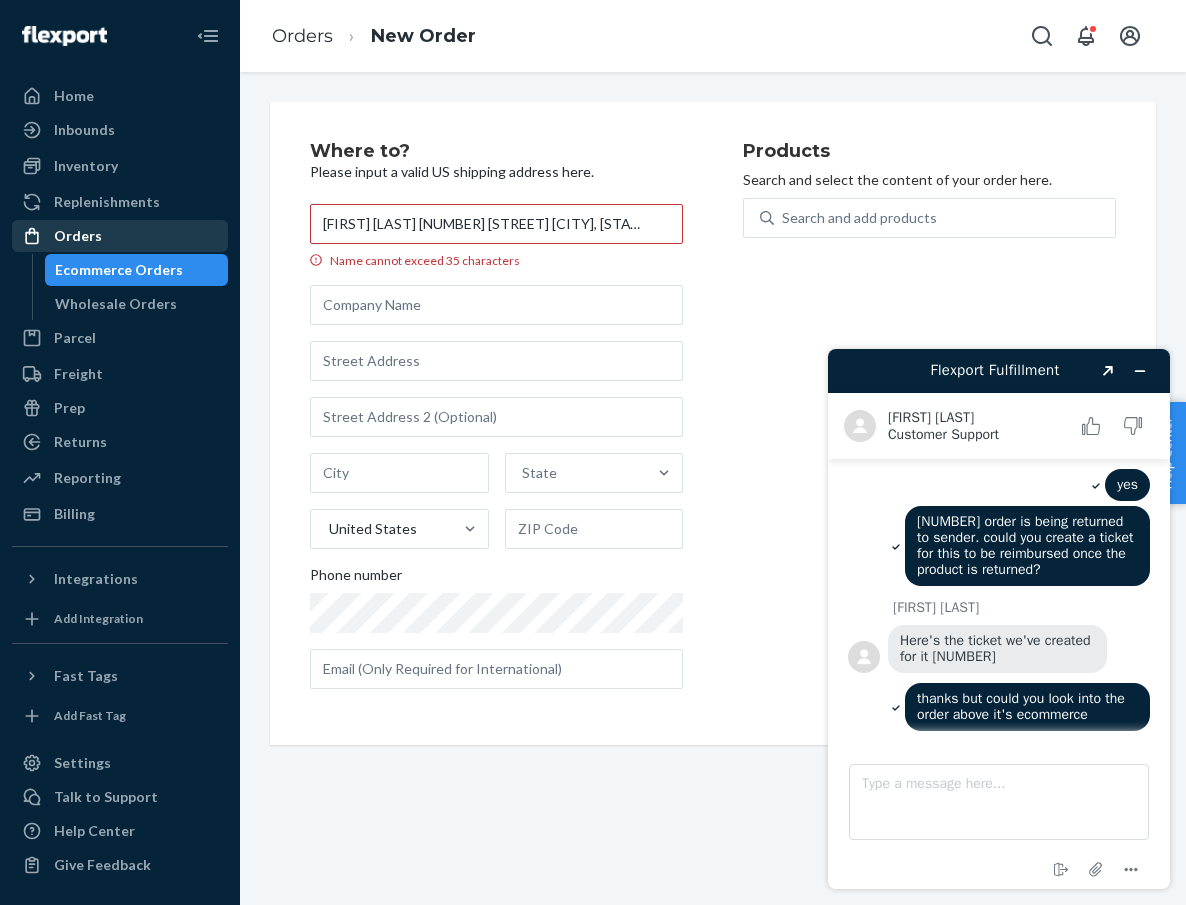 drag, startPoint x: 498, startPoint y: 223, endPoint x: 197, endPoint y: 221, distance: 301.00665 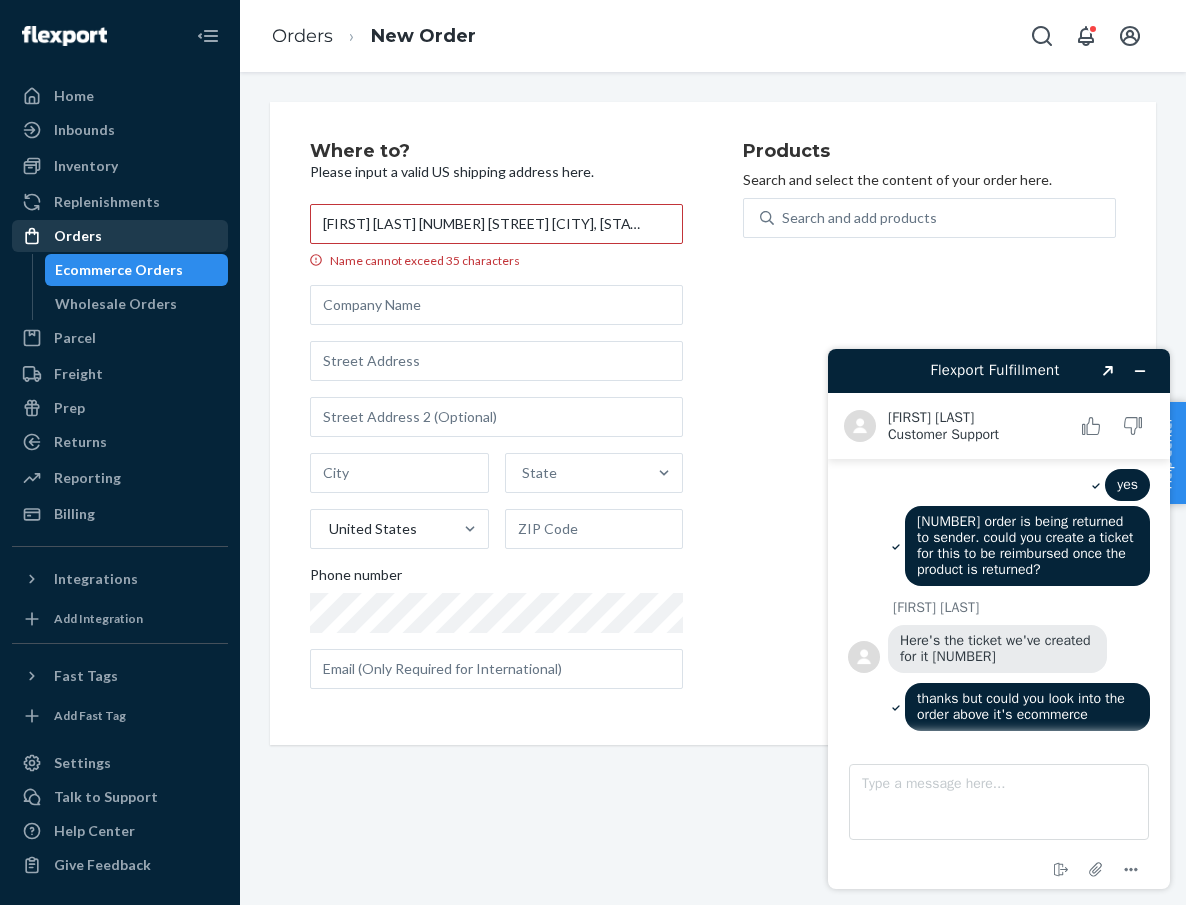 click on "Home Inbounds Shipping Plans Problems Inventory Products Replenishments Orders Ecommerce Orders Wholesale Orders Parcel Parcel orders Integrations Freight Prep Returns All Returns Settings Packages Reporting Reports Analytics Billing Integrations Add Integration Fast Tags Add Fast Tag Settings Talk to Support Help Center Give Feedback Orders New Order Where to? Please input a valid US shipping address here. [FIRST] [LAST] [NUMBER] [STREET] [CITY], [STATE] Name cannot exceed 35 characters State United States Phone number Products Search and select the content of your order here. Search and add products" at bounding box center (593, 452) 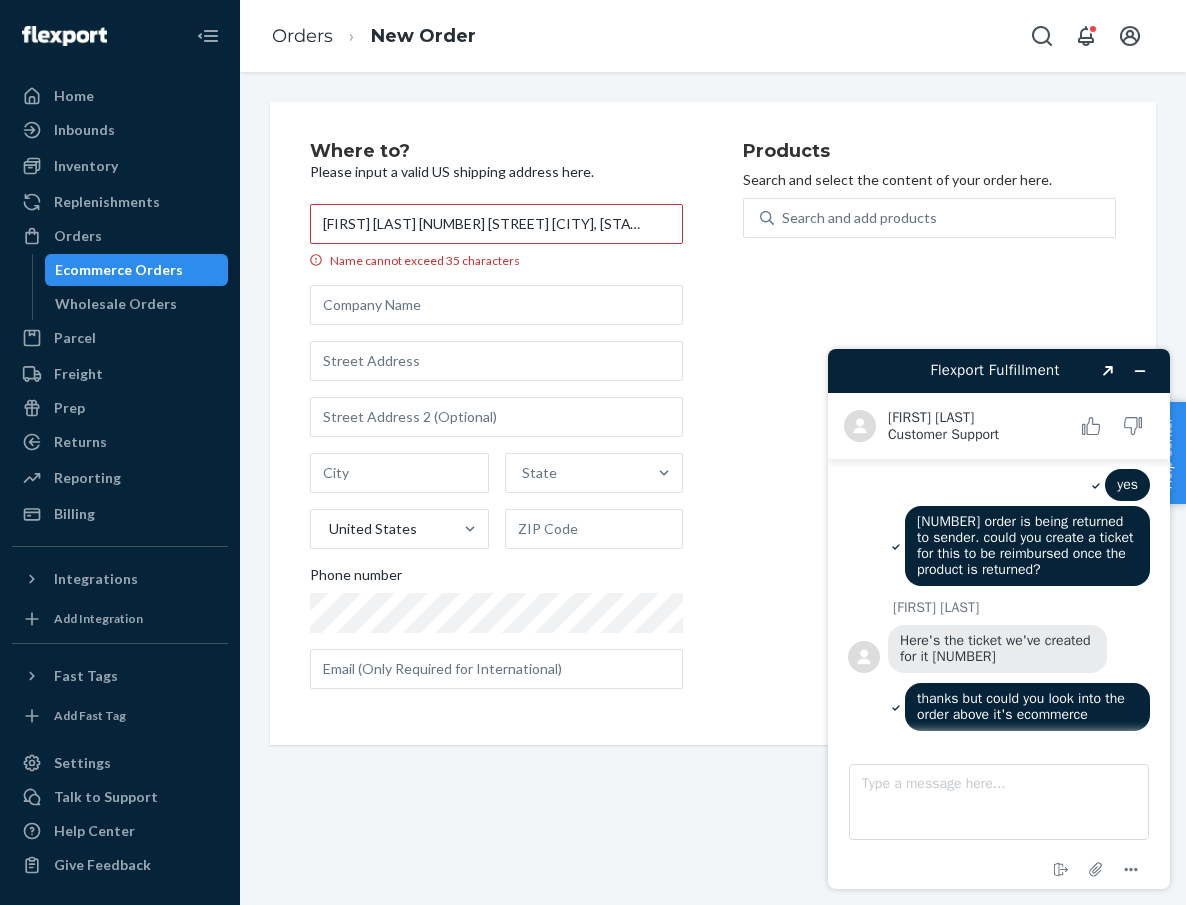 click on "[FIRST] [LAST] [NUMBER] [STREET] [CITY], [STATE] [POSTAL_CODE]" at bounding box center [496, 224] 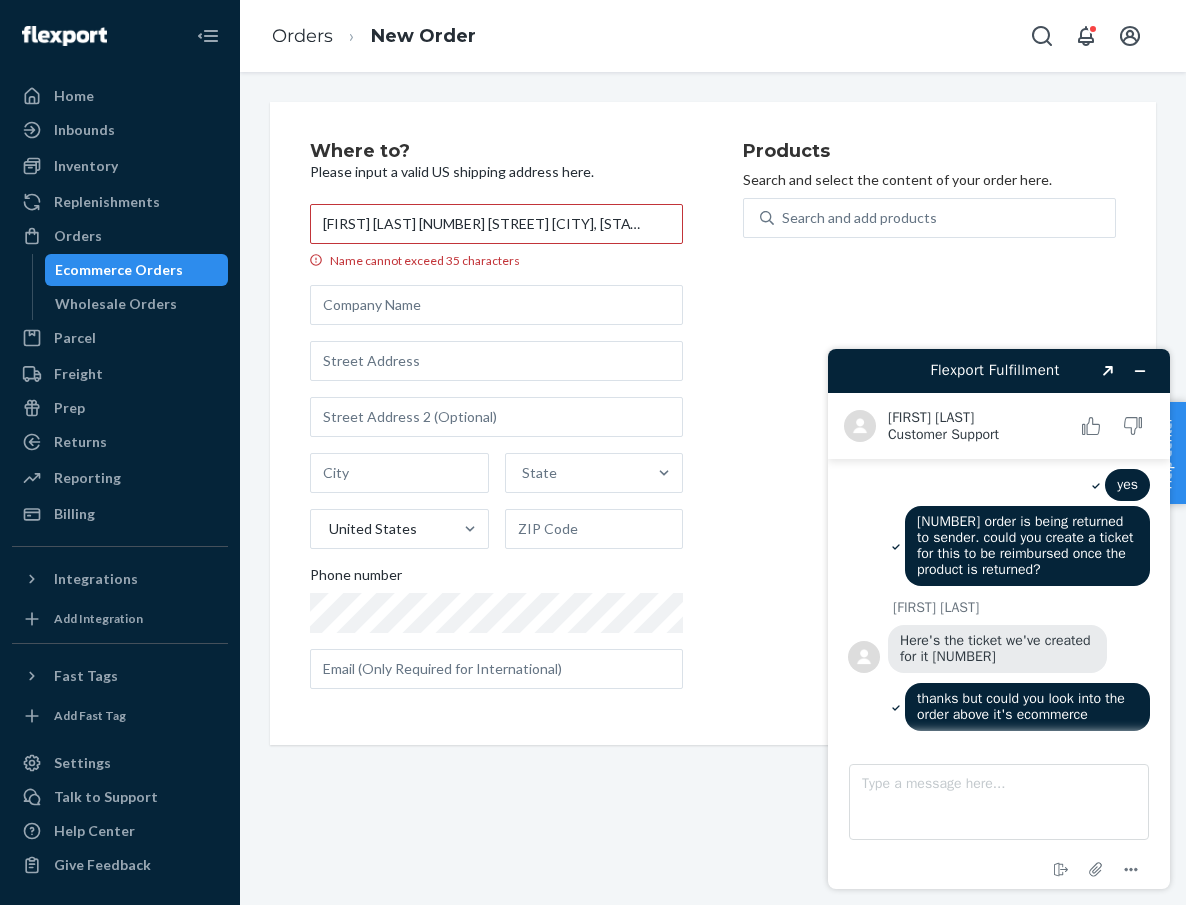 drag, startPoint x: 422, startPoint y: 222, endPoint x: 686, endPoint y: 233, distance: 264.22906 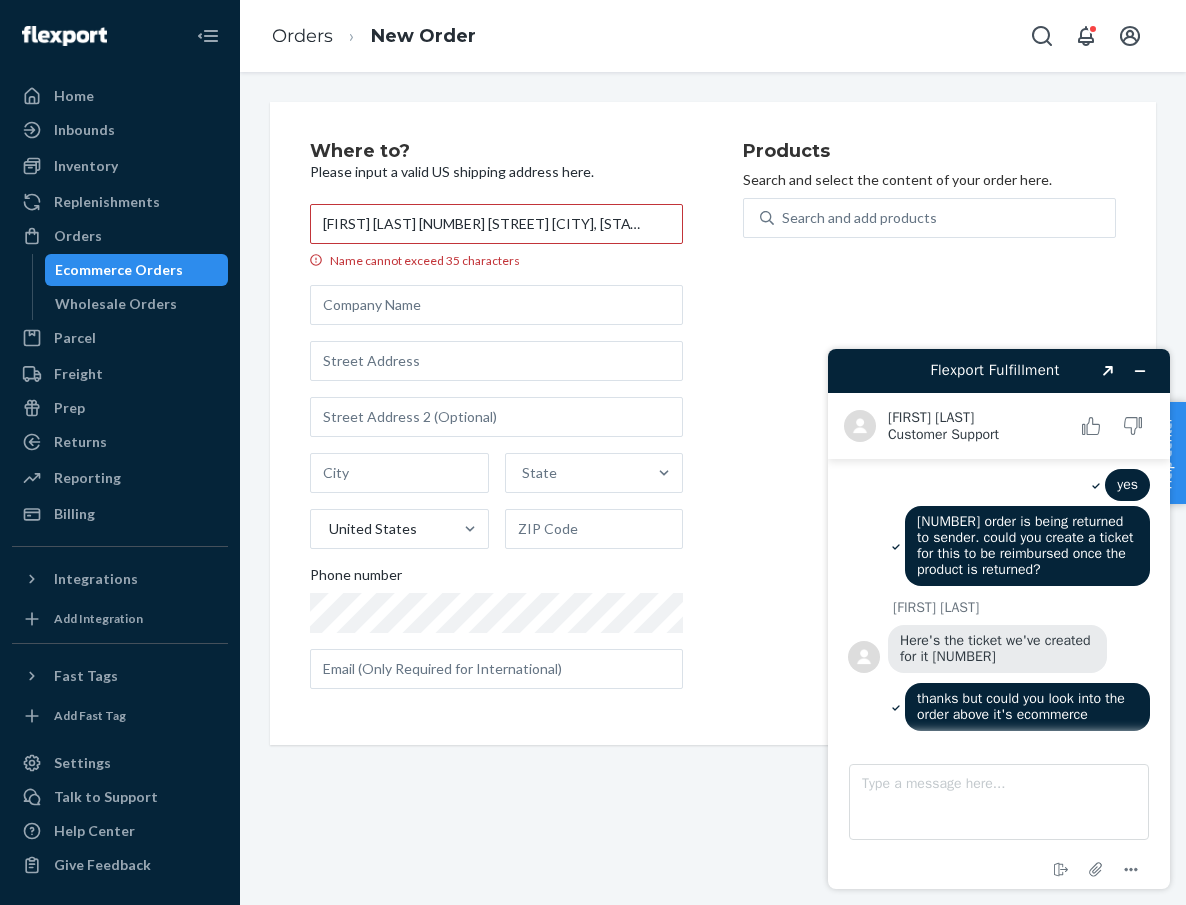 click on "Where to? Please input a valid US shipping address here. [FIRST] [LAST] [NUMBER] [STREET] [CITY], [STATE] [POSTAL_CODE] Name cannot exceed 35 characters State United States Phone number" at bounding box center [526, 423] 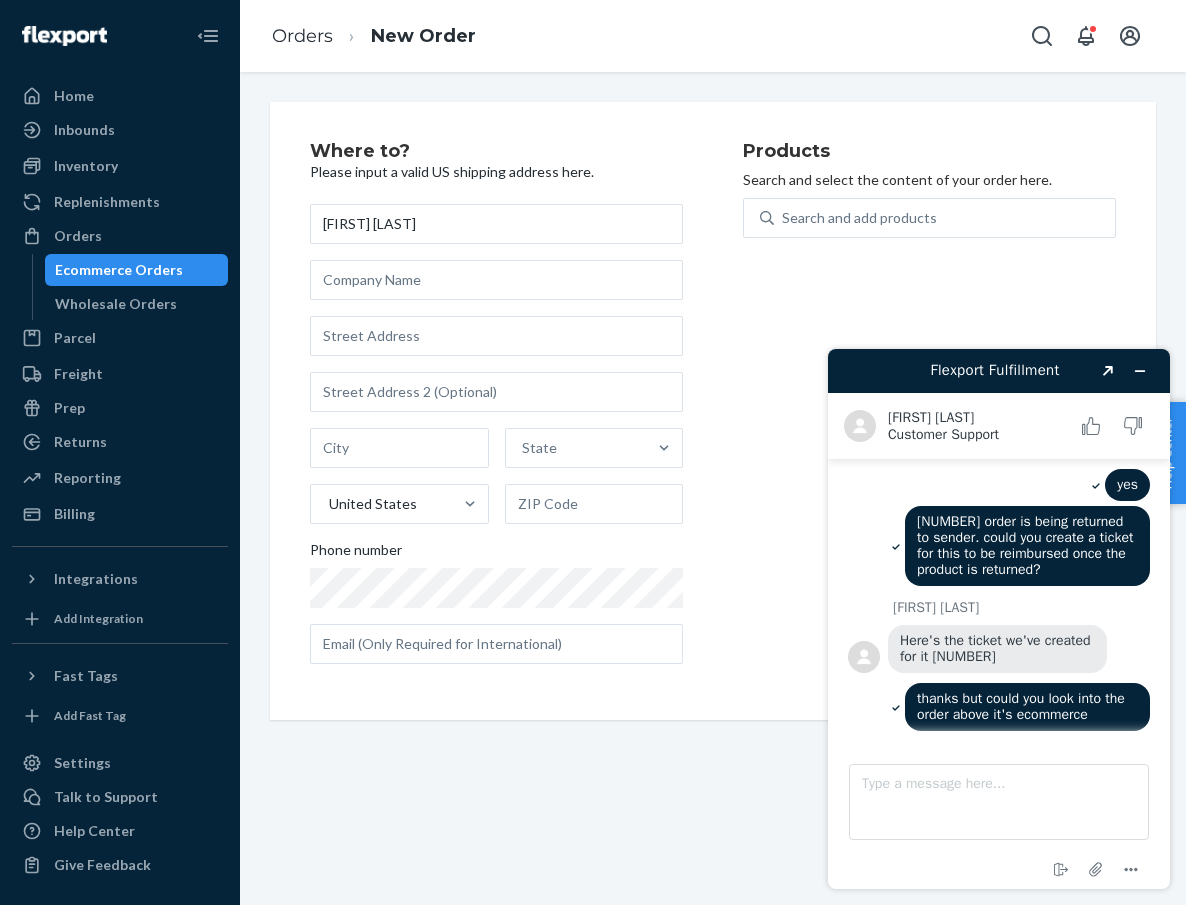 type on "[FIRST] [LAST]" 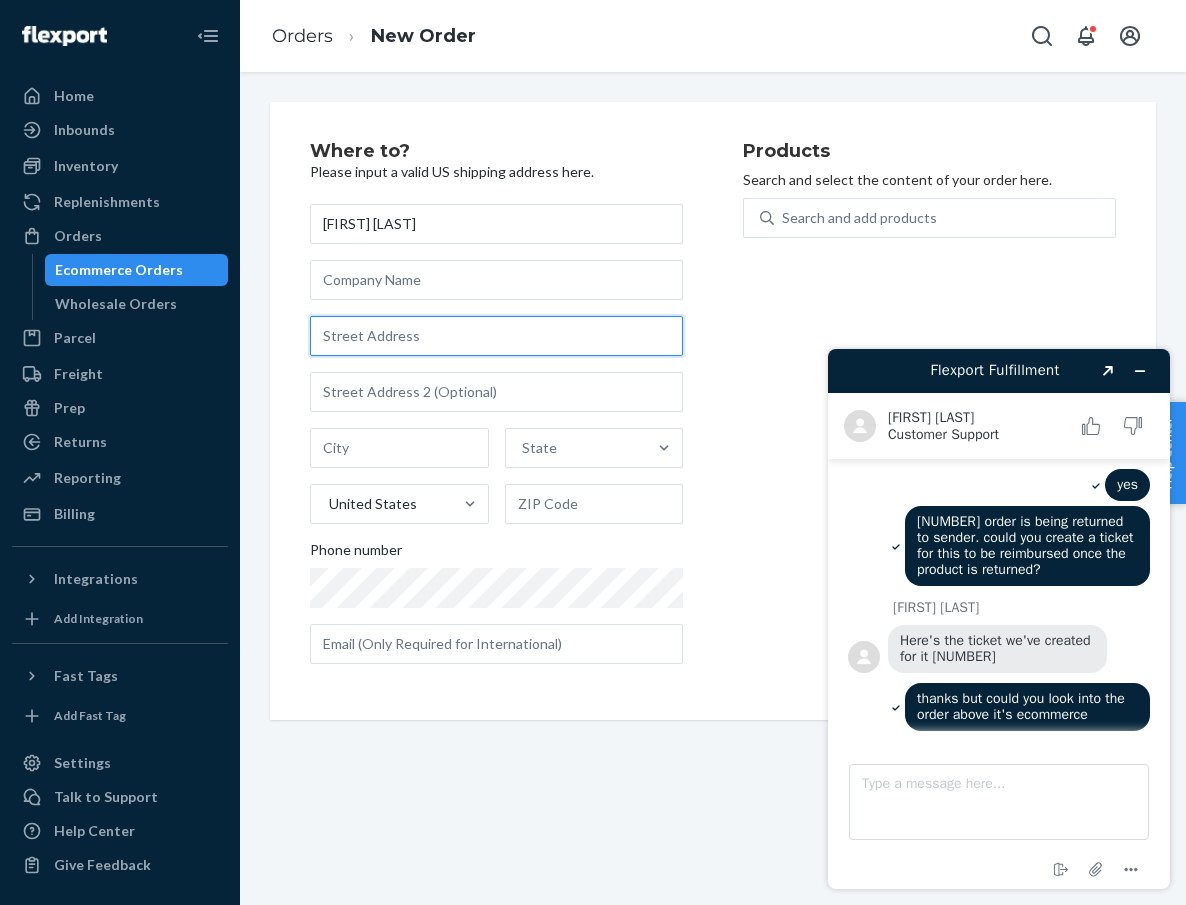 paste on "[NUMBER] [STREET] [CITY], [STATE] [ZIP]" 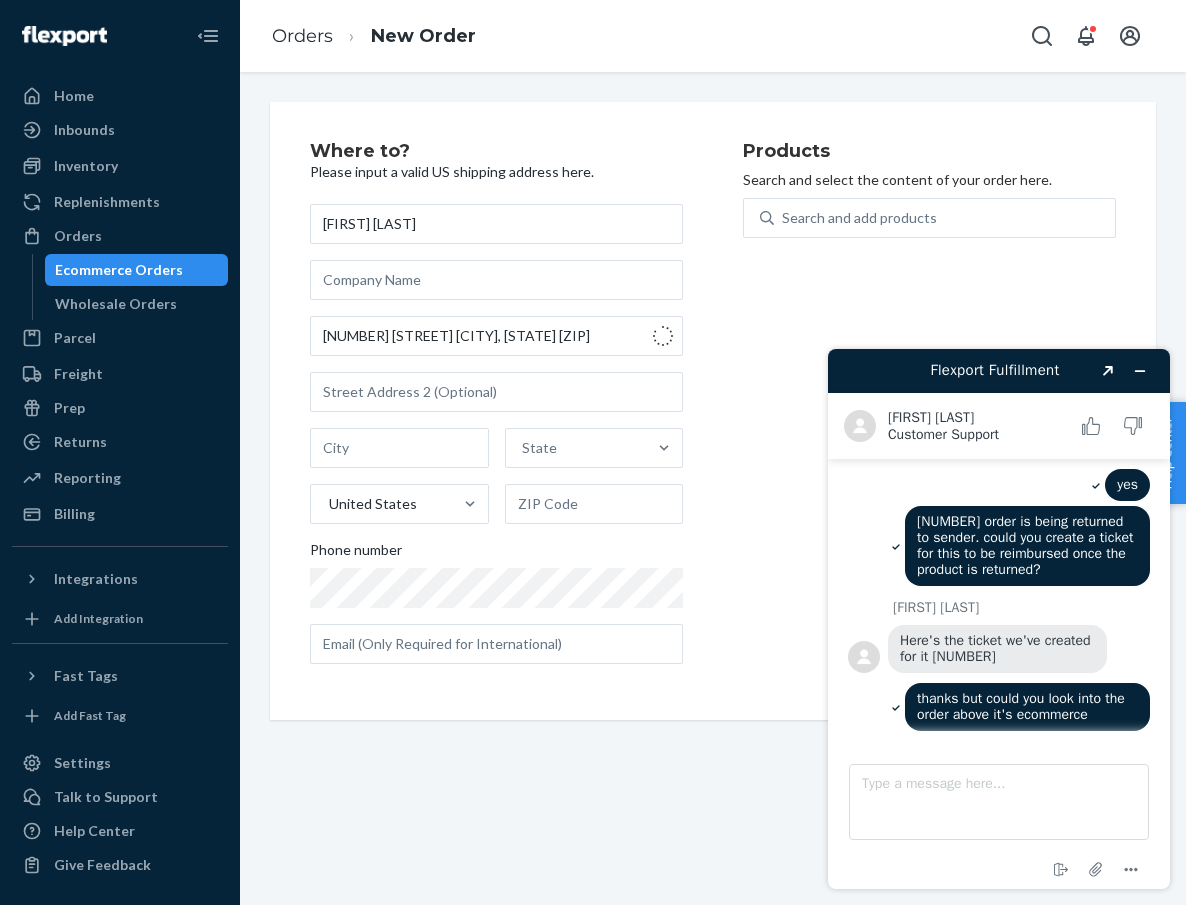 type on "[NUMBER] [STREET]" 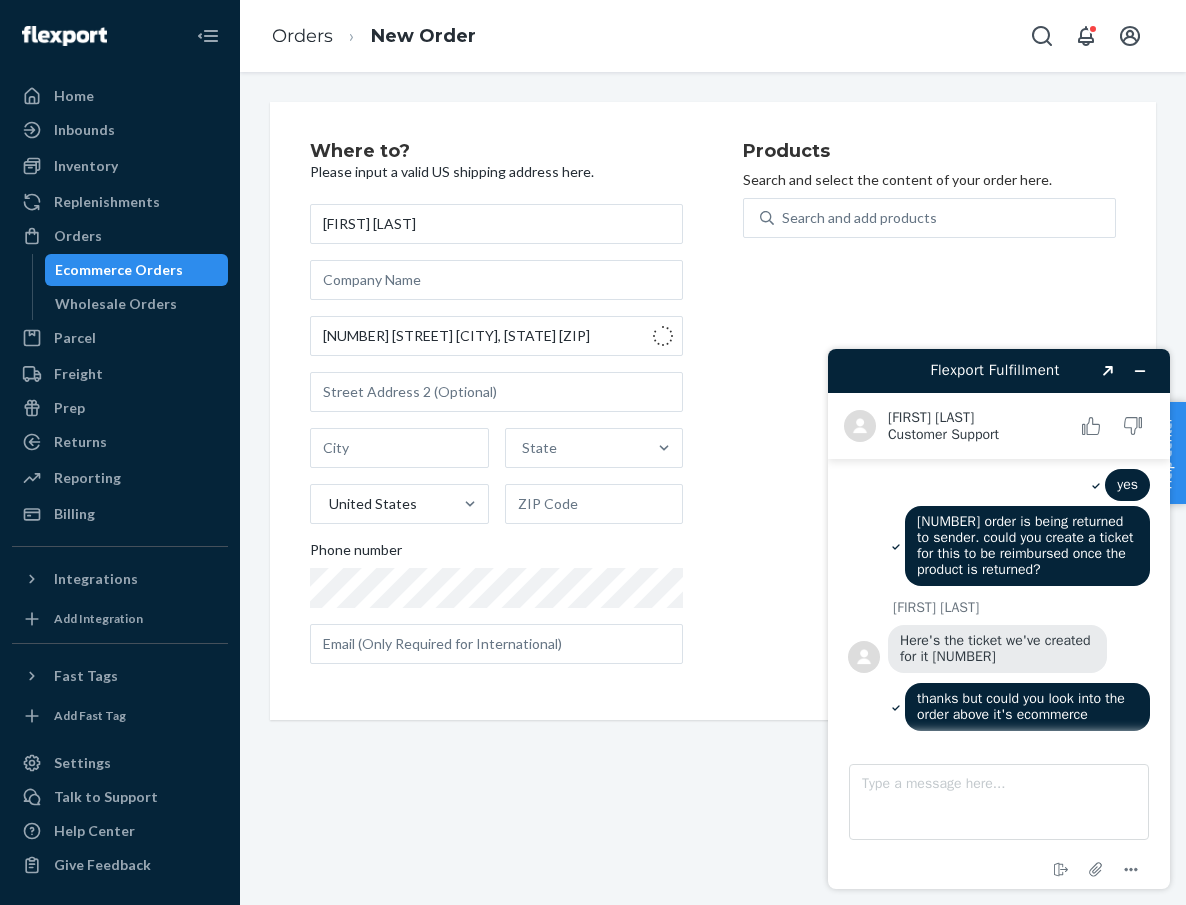 type on "[CITY]" 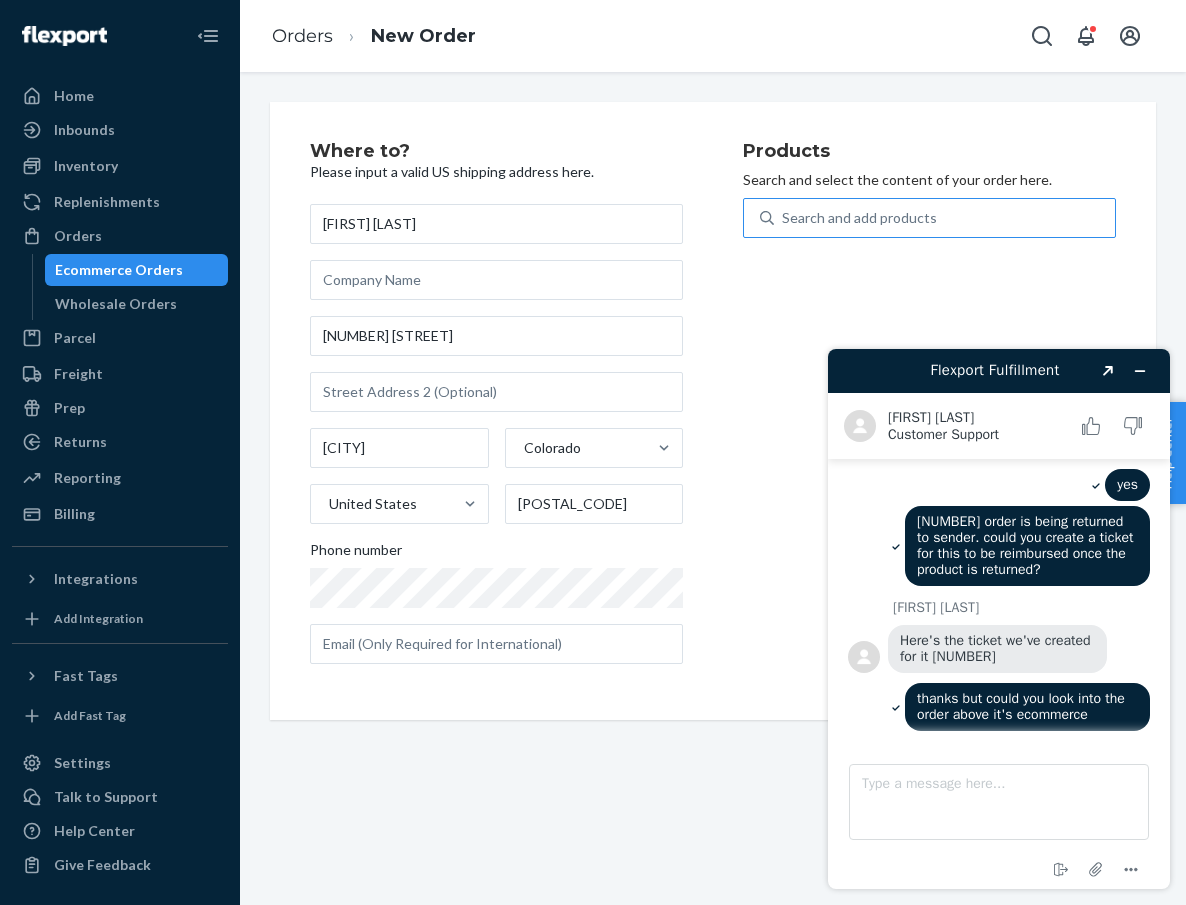 click on "Search and add products" at bounding box center [859, 218] 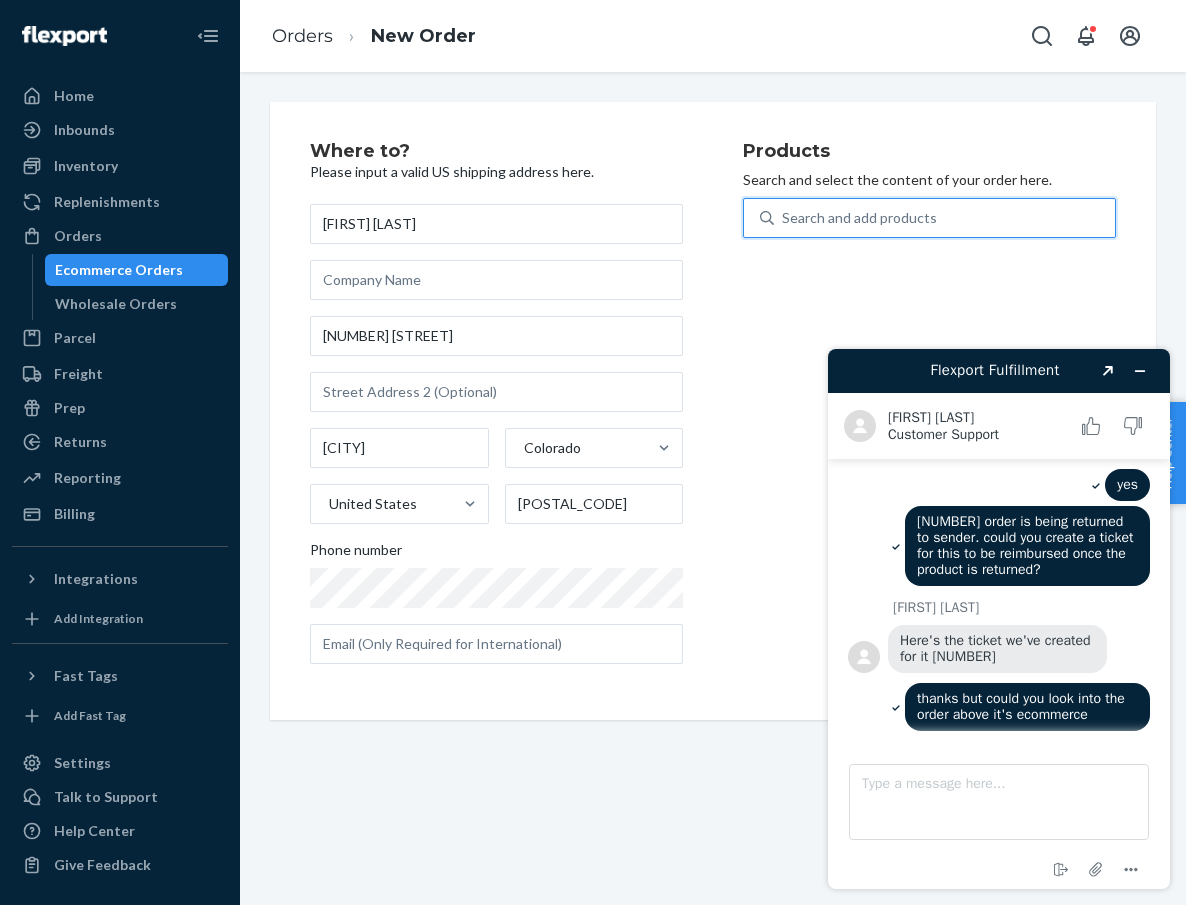 type on "h" 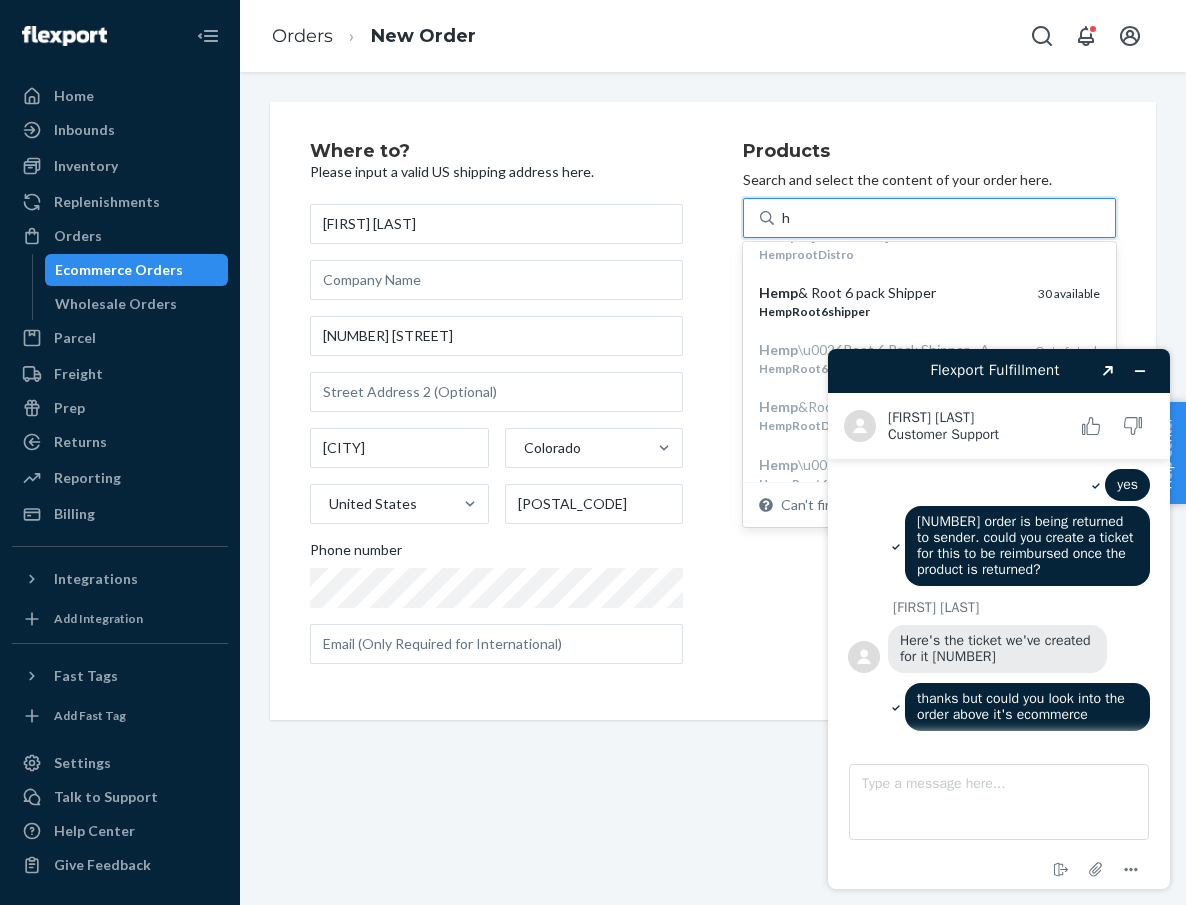 scroll, scrollTop: 112, scrollLeft: 0, axis: vertical 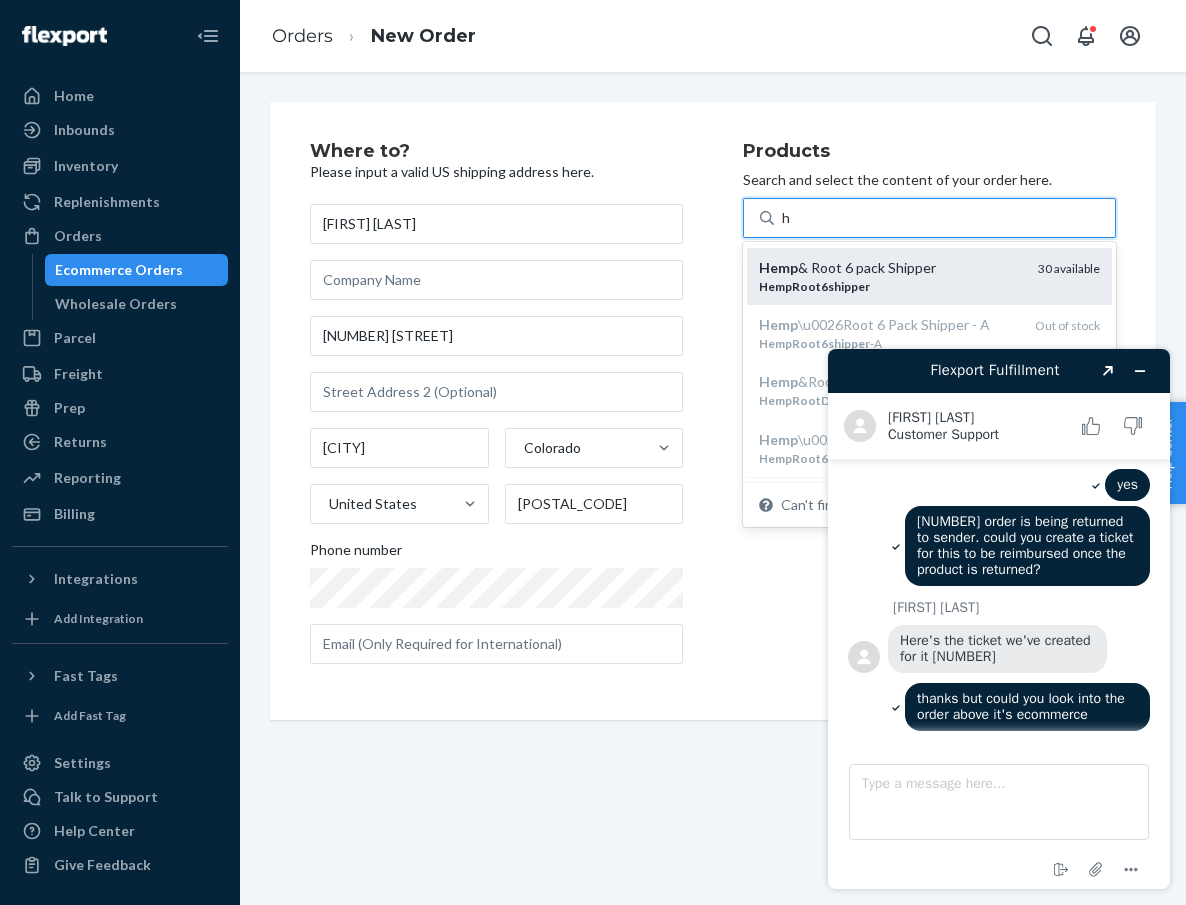 click on "Hemp  & Root 6 pack Shipper HempRoot6shipper 30 available" at bounding box center (929, 276) 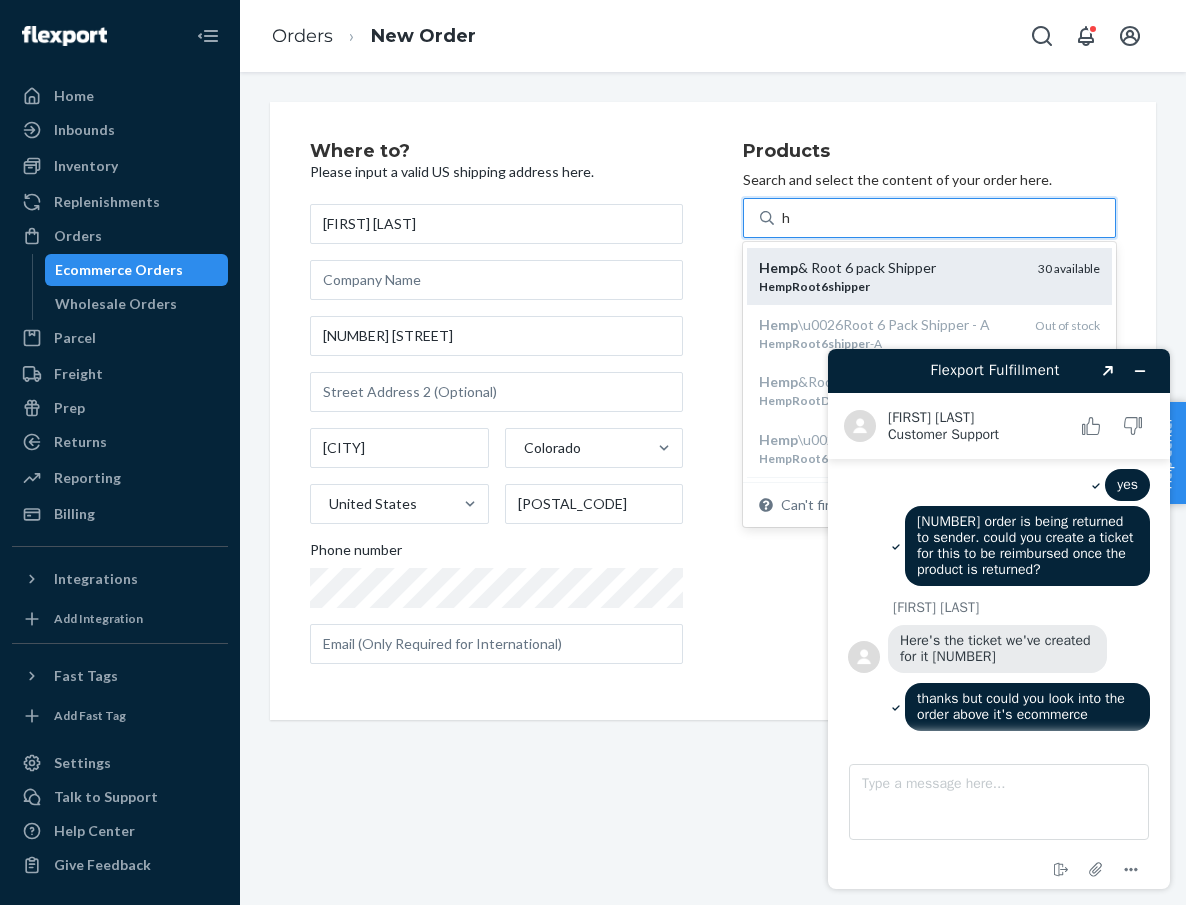 click on "h" at bounding box center [787, 218] 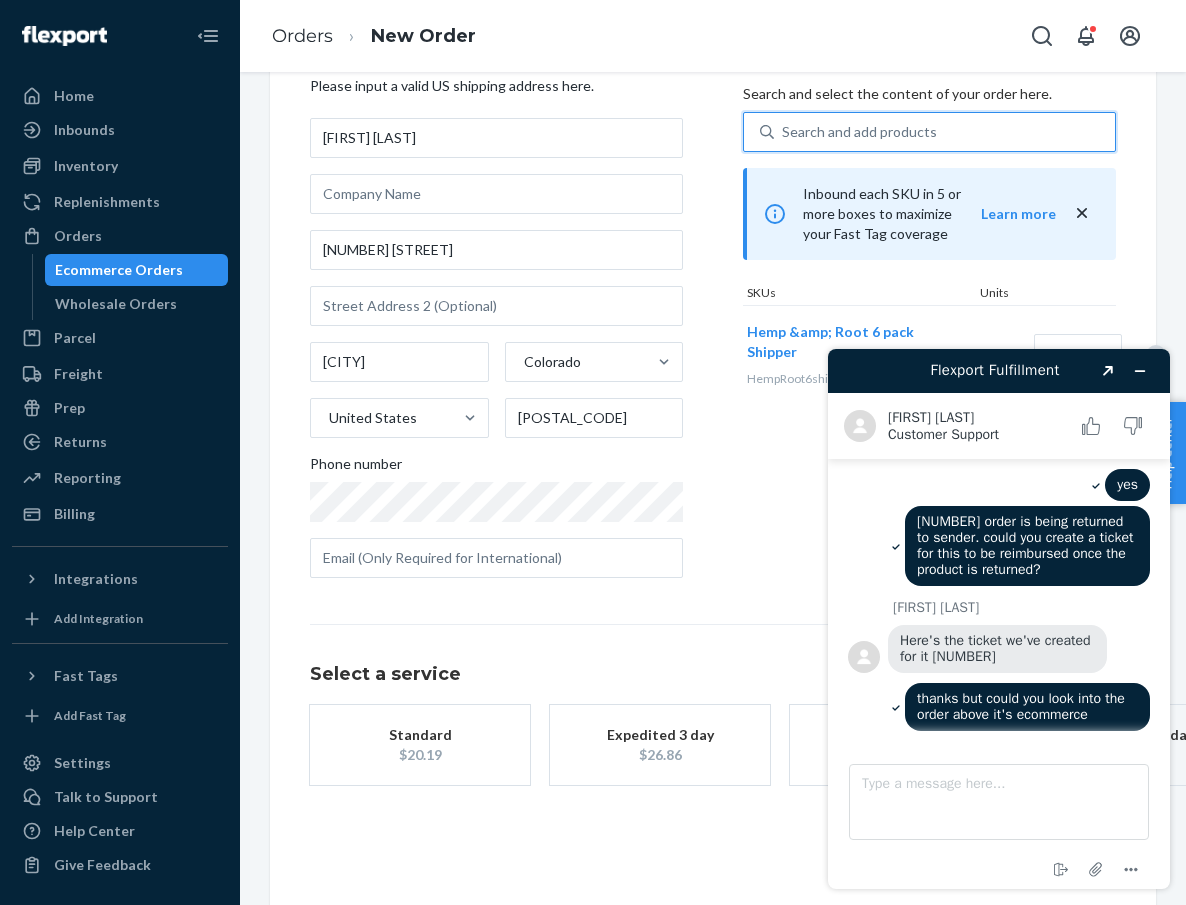 scroll, scrollTop: 85, scrollLeft: 0, axis: vertical 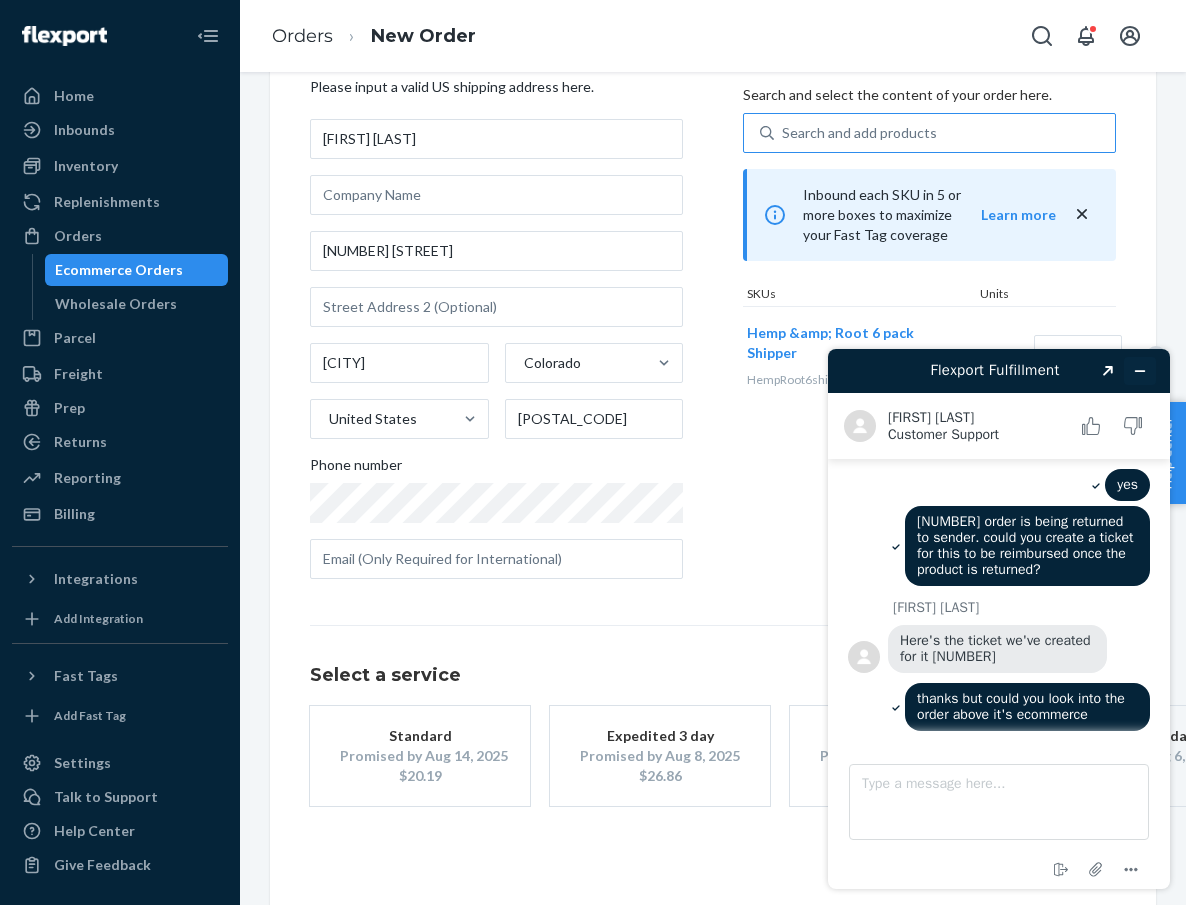 click at bounding box center (1140, 371) 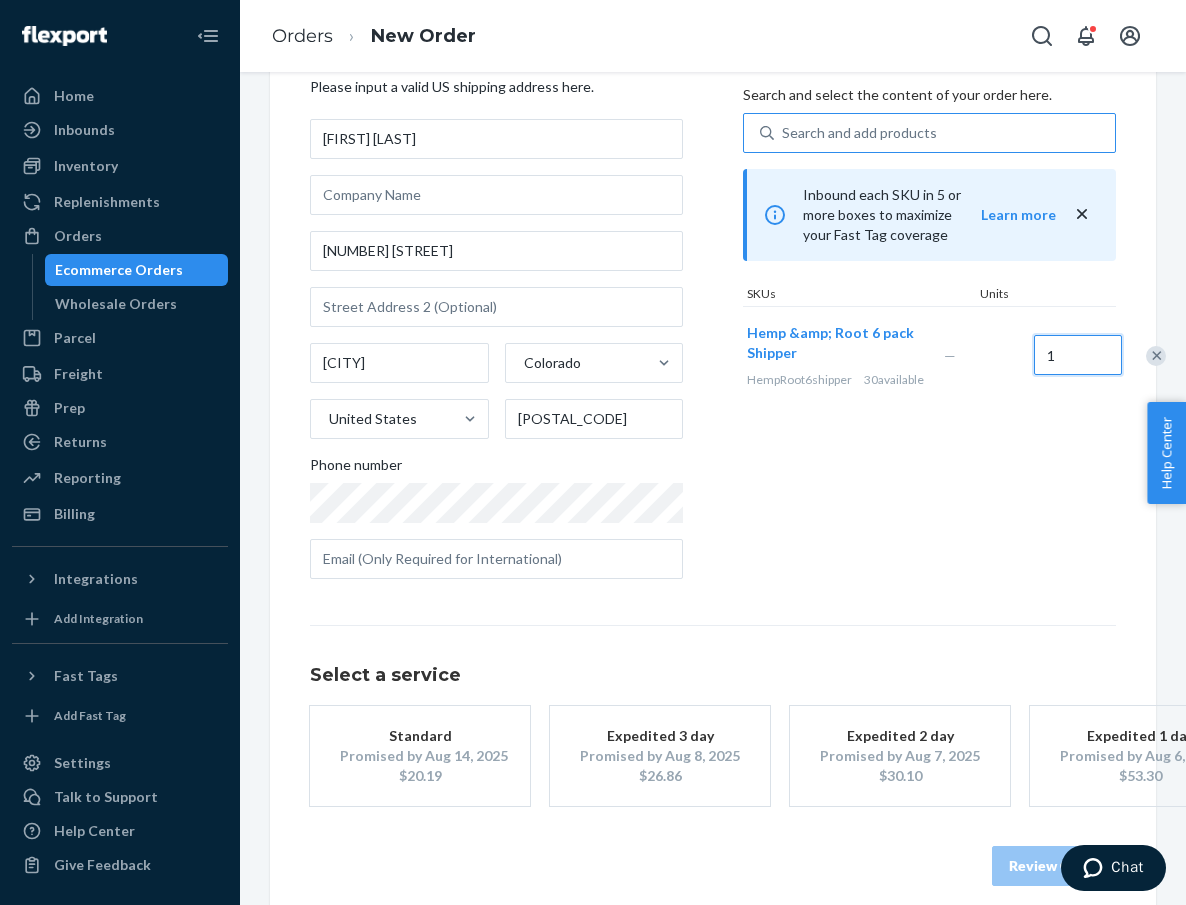 click on "1" at bounding box center [1078, 355] 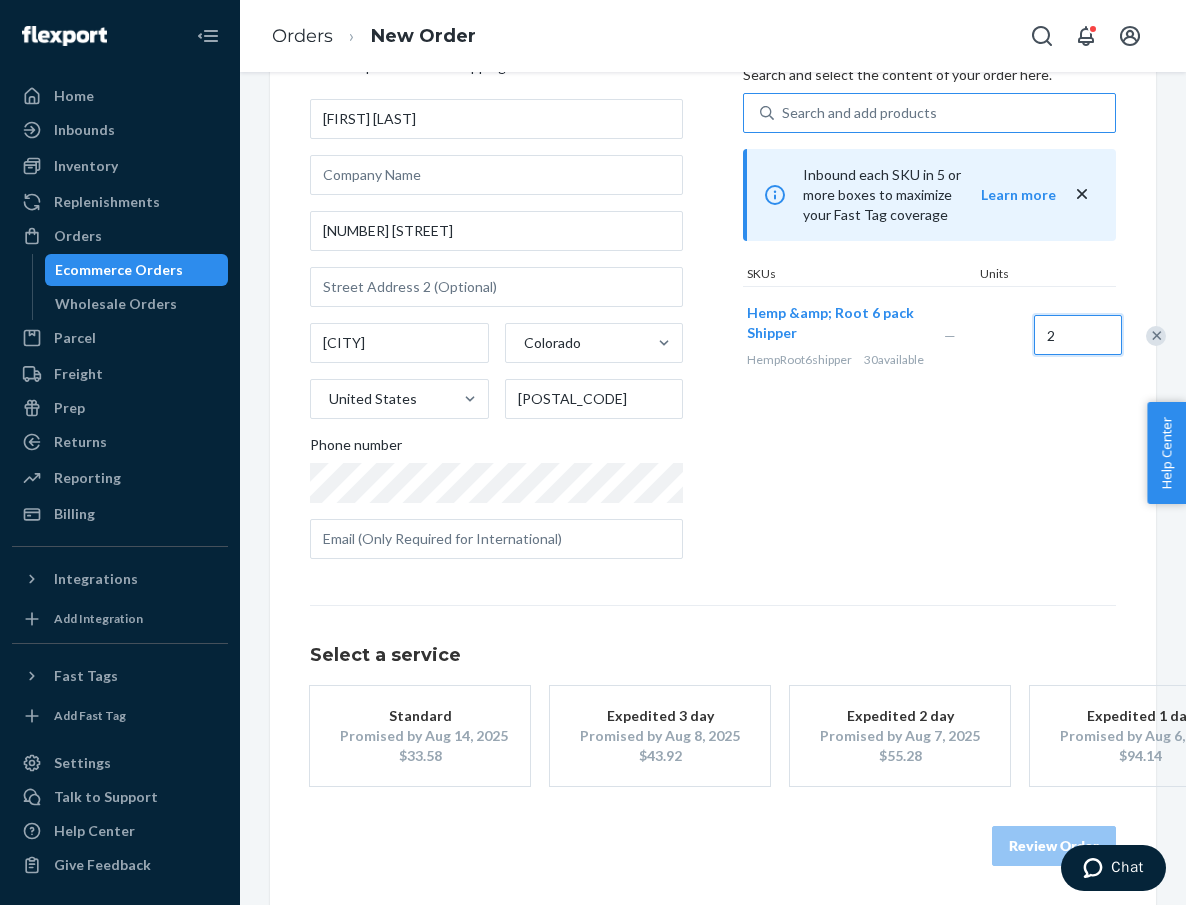 scroll, scrollTop: 104, scrollLeft: 0, axis: vertical 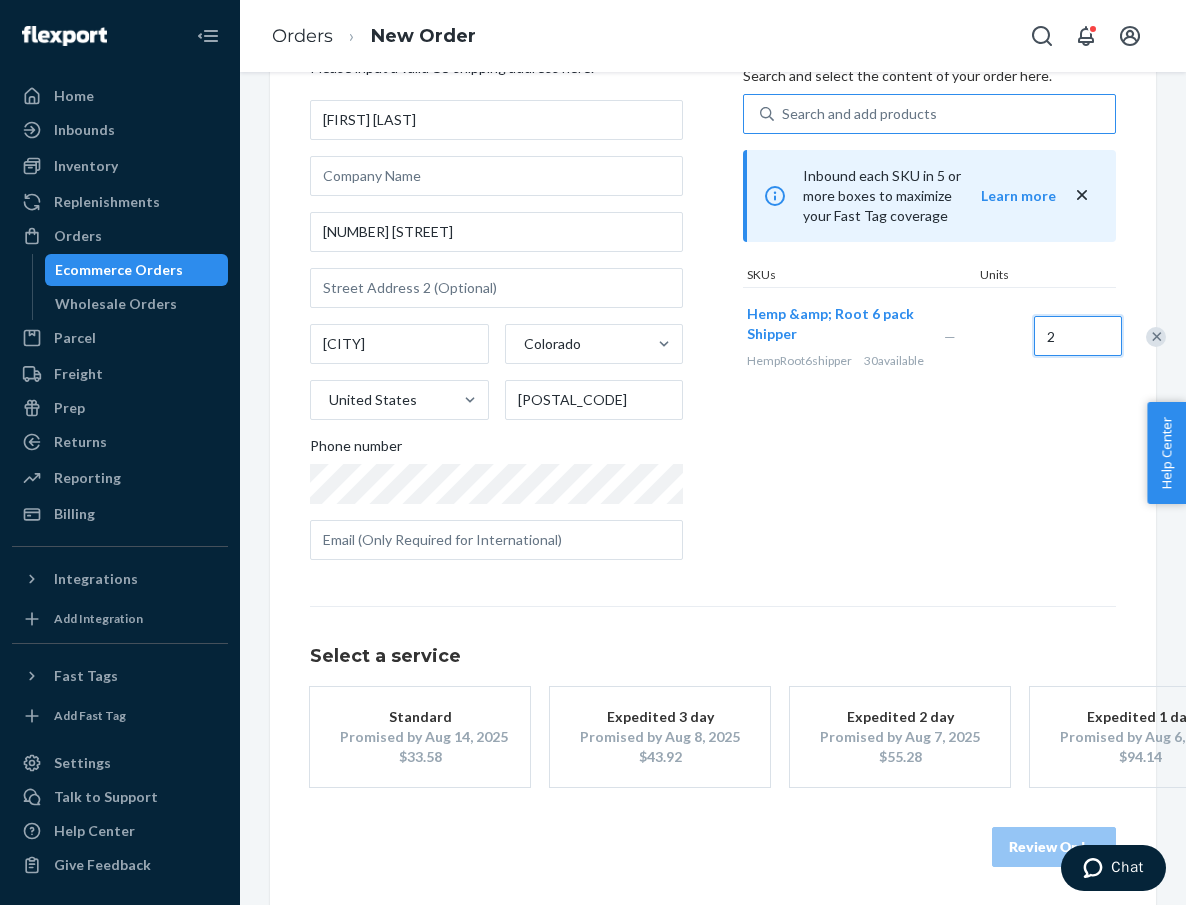 type on "2" 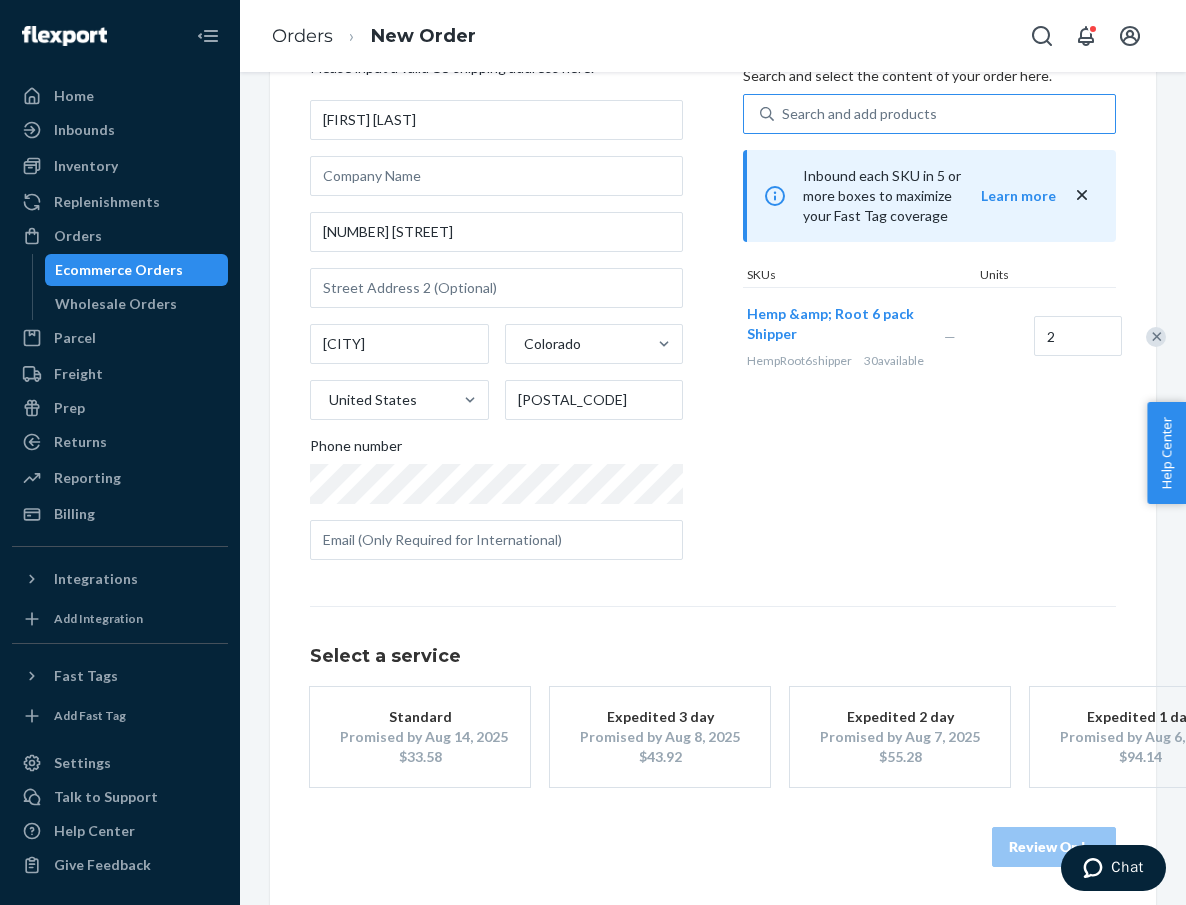 click on "Promised by Aug 14, 2025" at bounding box center (420, 737) 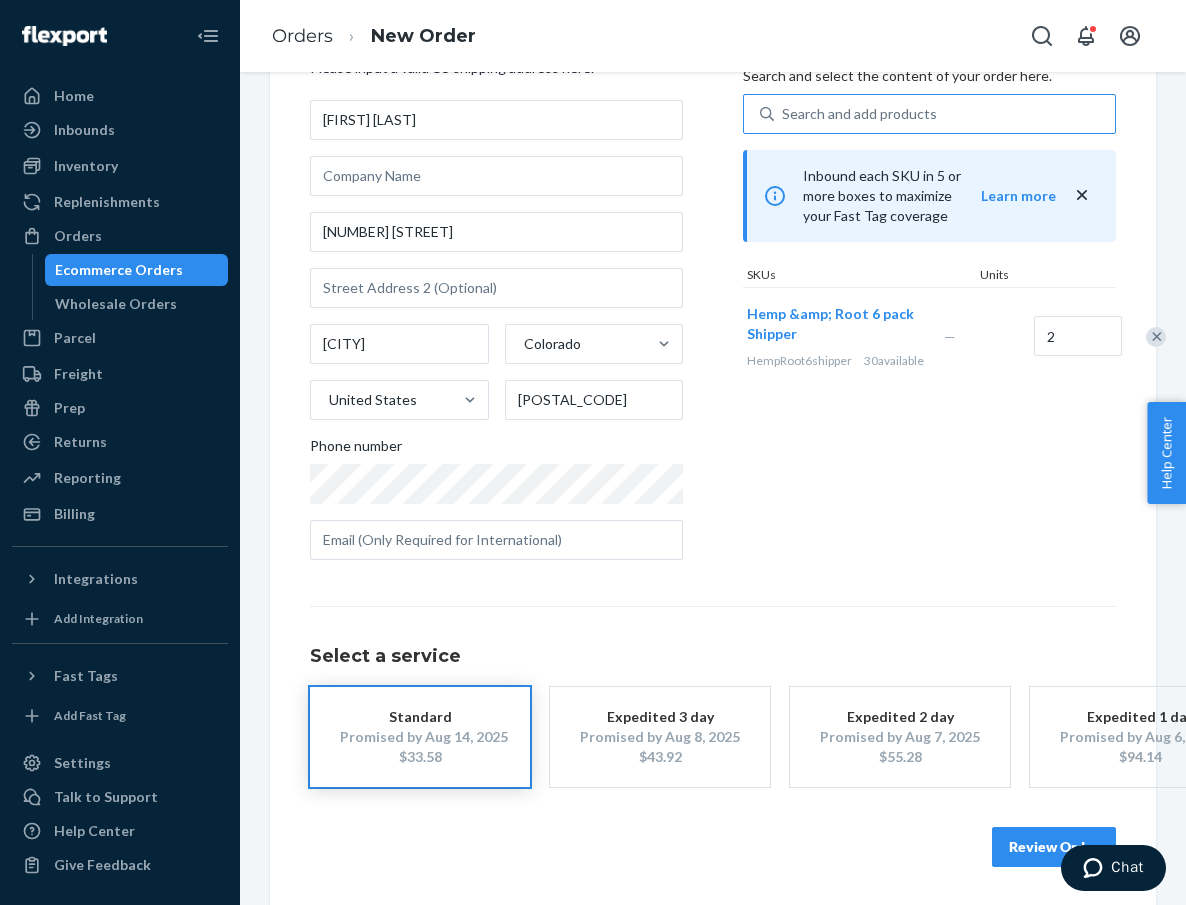 click on "Promised by Aug 8, 2025" at bounding box center (660, 737) 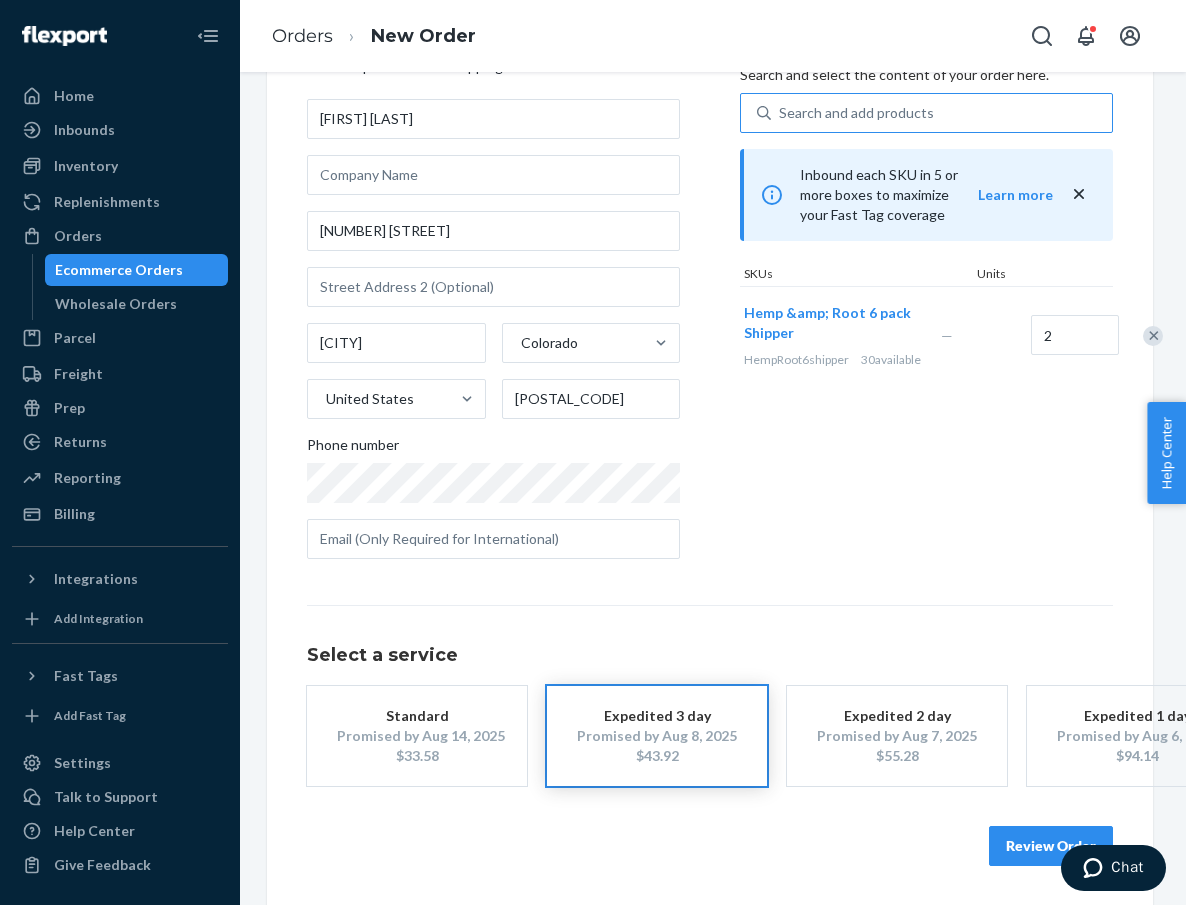 scroll, scrollTop: 104, scrollLeft: 3, axis: both 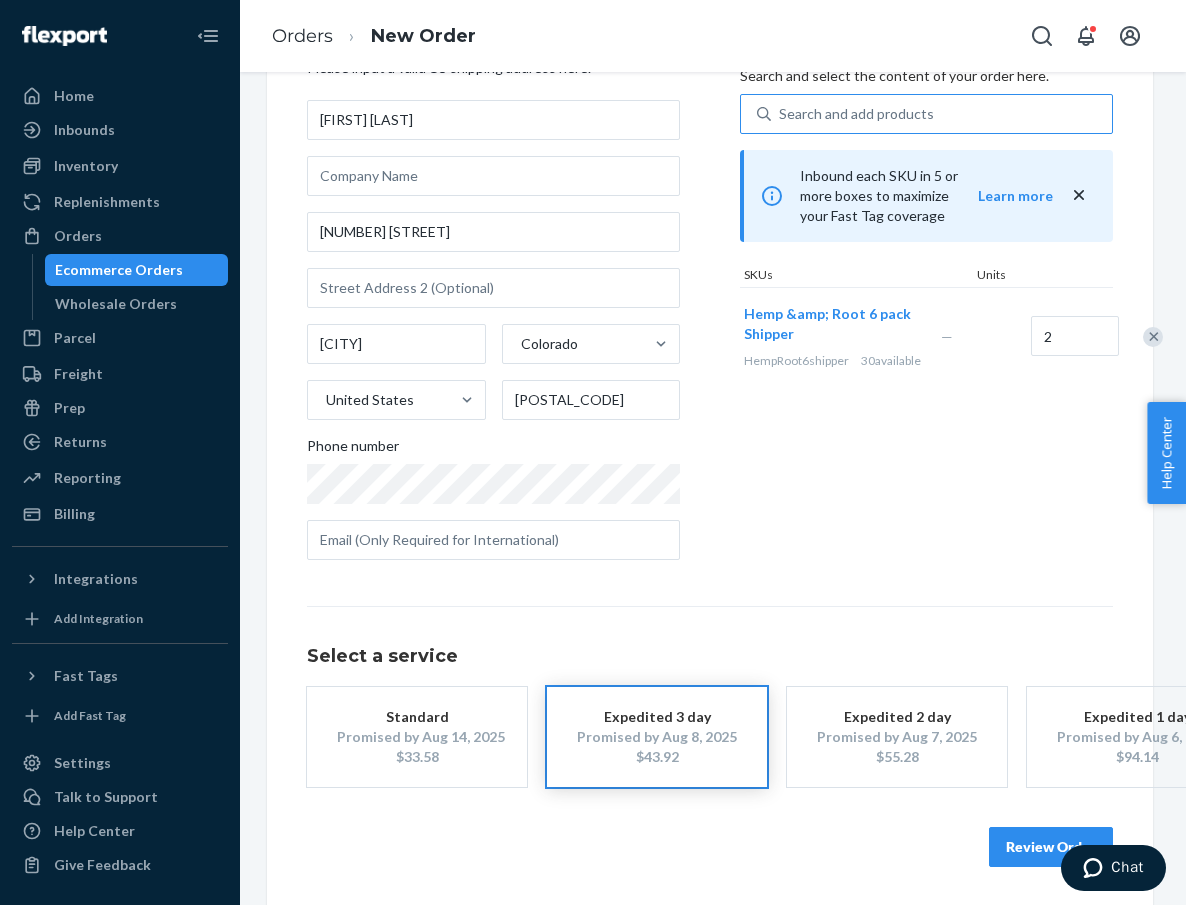 click on "Review Order" at bounding box center (1051, 847) 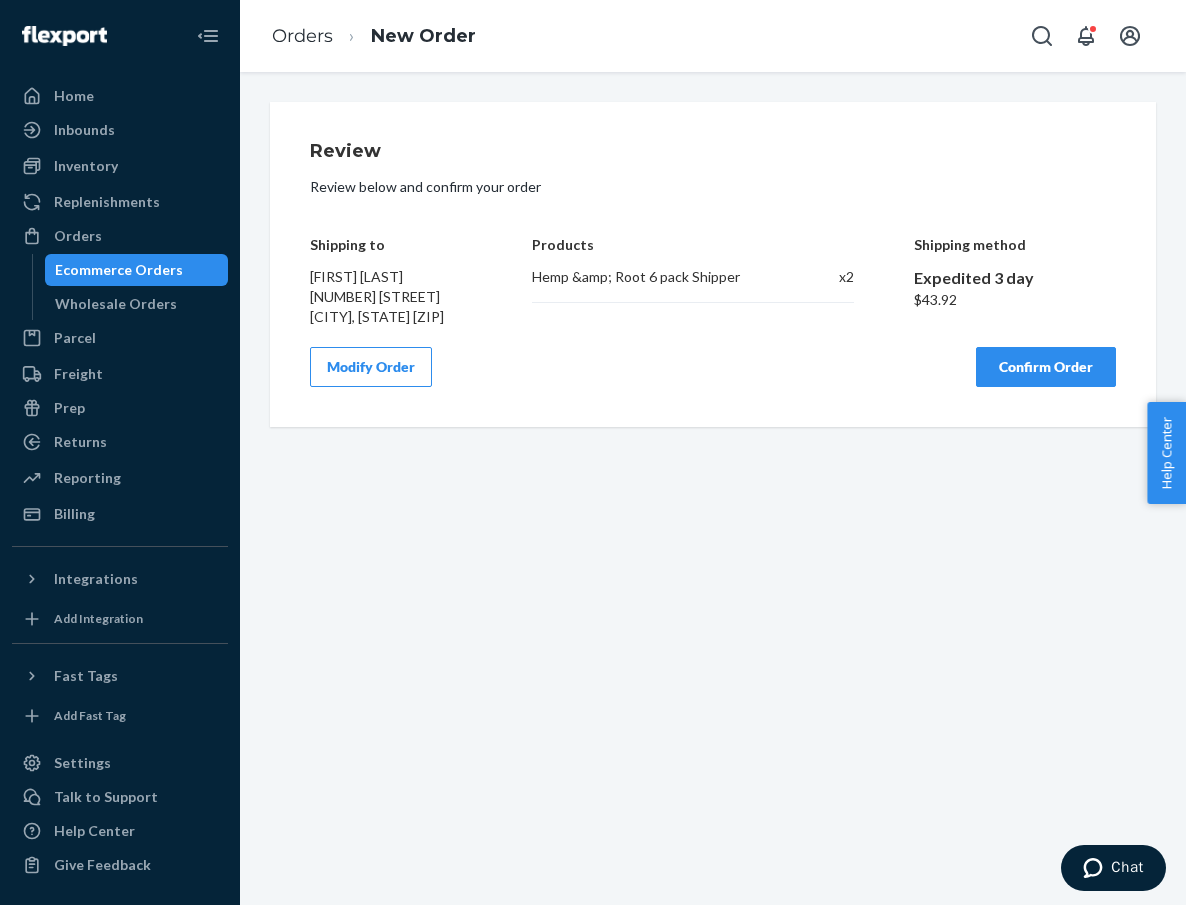 scroll, scrollTop: 0, scrollLeft: 0, axis: both 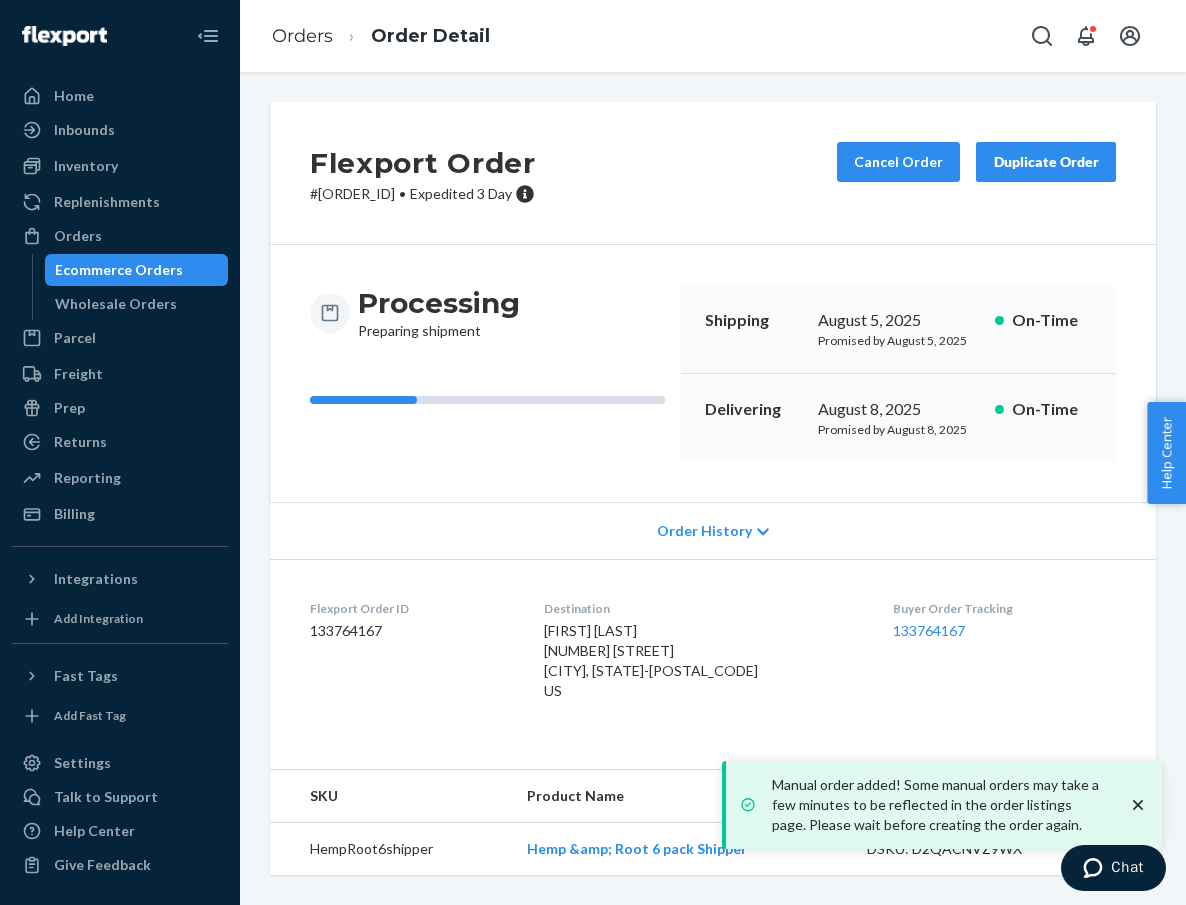 click on "Manual order added! Some manual orders may take a few minutes to be reflected in the order listings page.
Please wait before creating the order again." at bounding box center (942, 805) 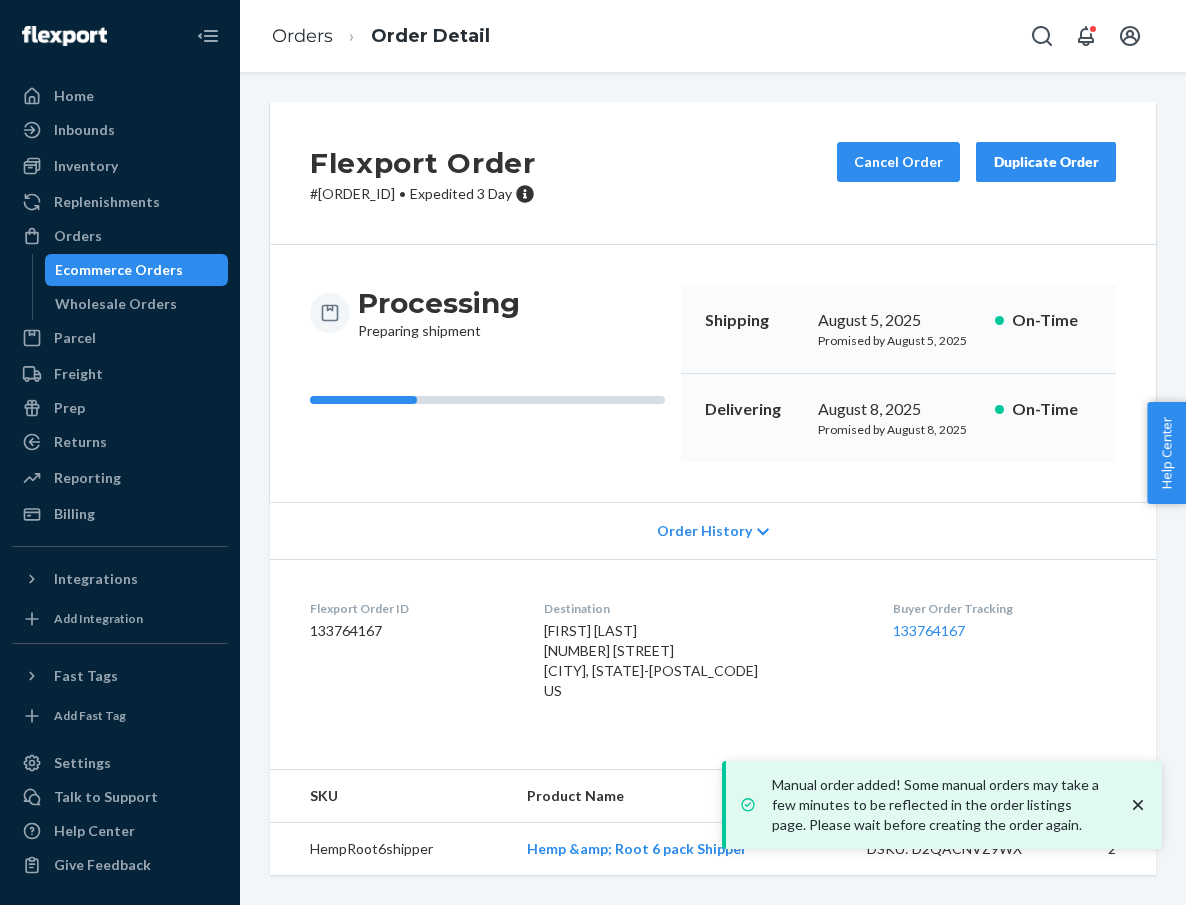 scroll, scrollTop: 0, scrollLeft: 0, axis: both 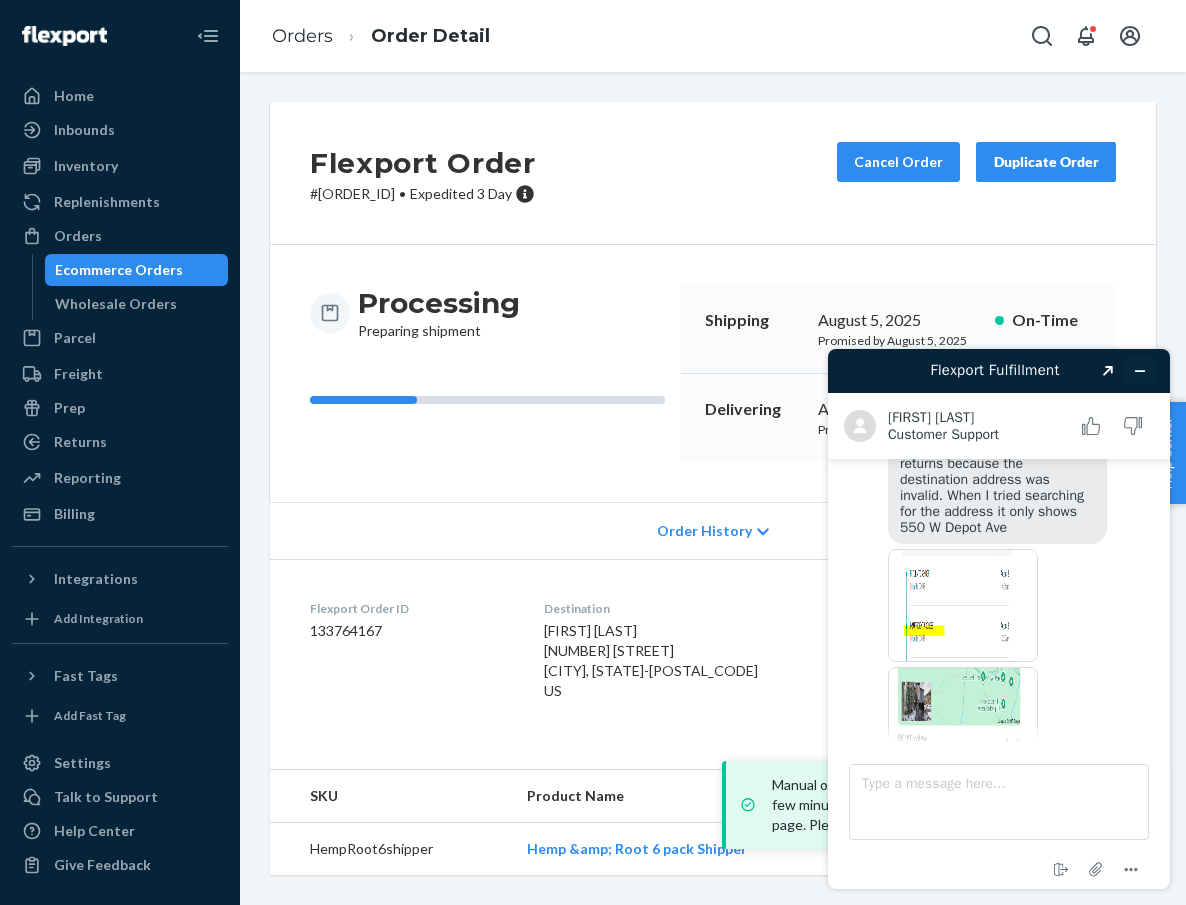 click 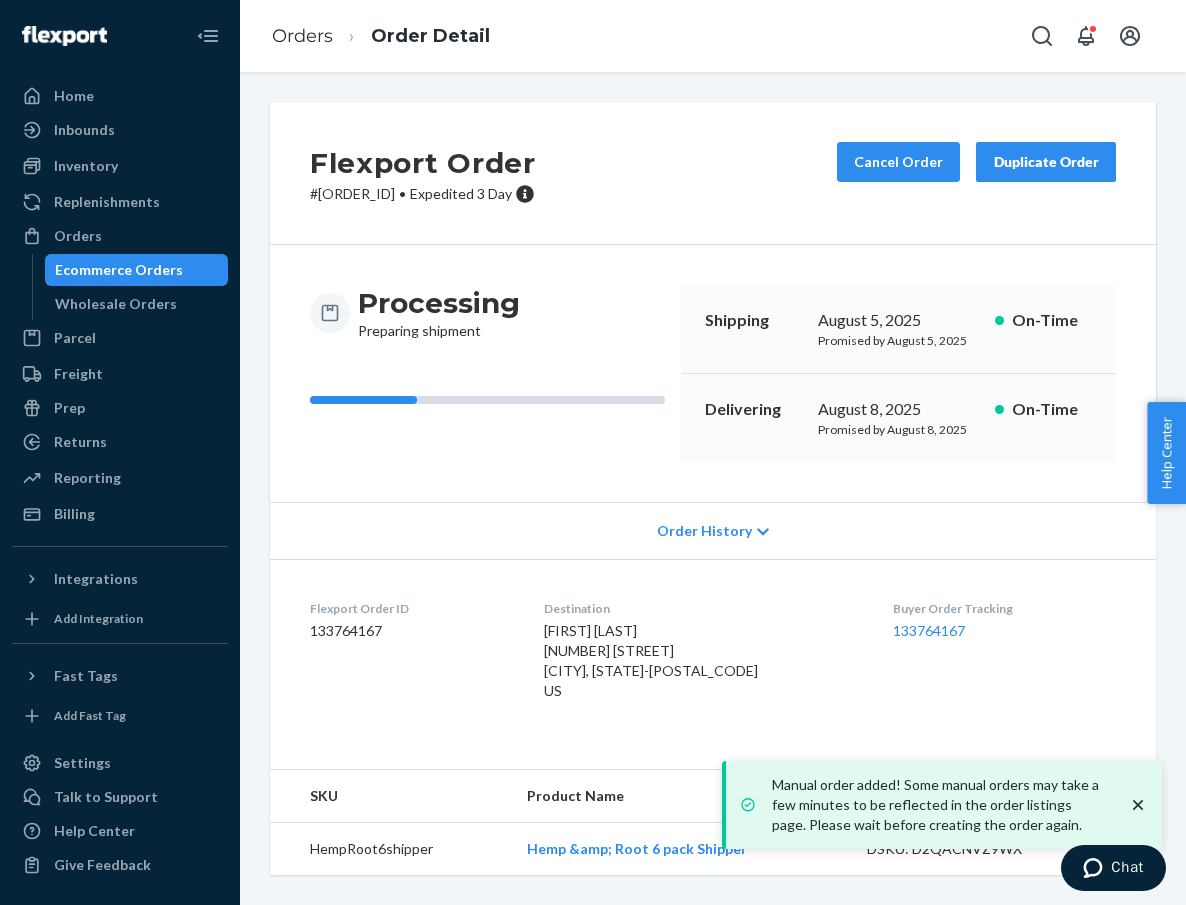 click on "Duplicate Order" at bounding box center (1046, 162) 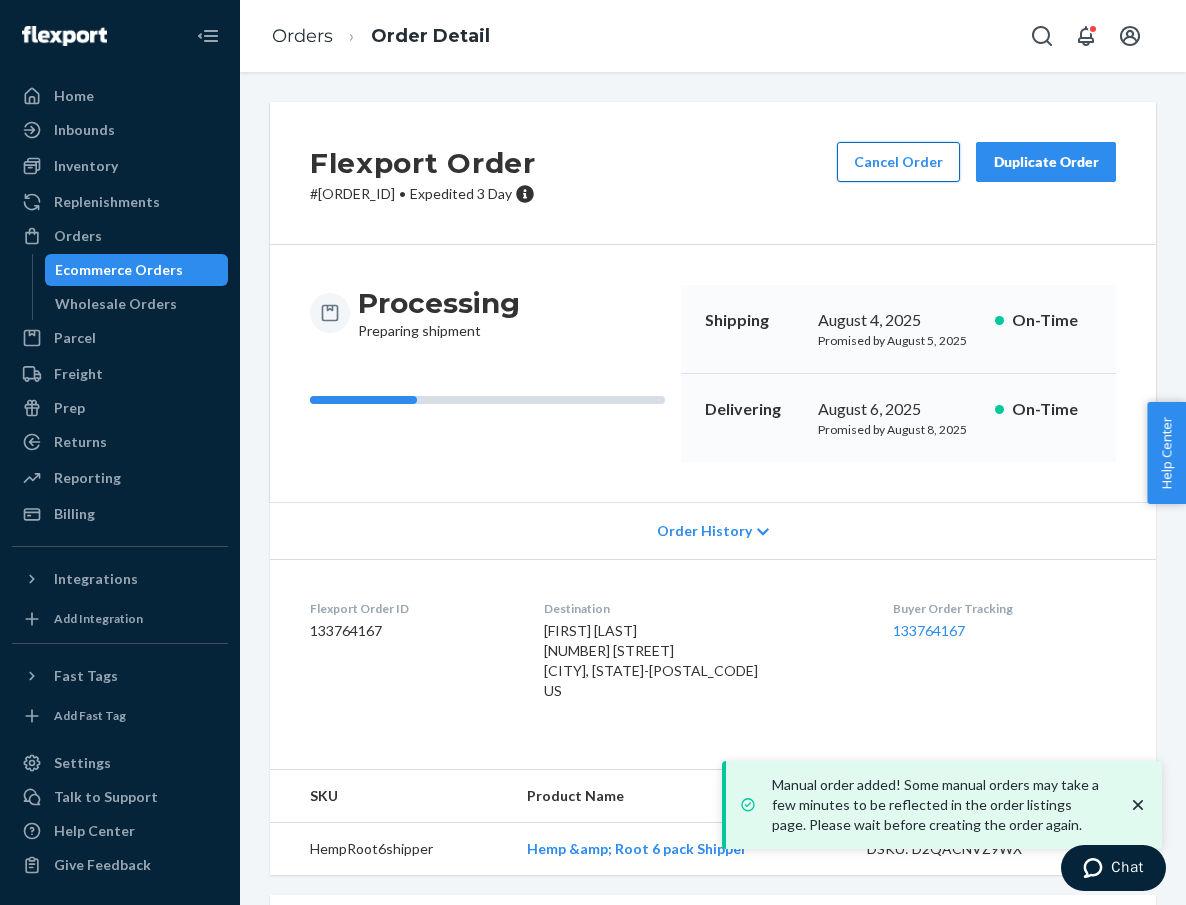 click on "Cancel Order" at bounding box center (898, 162) 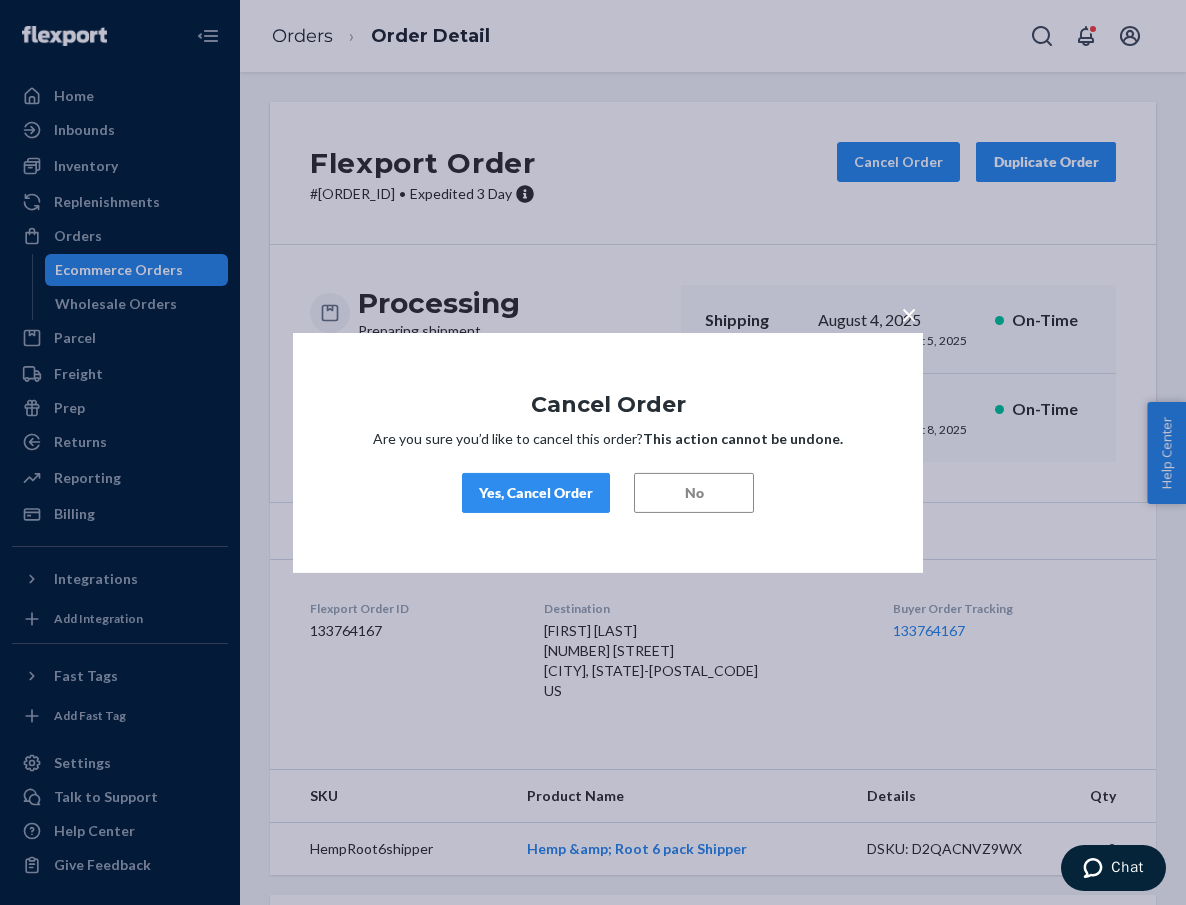click on "Yes, Cancel Order" at bounding box center [536, 493] 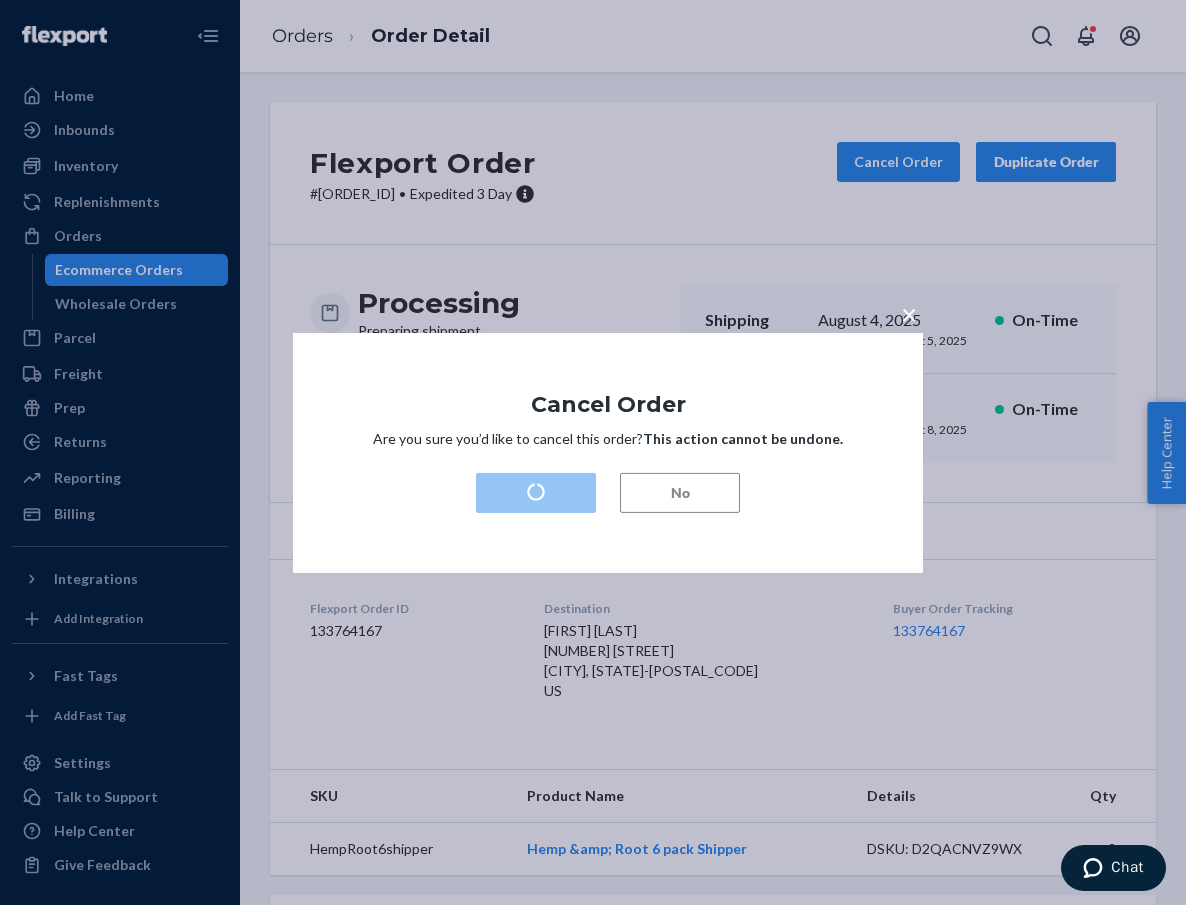 click on "Chat" at bounding box center [1127, 867] 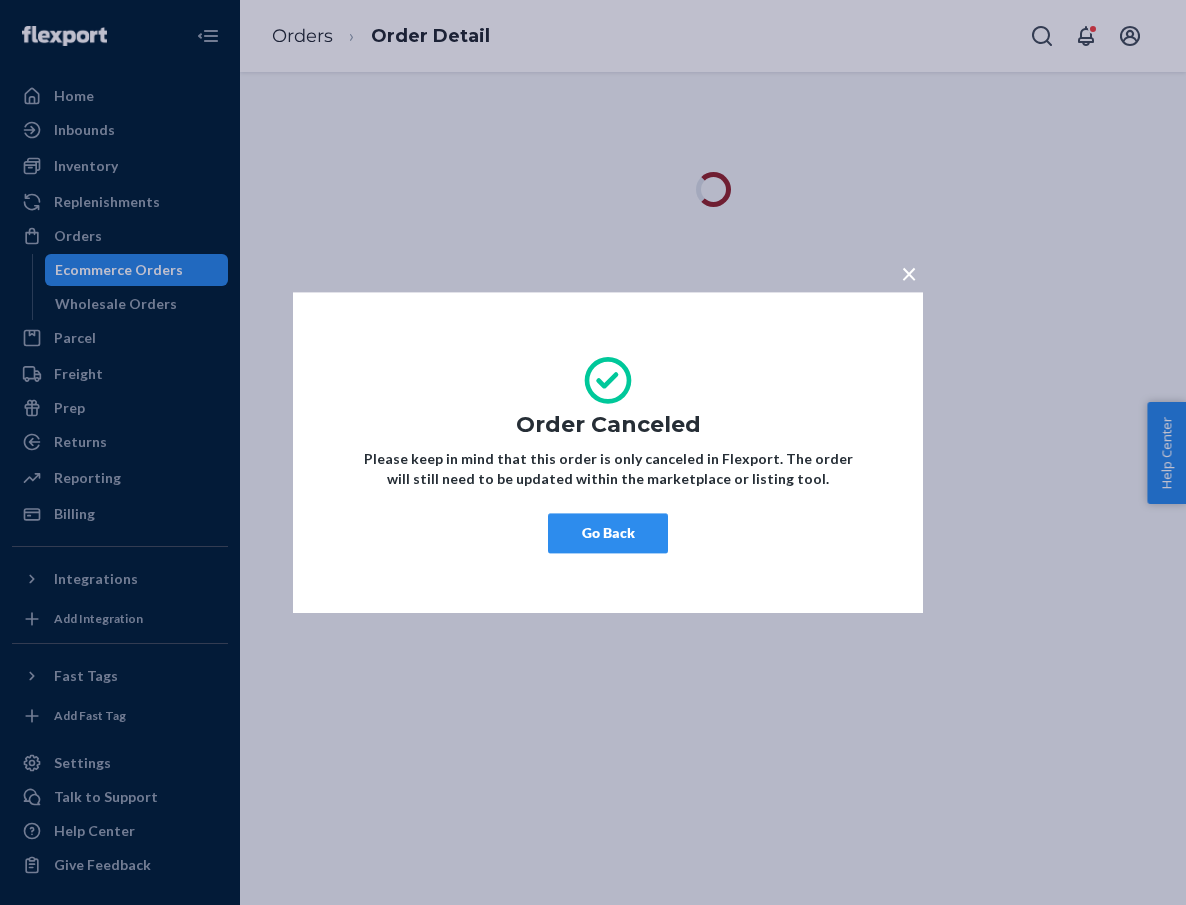 scroll, scrollTop: 0, scrollLeft: 0, axis: both 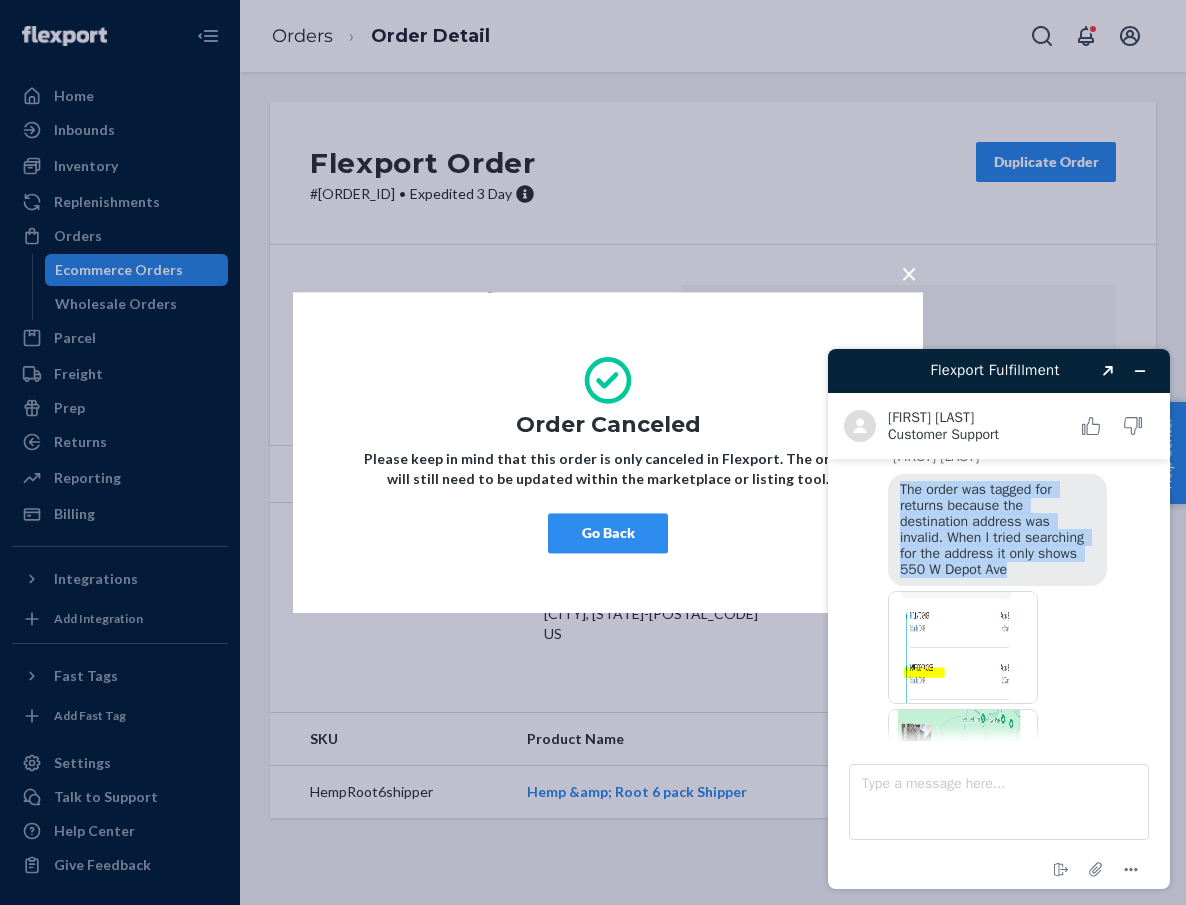 drag, startPoint x: 1023, startPoint y: 613, endPoint x: 899, endPoint y: 523, distance: 153.2188 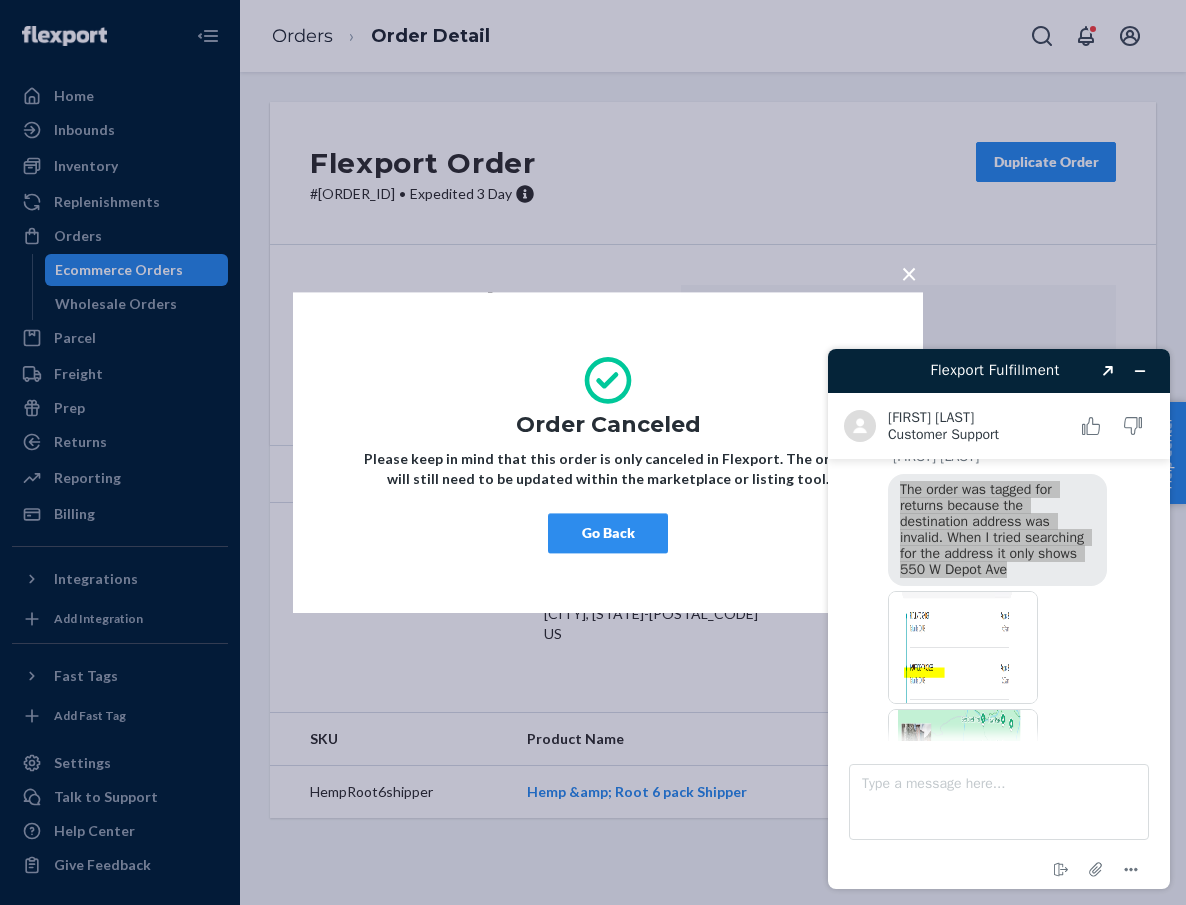 click on "The order was tagged for returns because the destination address was invalid. When I tried searching for the address it only shows 550 W Depot Ave" at bounding box center (997, 530) 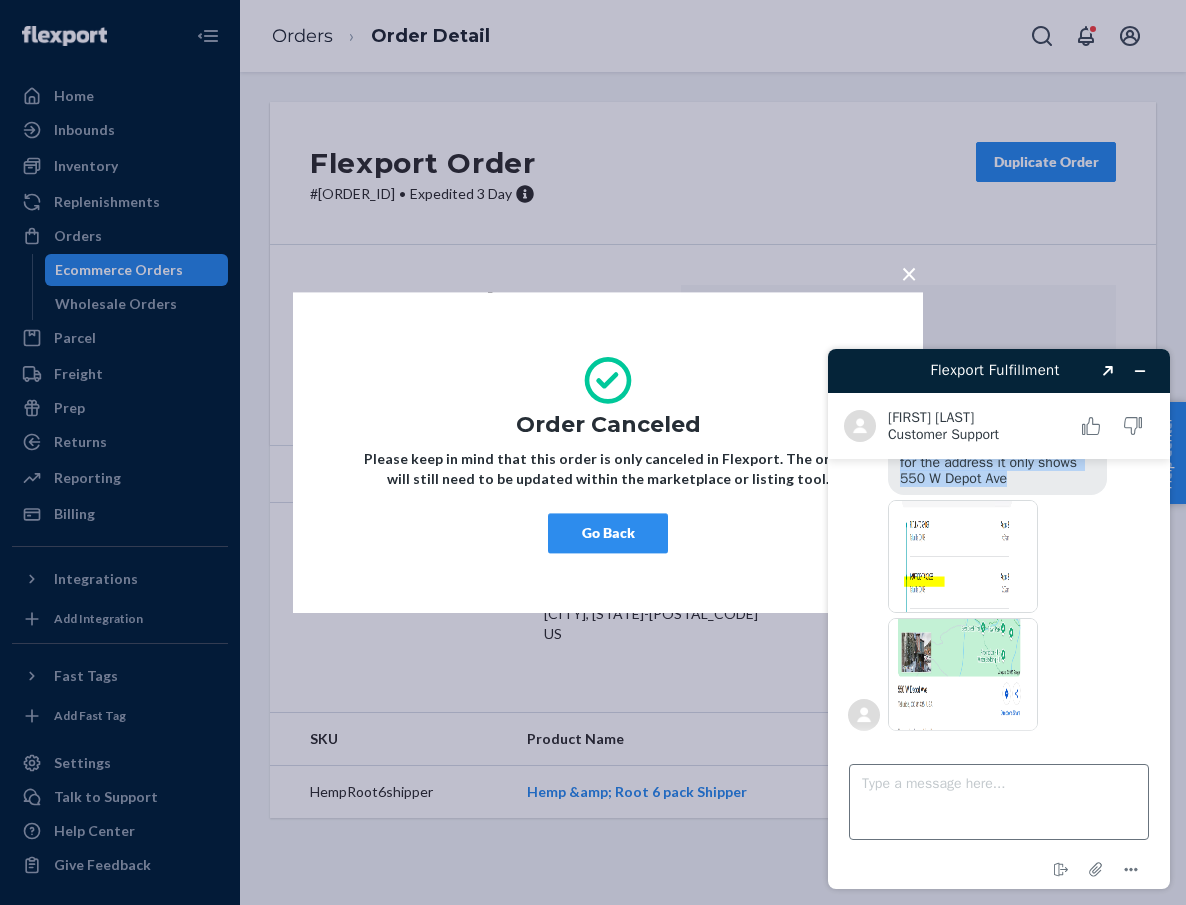 scroll, scrollTop: 1288, scrollLeft: 0, axis: vertical 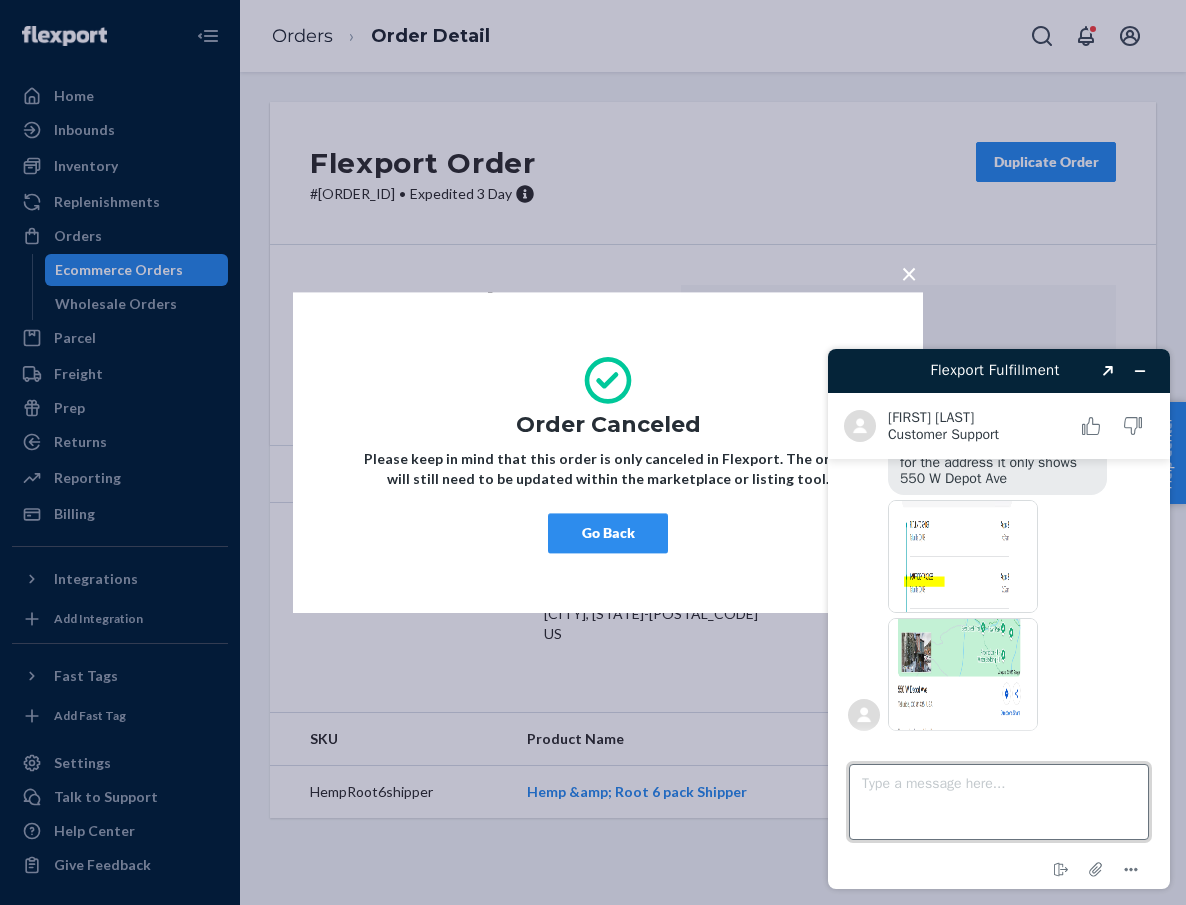 click on "Type a message here..." at bounding box center (999, 802) 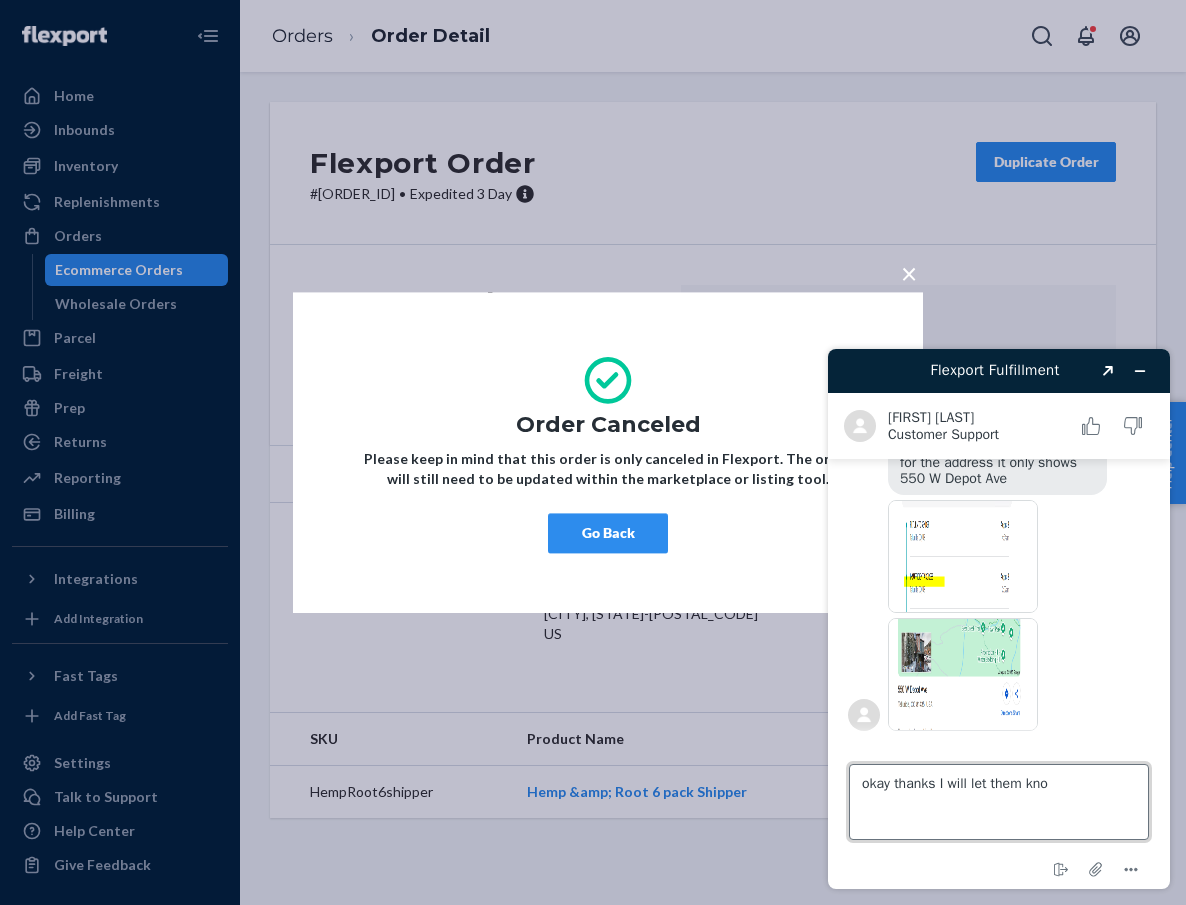type on "okay thanks I will let them know" 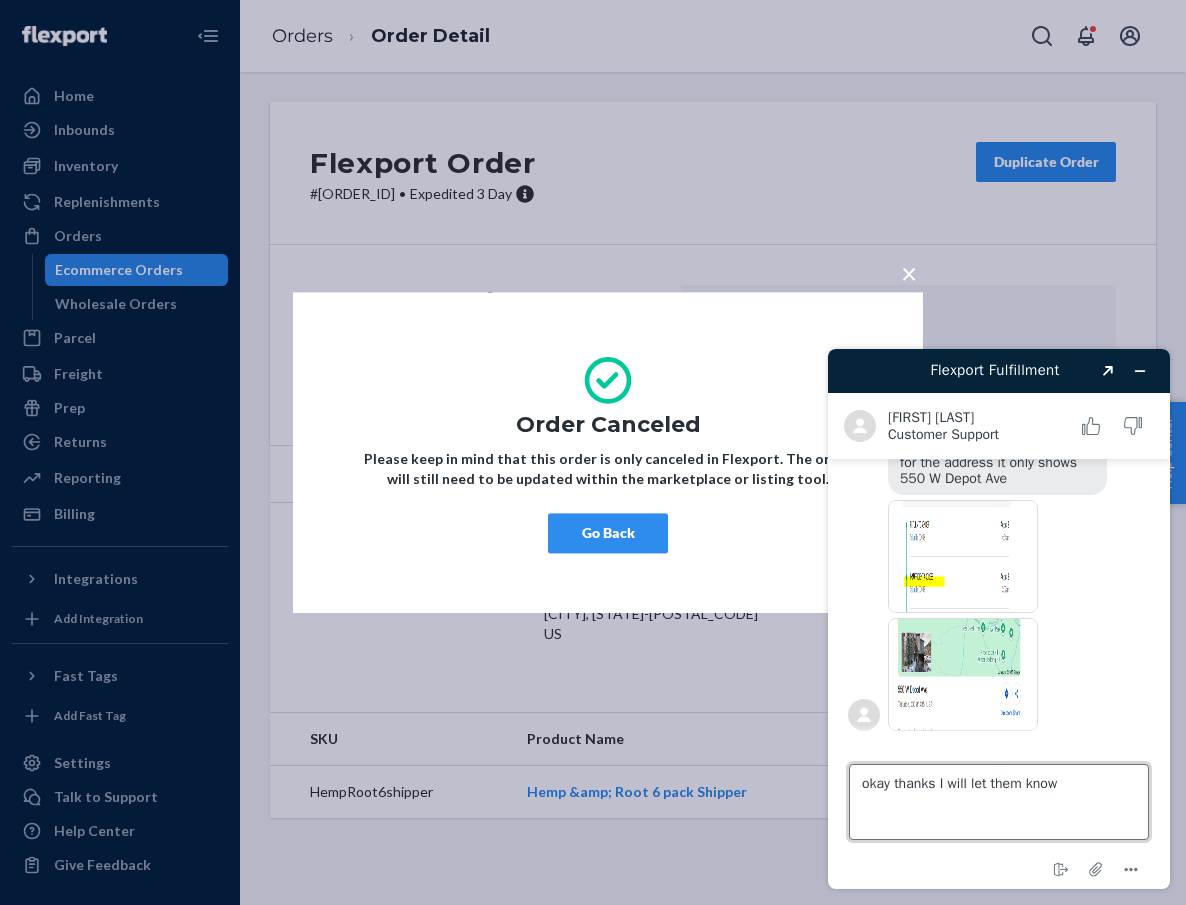 type 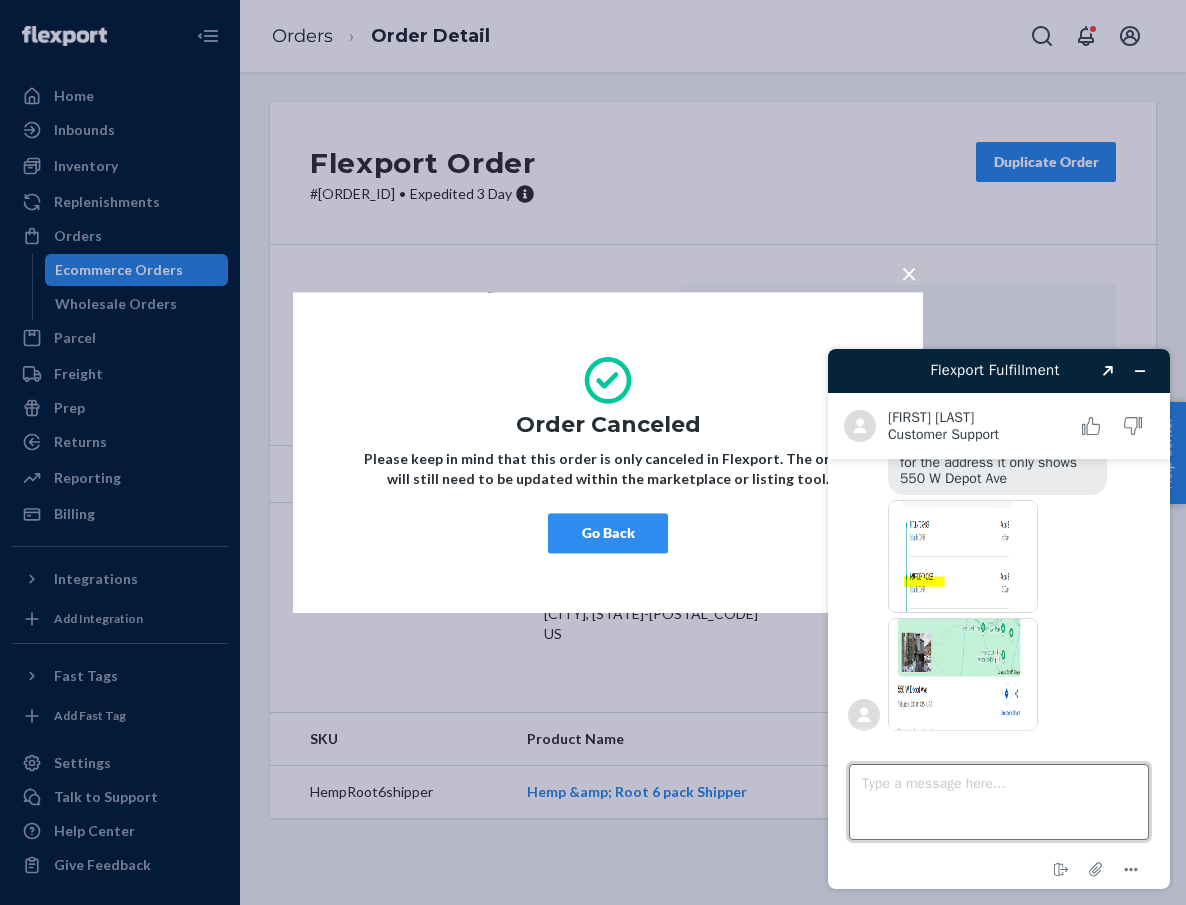 scroll, scrollTop: 1330, scrollLeft: 0, axis: vertical 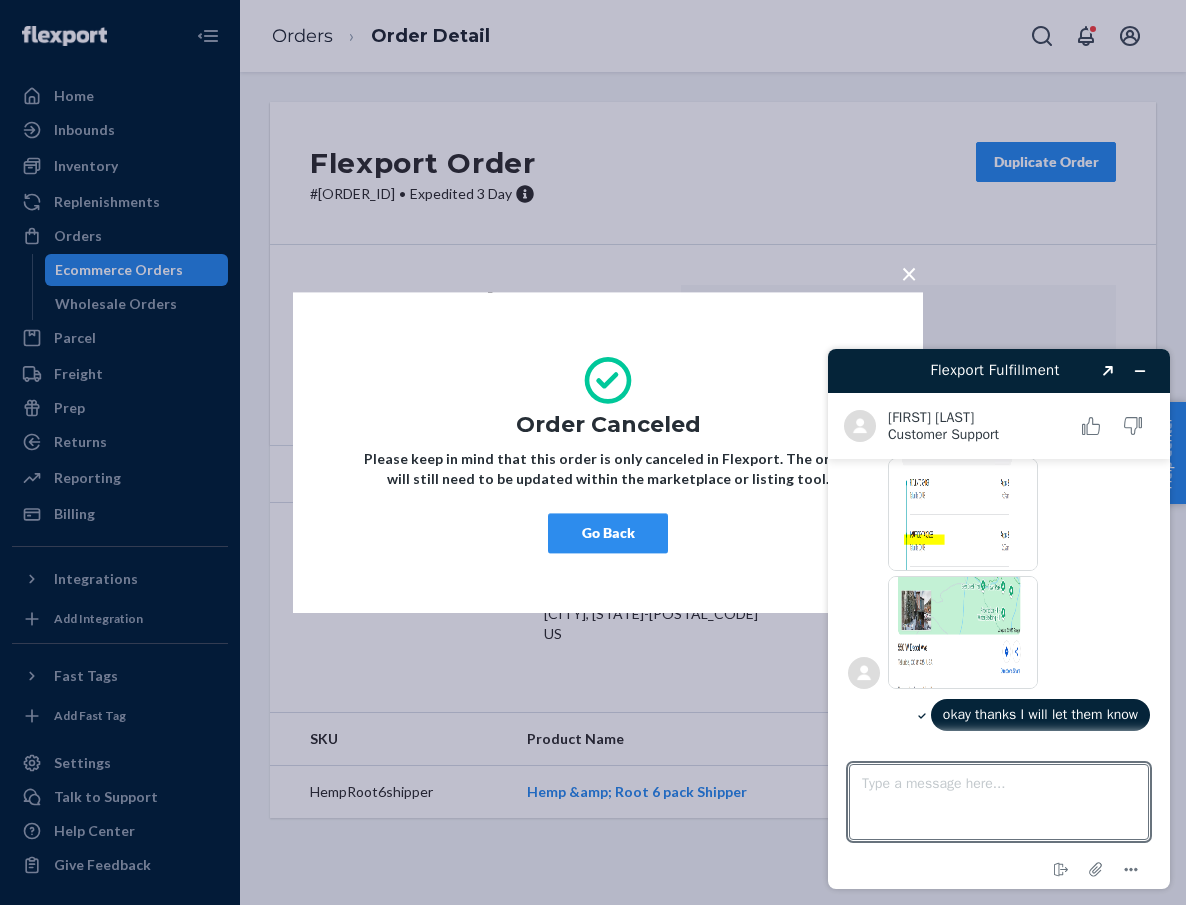 click at bounding box center (963, 632) 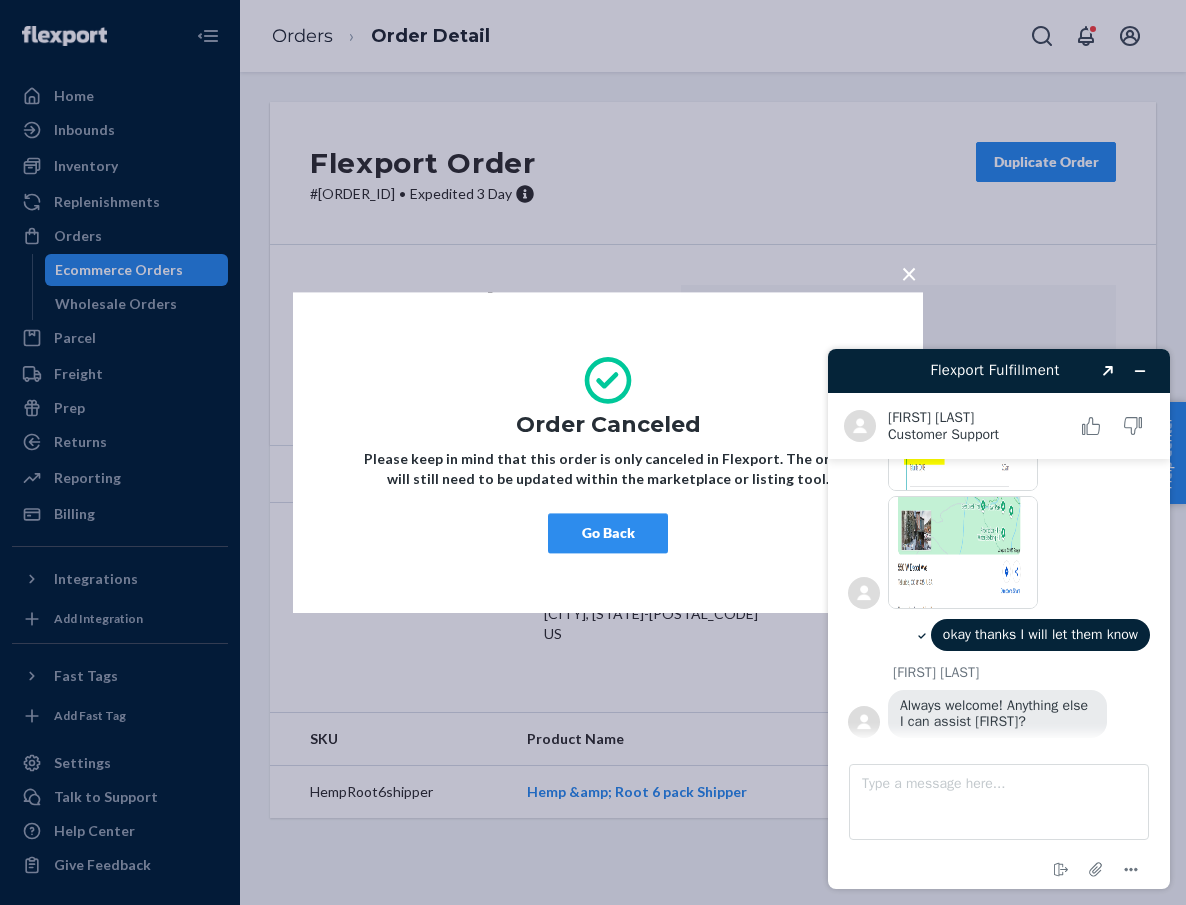 scroll, scrollTop: 1416, scrollLeft: 0, axis: vertical 